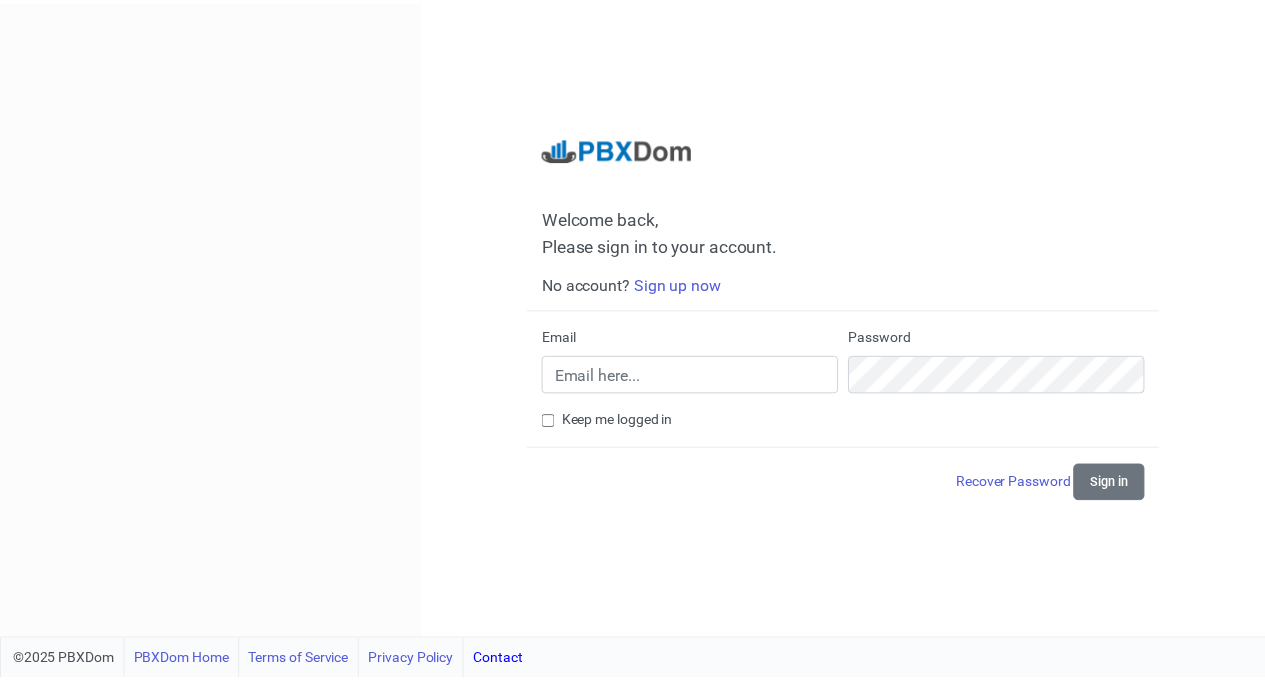 scroll, scrollTop: 0, scrollLeft: 0, axis: both 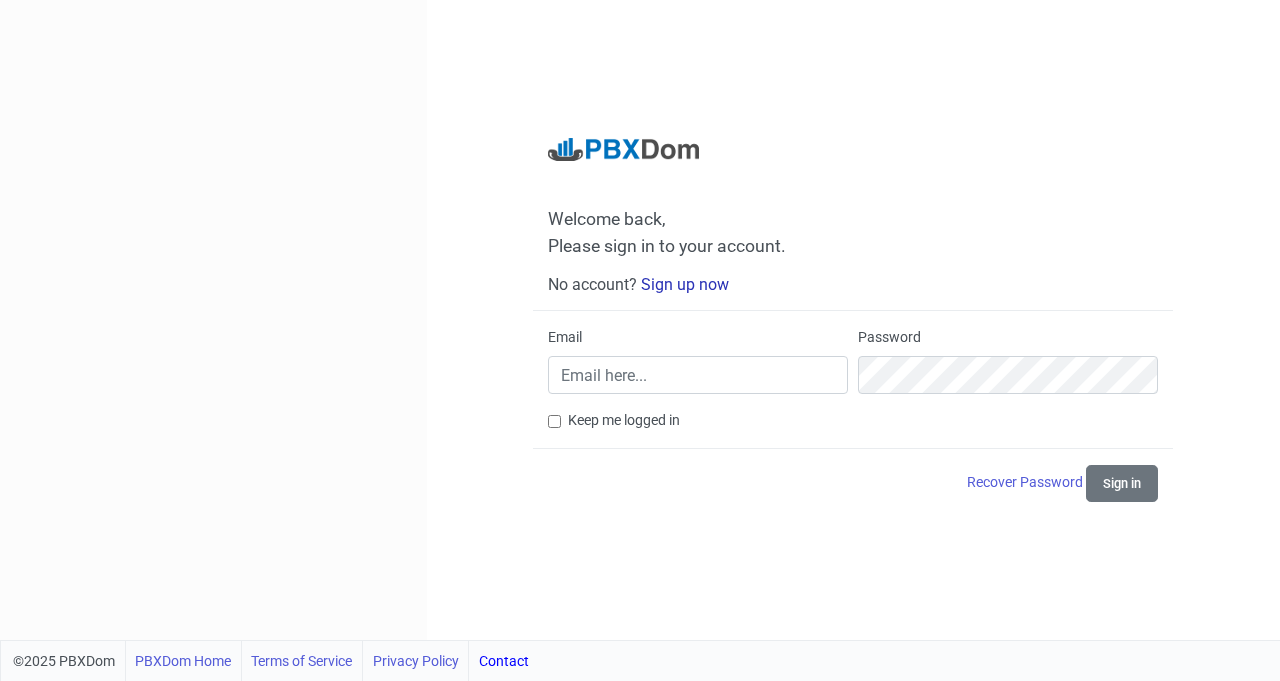 click on "Sign up now" at bounding box center [685, 284] 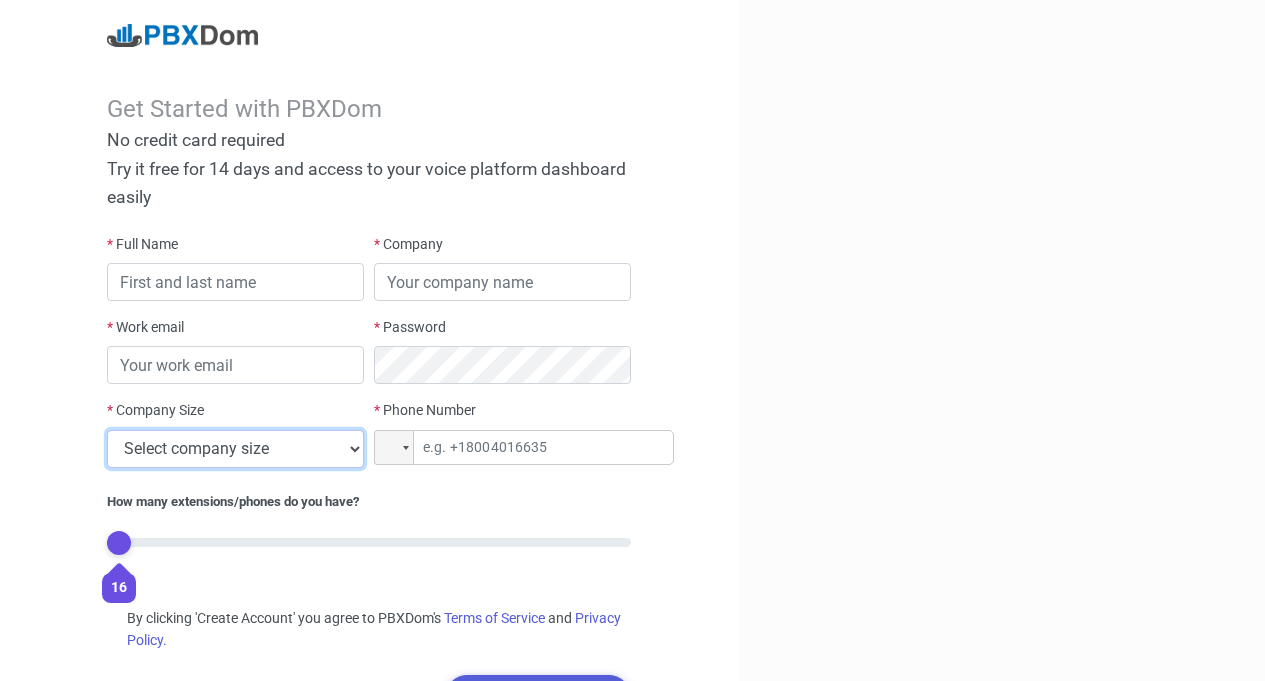 select on "1" 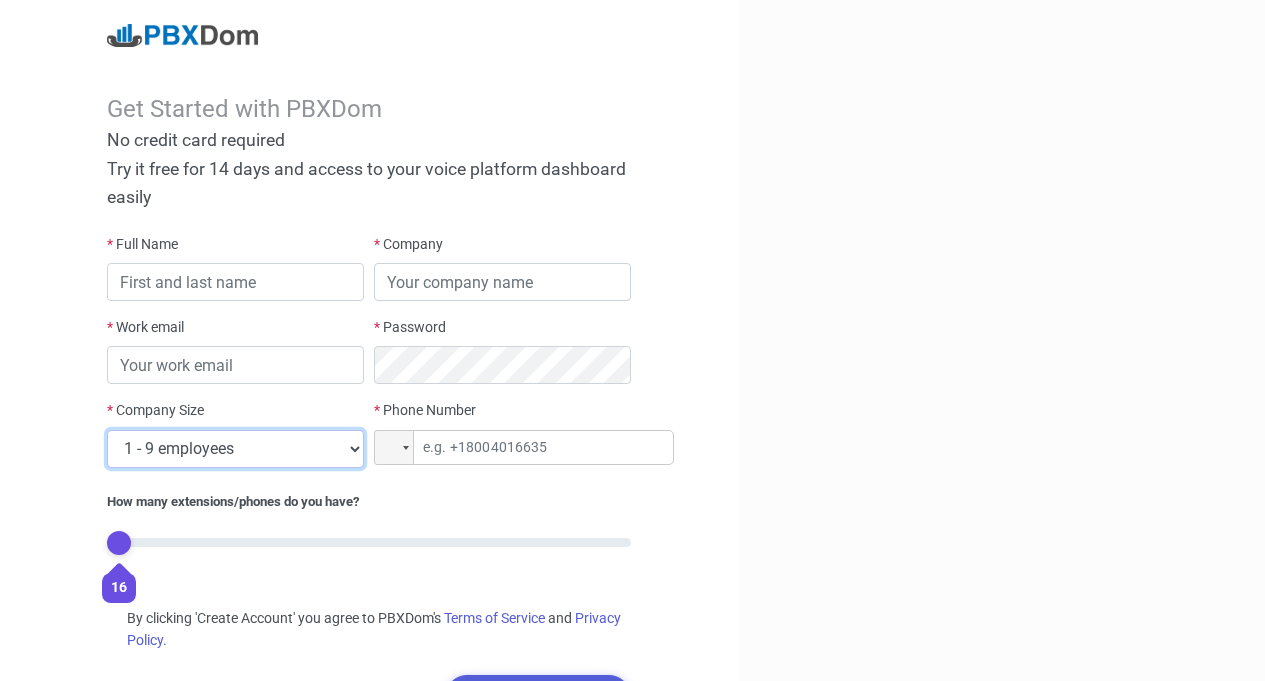 click on "Select company size  1 - 9  employees 10 - 49  employees 50 - 199  employees 200 - 499  employees 500 - 999  employees 1000+  employees" at bounding box center [235, 449] 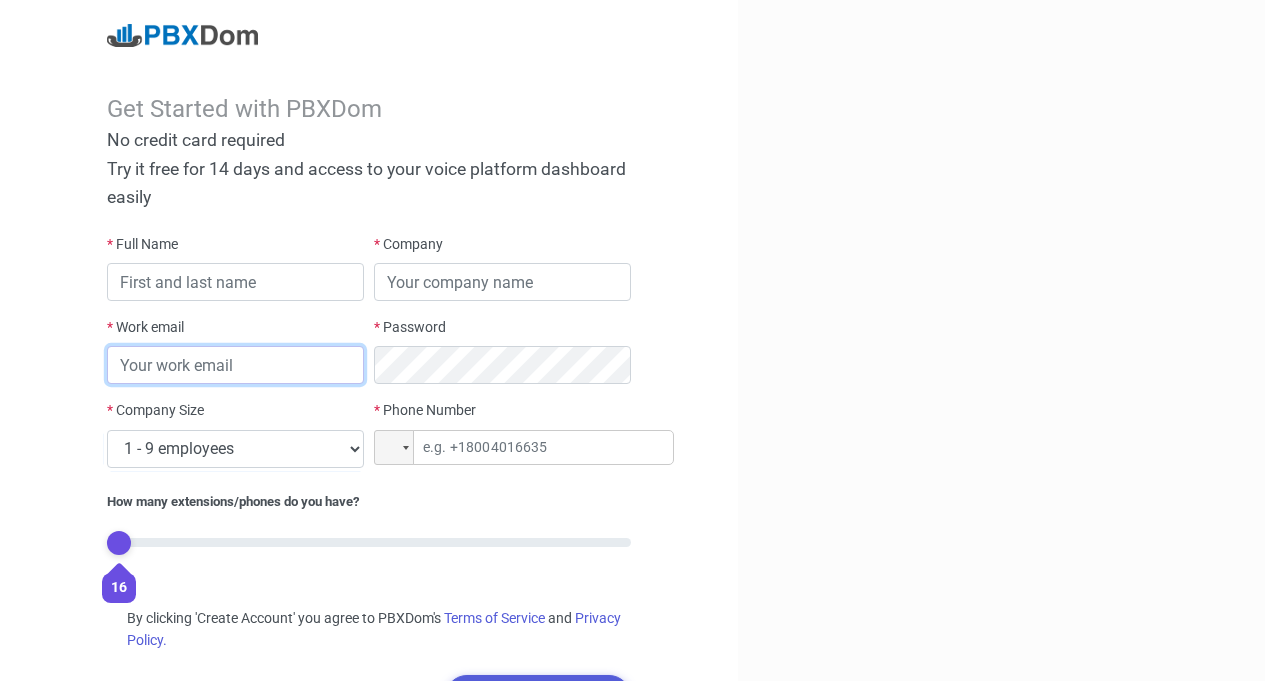 click at bounding box center [235, 365] 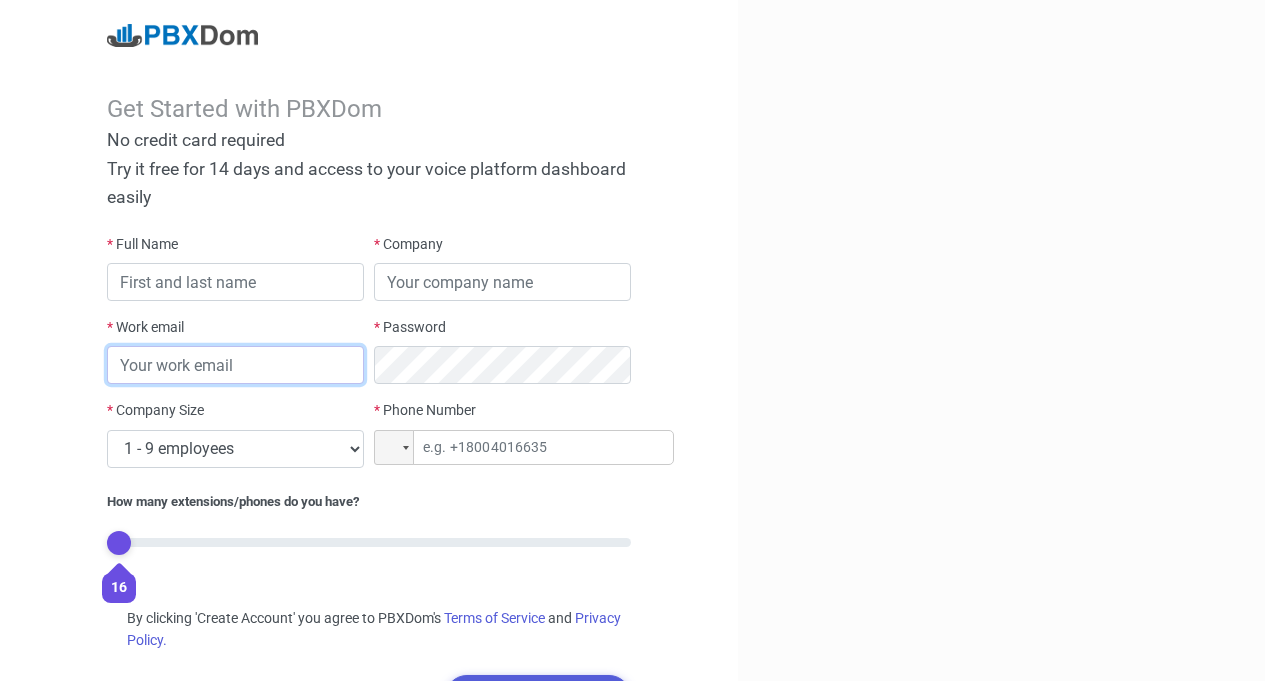 paste on "hisox41649@[DOMAIN]" 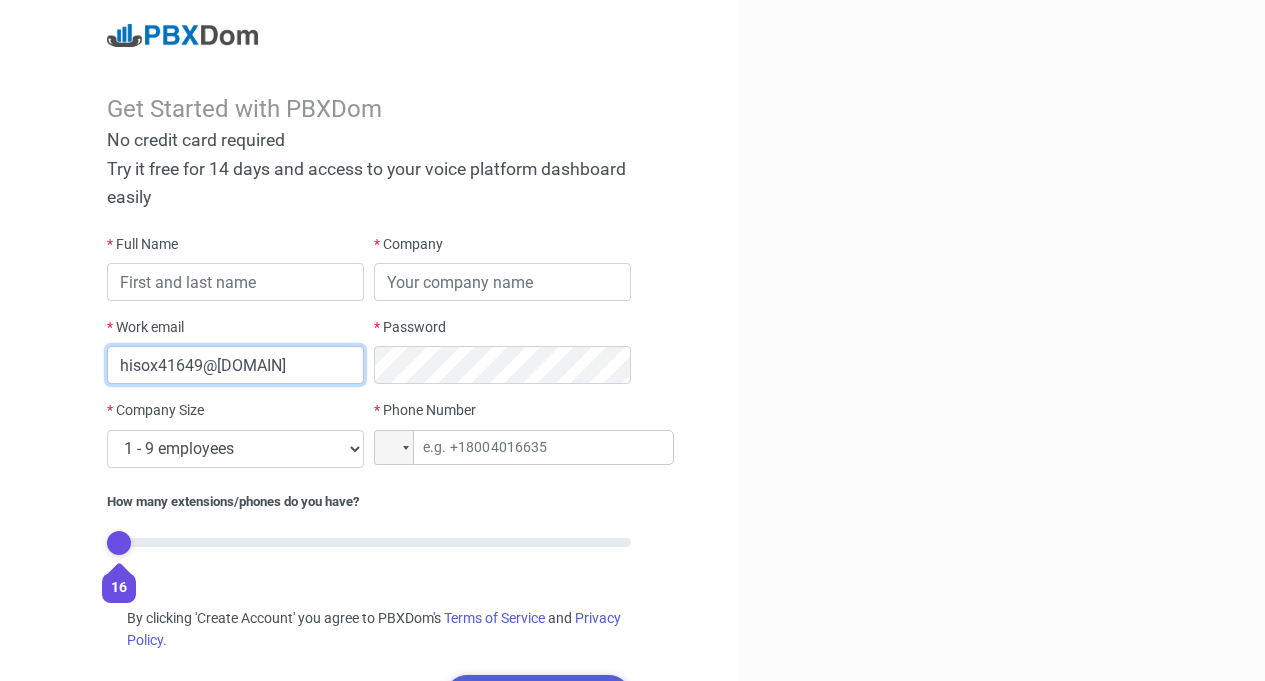type on "hisox41649@[DOMAIN]" 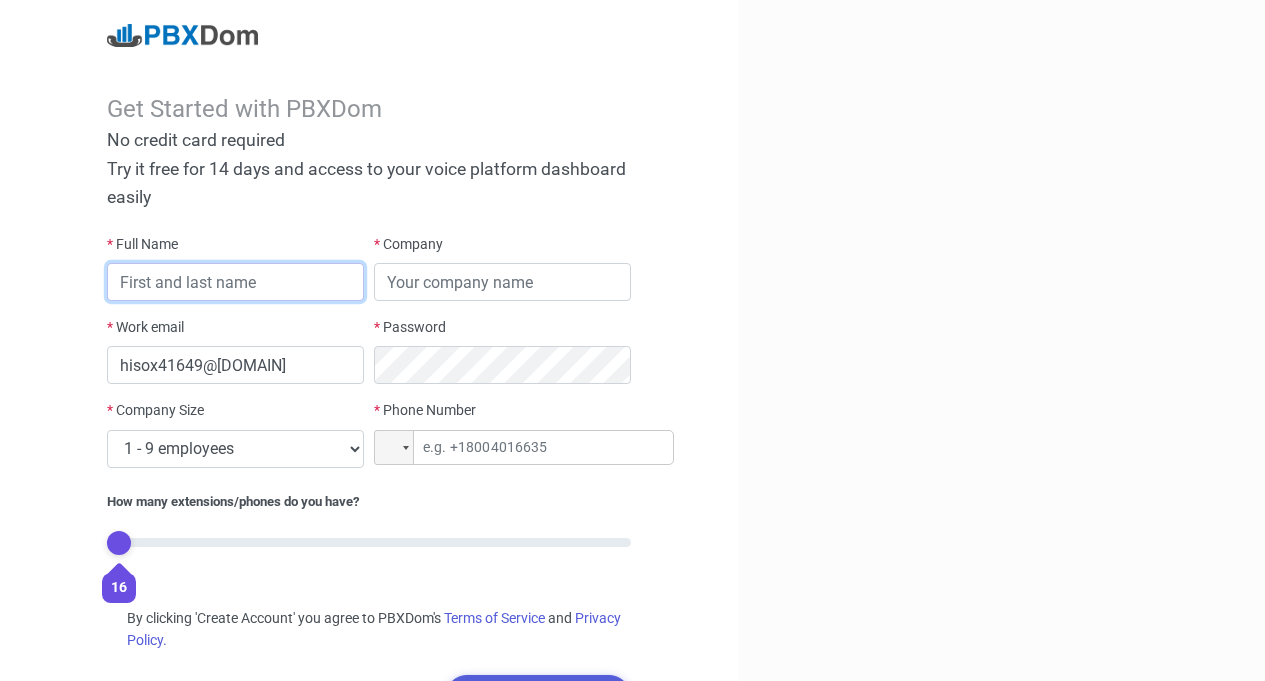 click at bounding box center [235, 282] 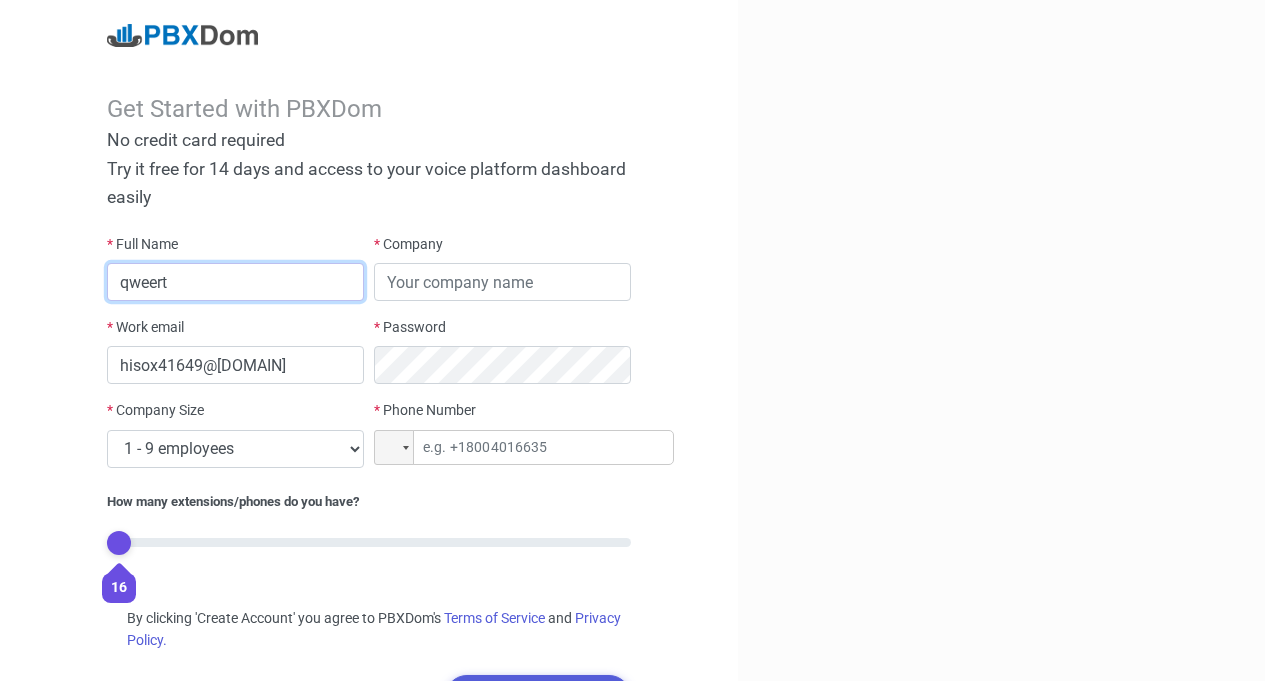 type on "qweert" 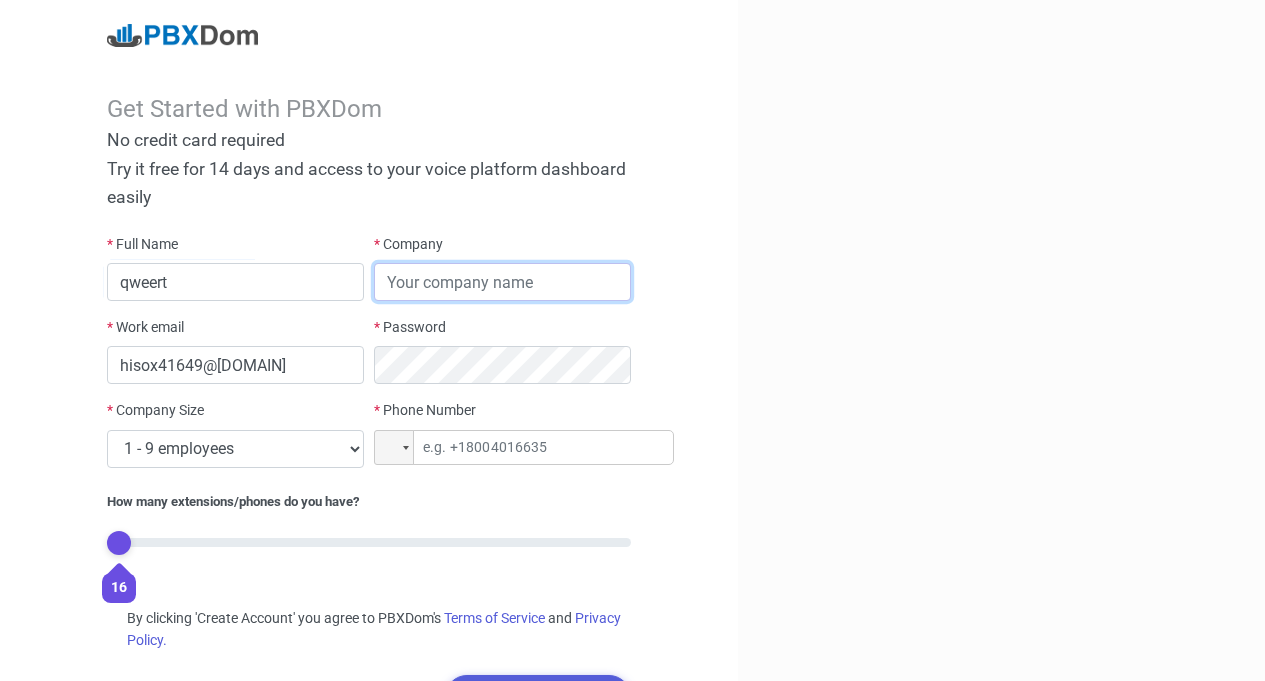 click at bounding box center [502, 282] 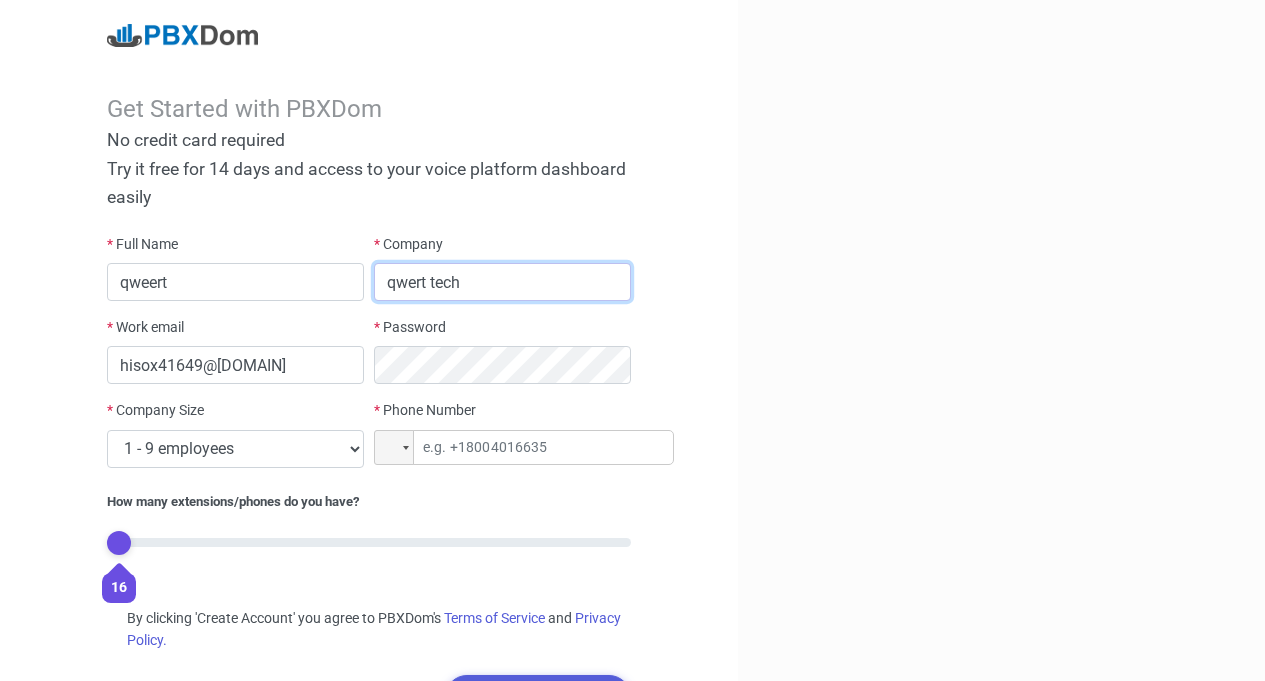 type on "qwert tech" 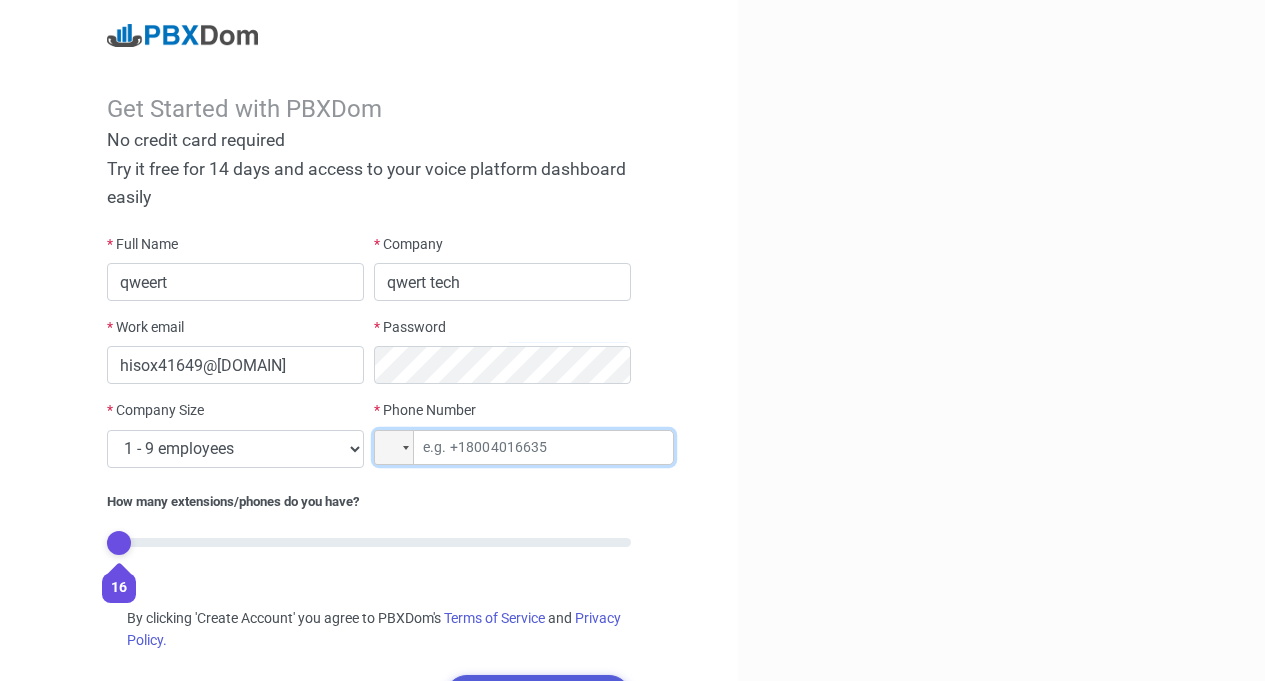 click at bounding box center [524, 447] 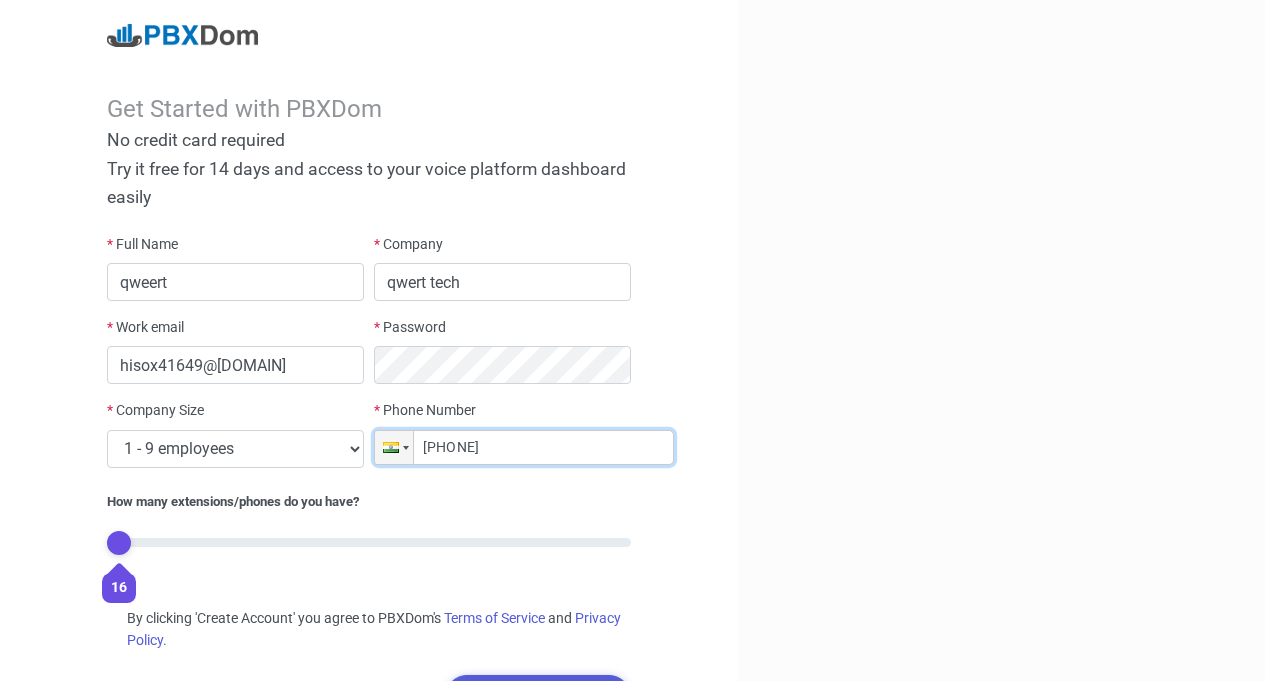 click on "[PHONE]" at bounding box center [524, 447] 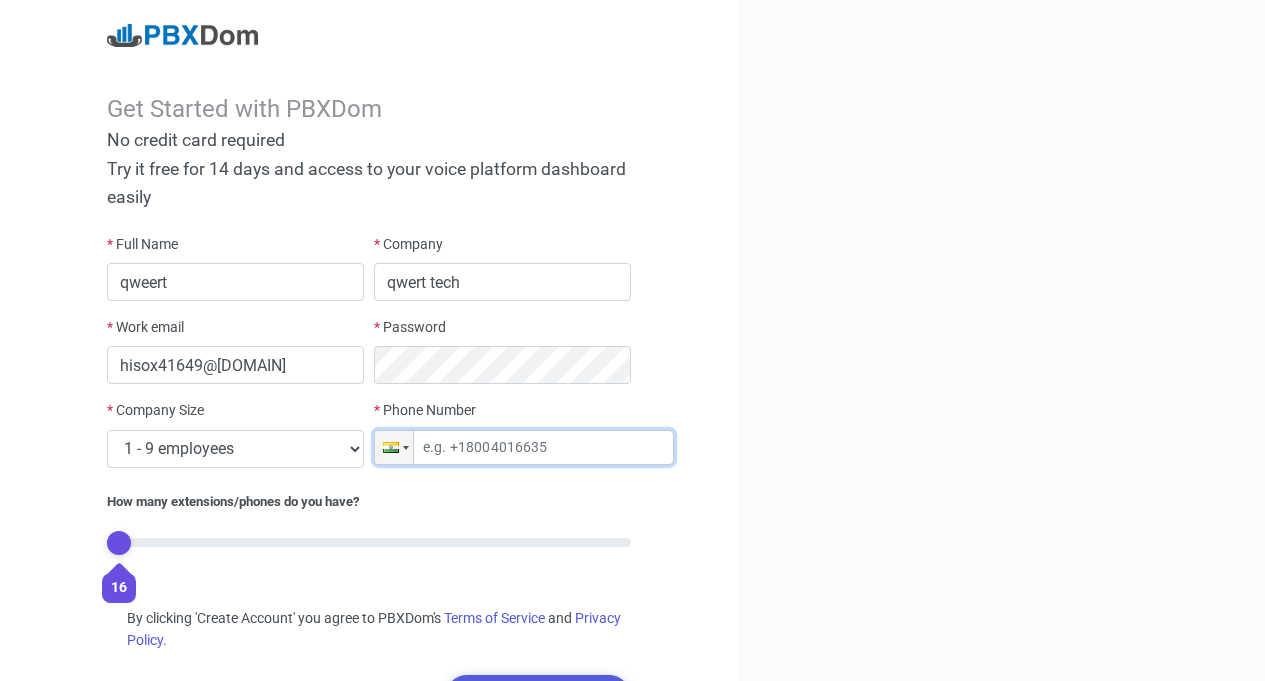 paste on "[PHONE]" 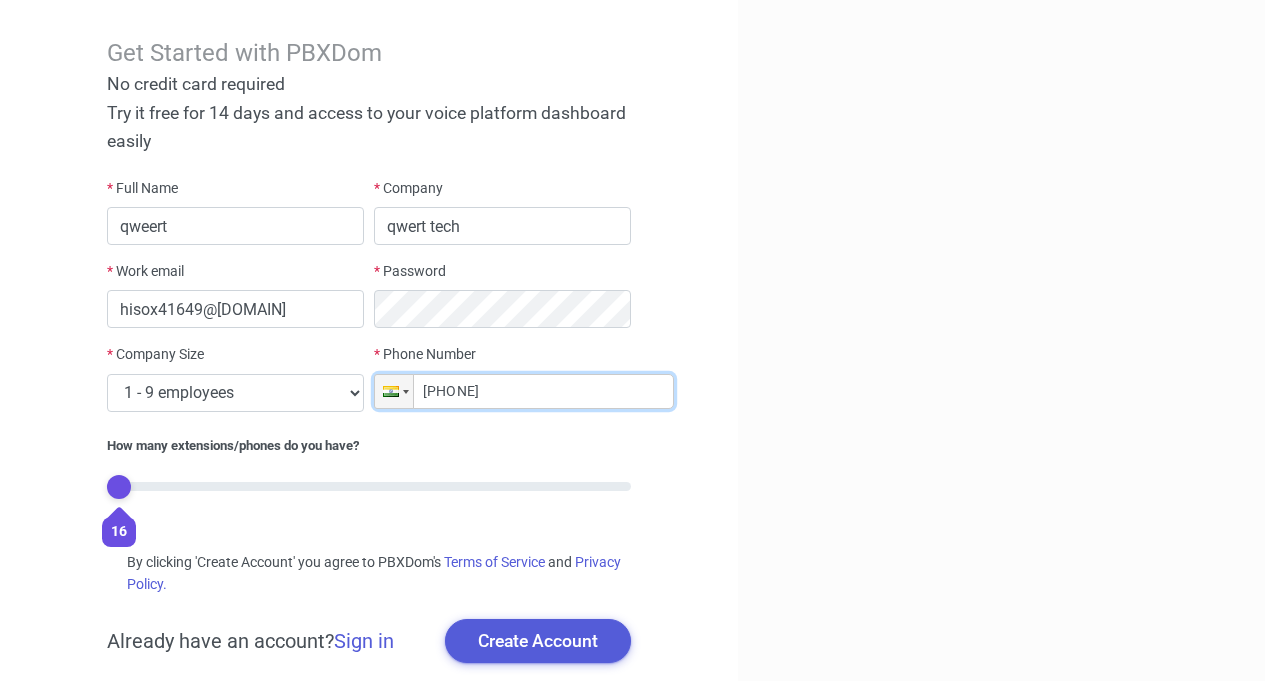 scroll, scrollTop: 103, scrollLeft: 0, axis: vertical 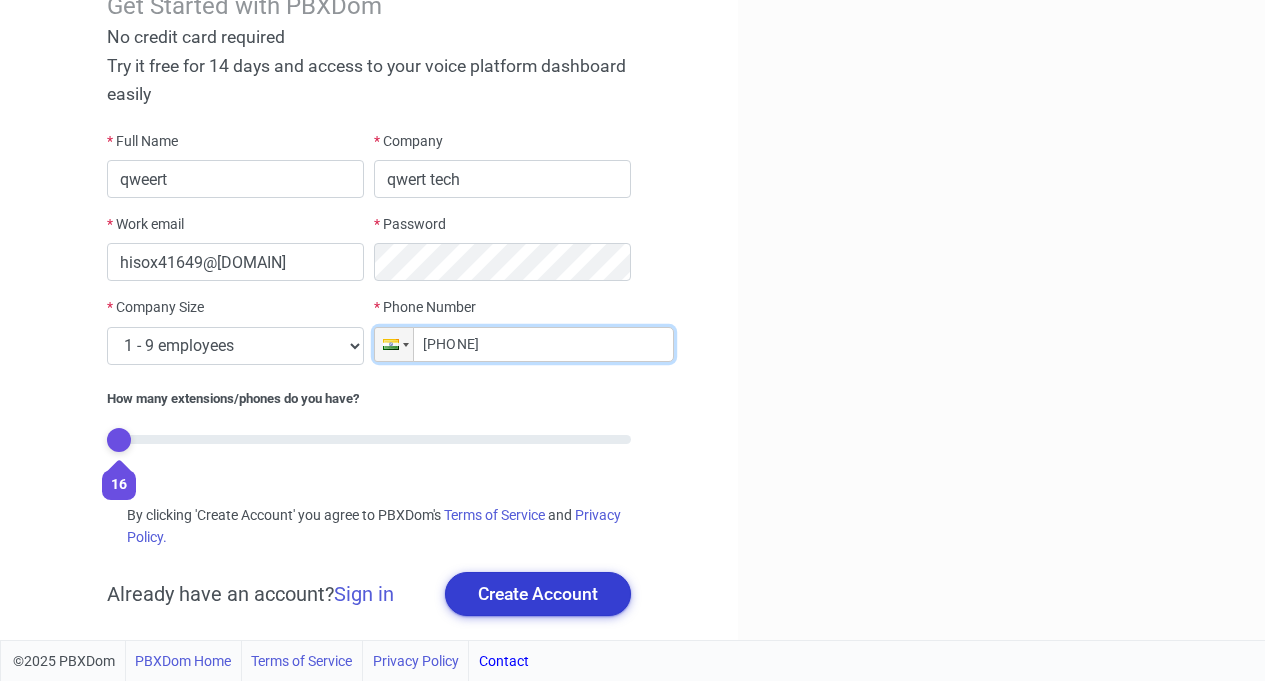 type on "[PHONE]" 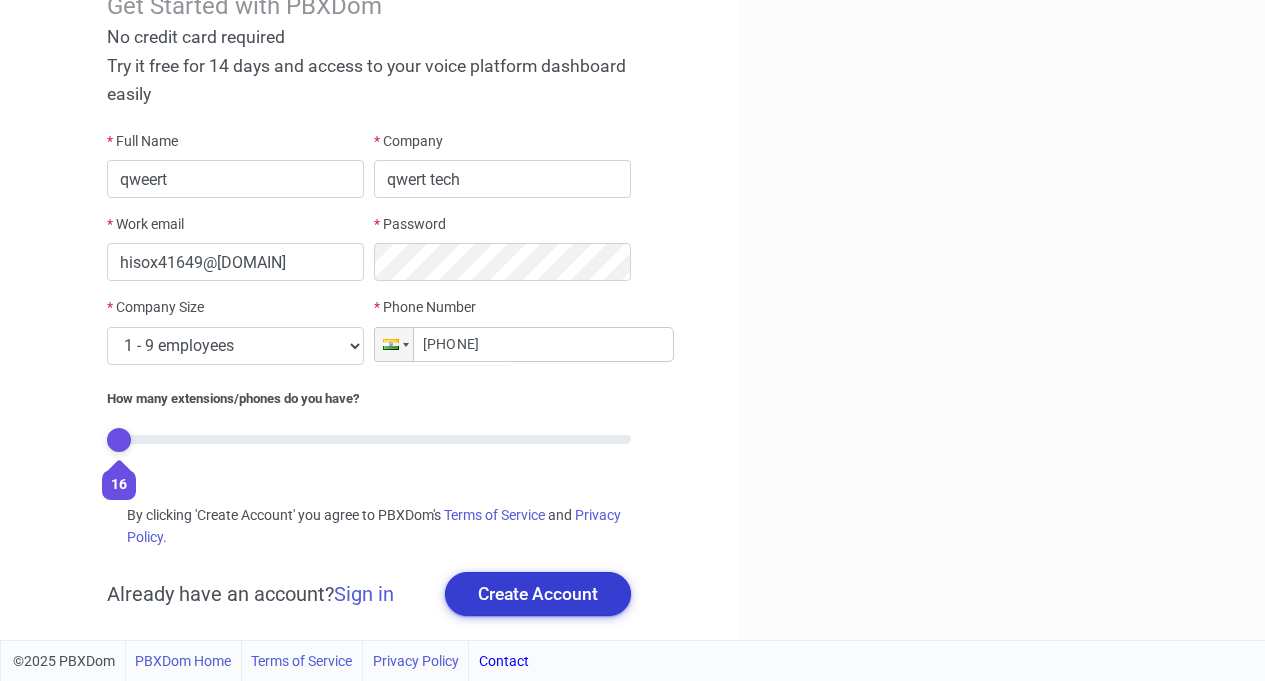 click on "Create Account" at bounding box center (538, 594) 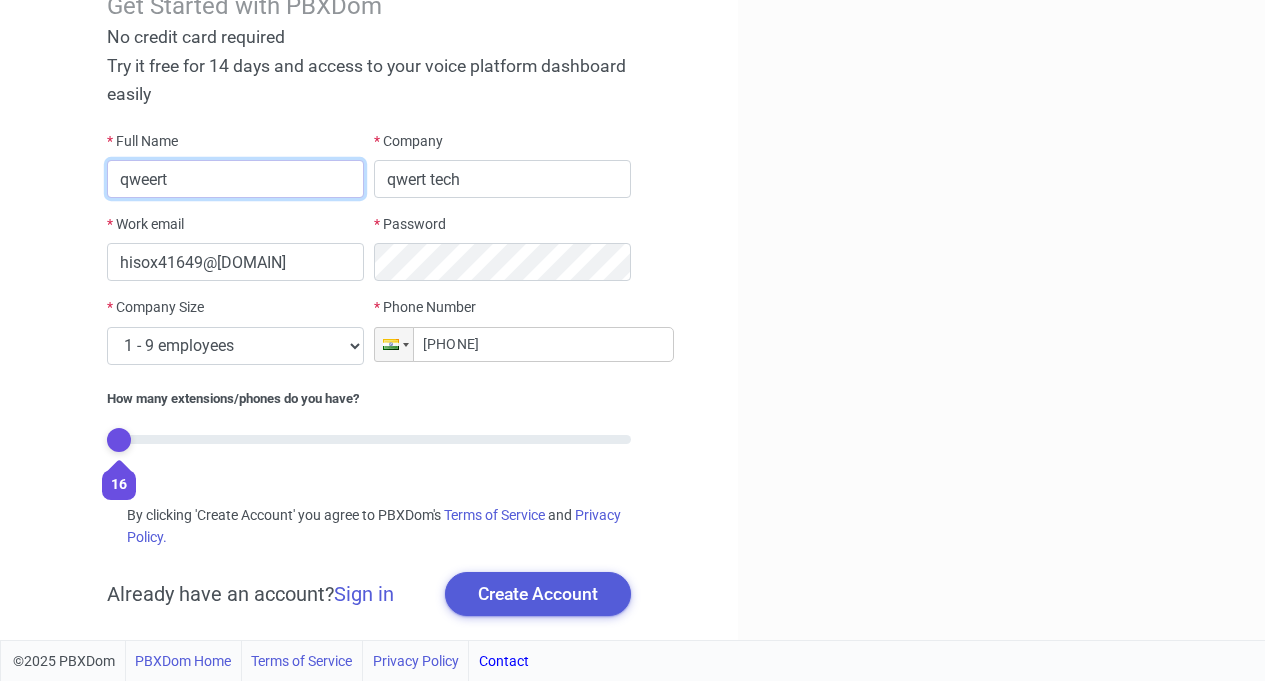 click on "qweert" at bounding box center (235, 179) 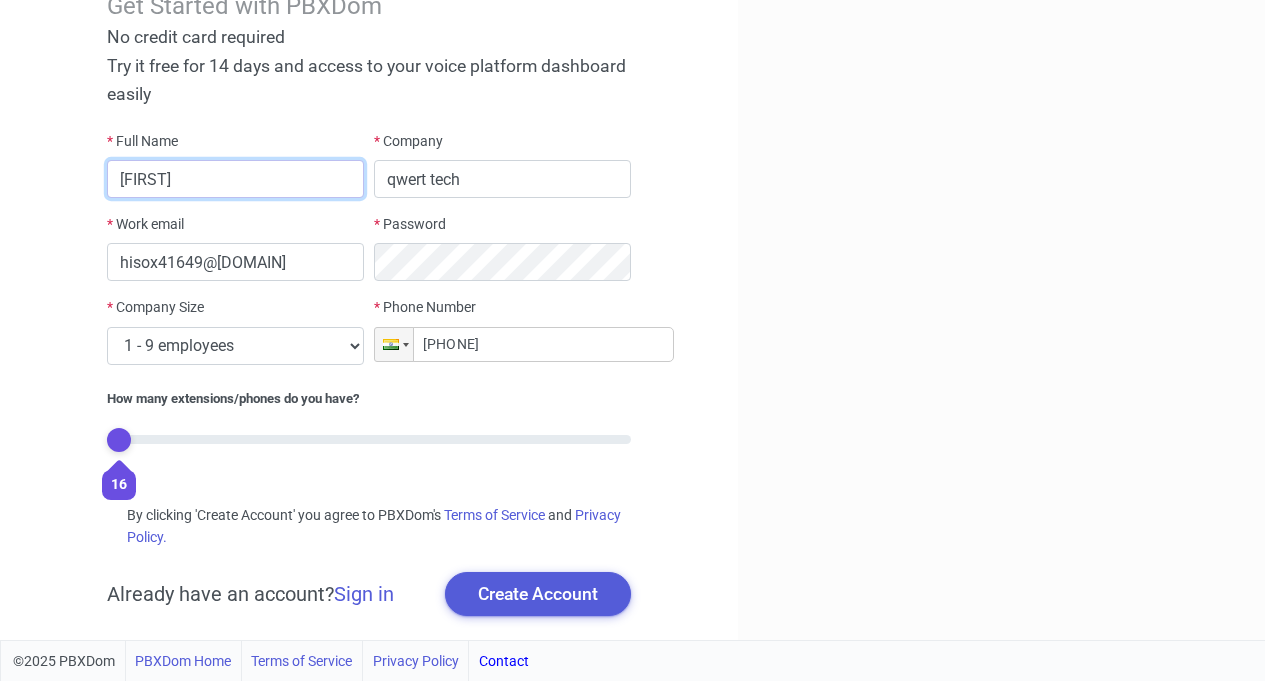 type on "[FIRST]" 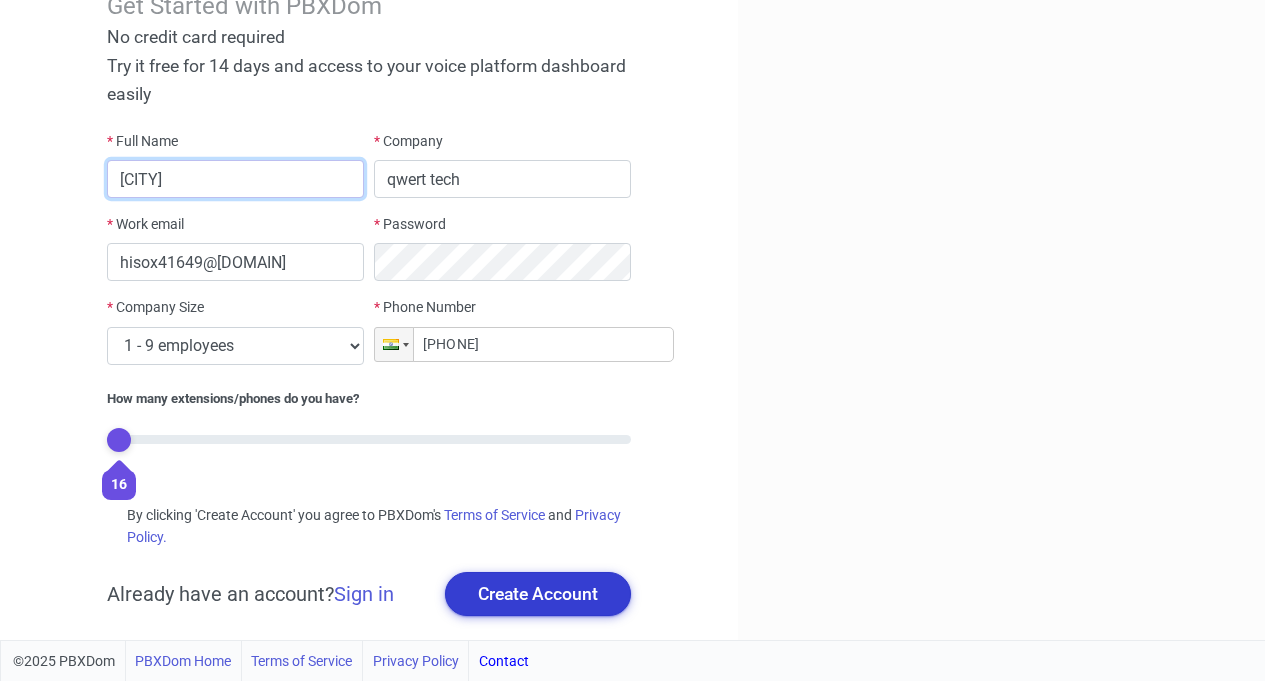 type on "[CITY]" 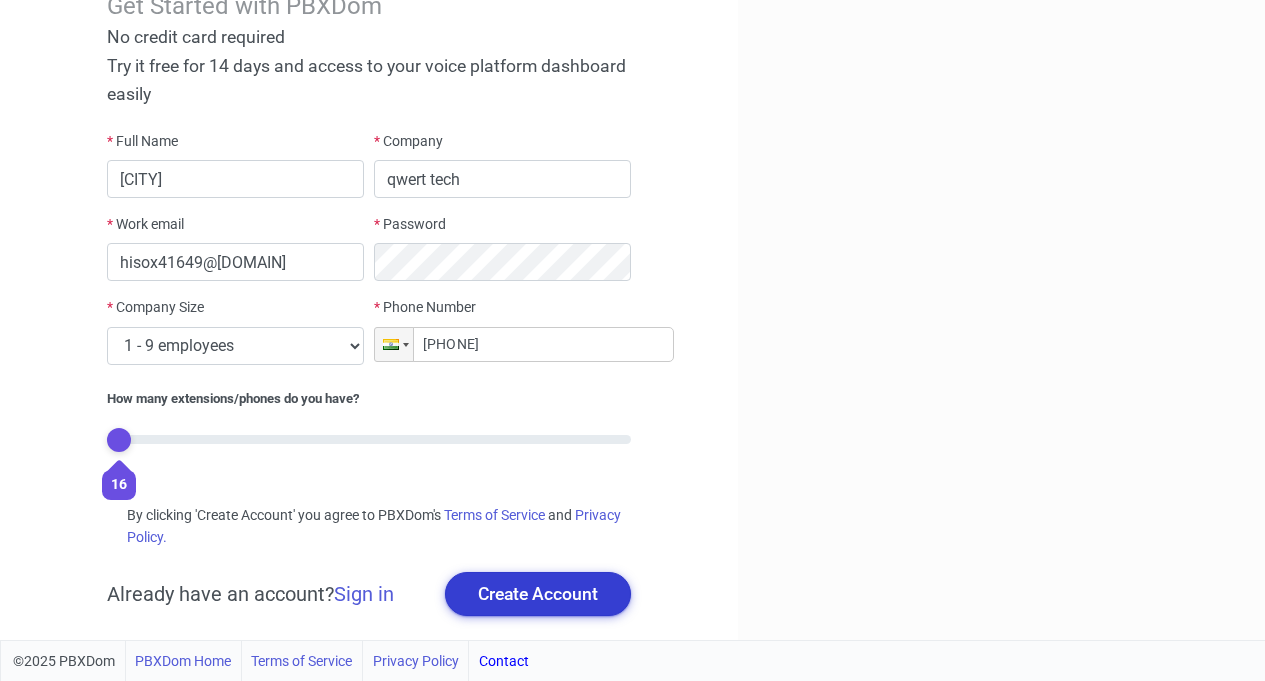 click on "Create Account" at bounding box center [538, 594] 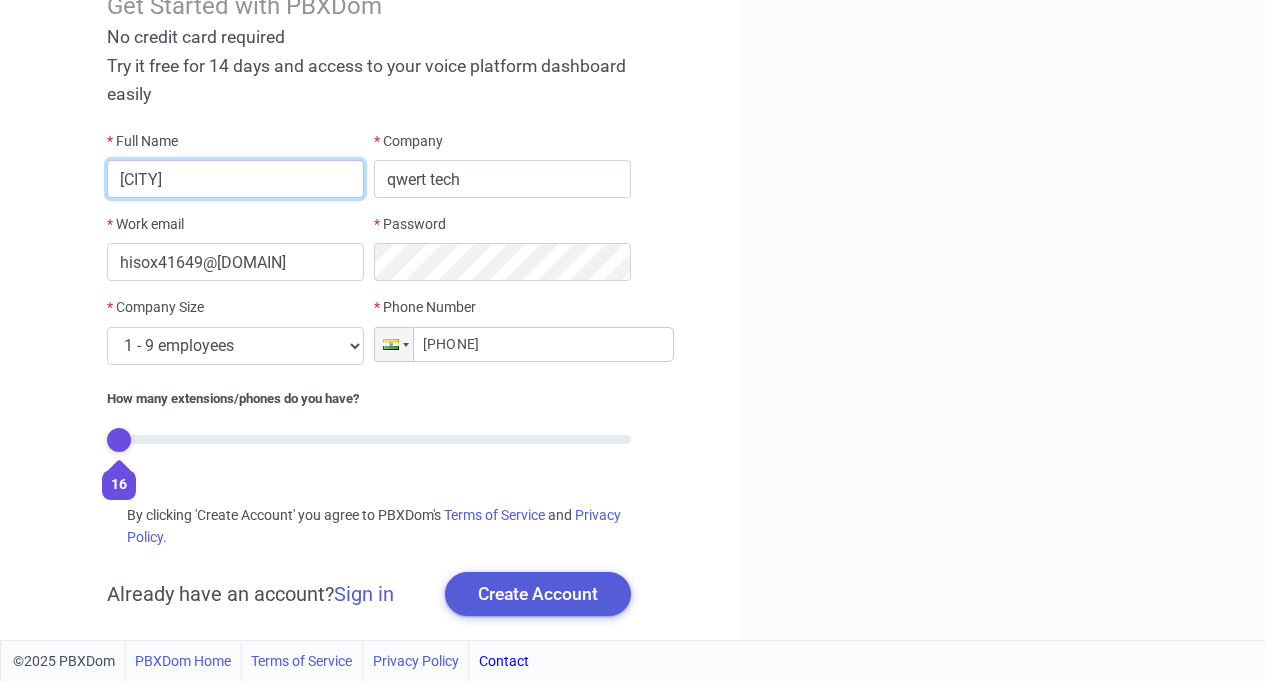 drag, startPoint x: 208, startPoint y: 179, endPoint x: 82, endPoint y: 163, distance: 127.01181 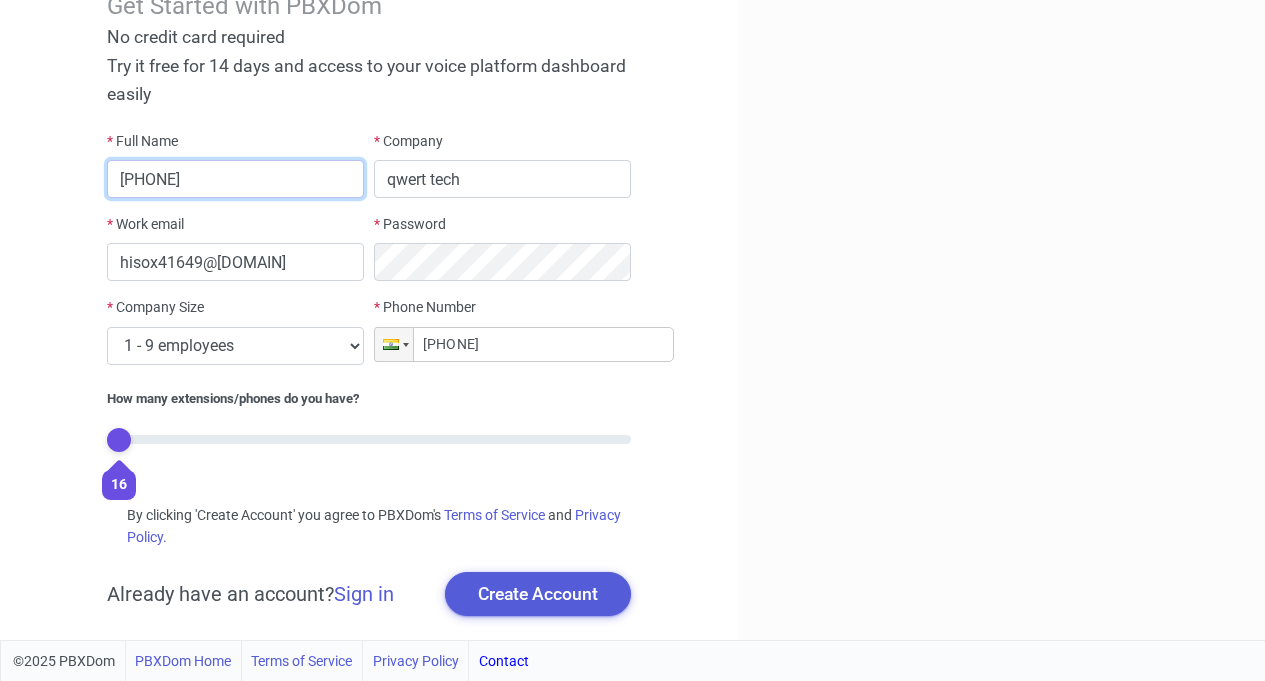 type on "[FIRST]" 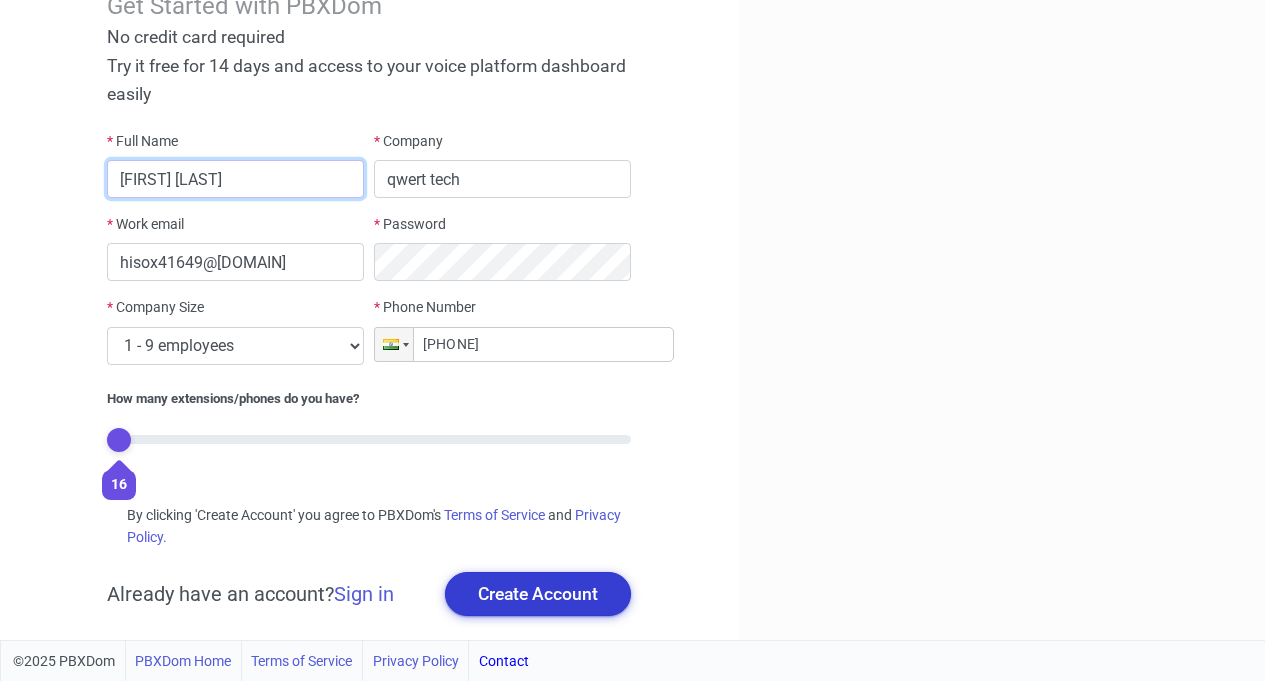 type on "[FIRST] [LAST]" 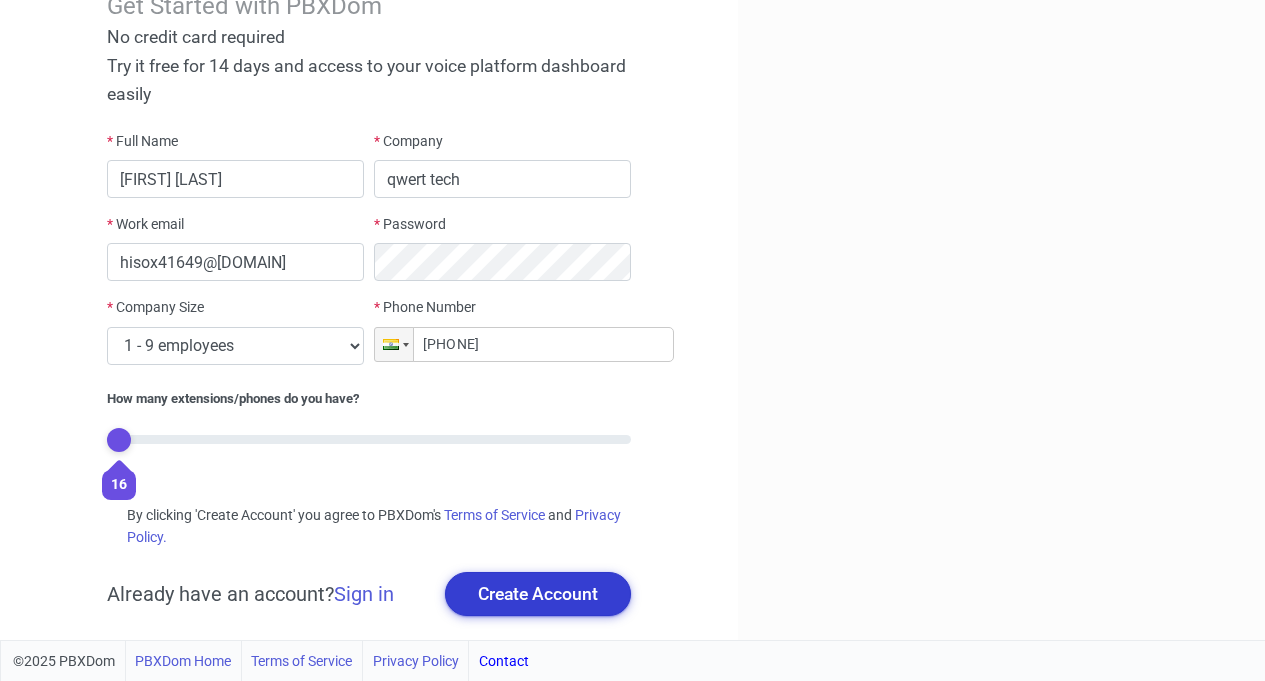 click on "Create Account" at bounding box center (538, 594) 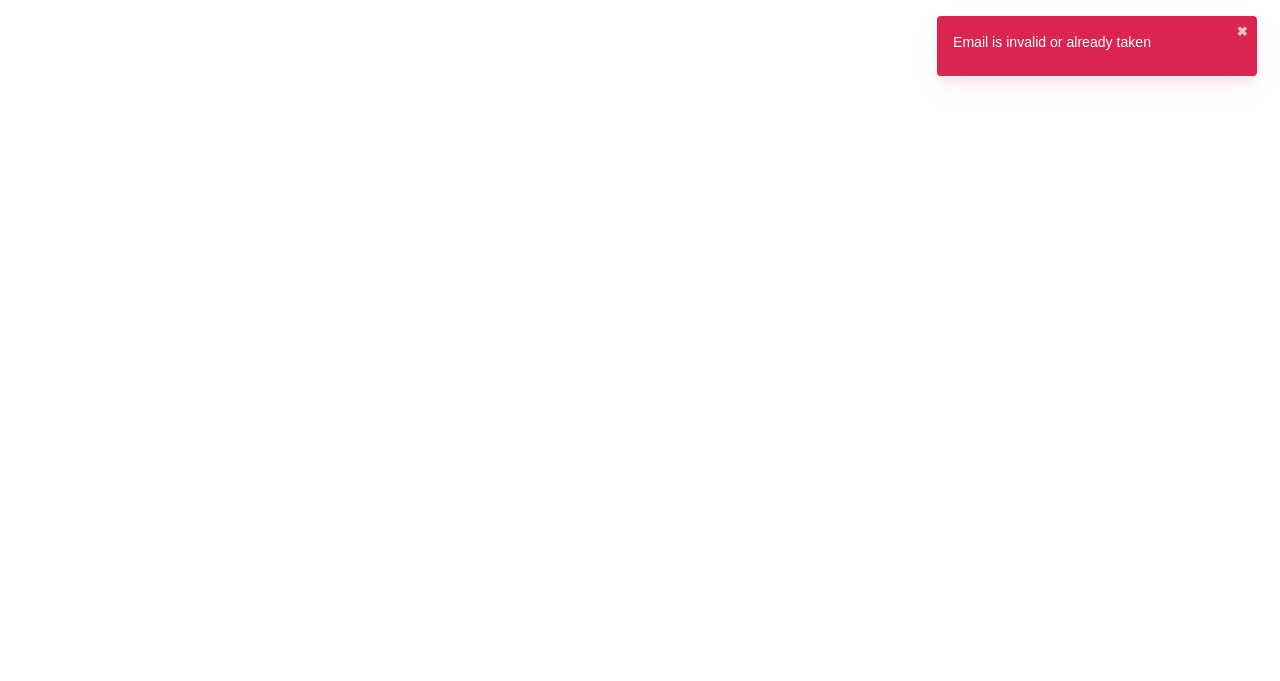 scroll, scrollTop: 0, scrollLeft: 0, axis: both 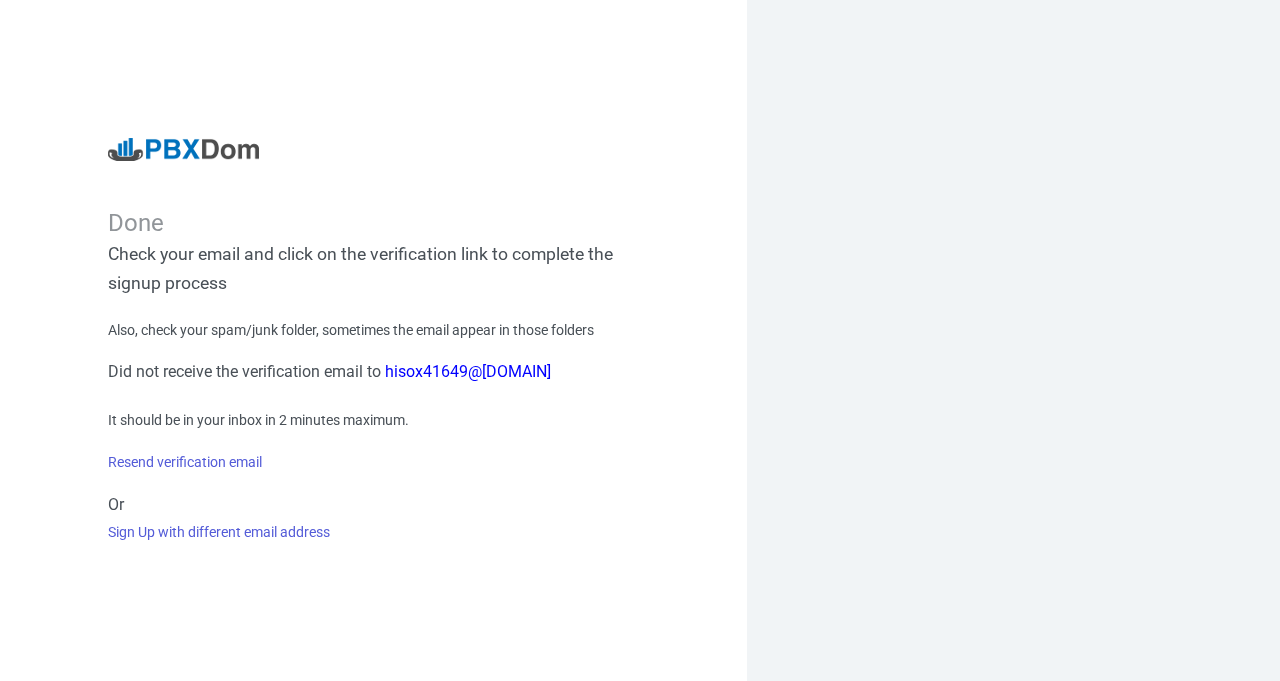 drag, startPoint x: 566, startPoint y: 374, endPoint x: 578, endPoint y: 372, distance: 12.165525 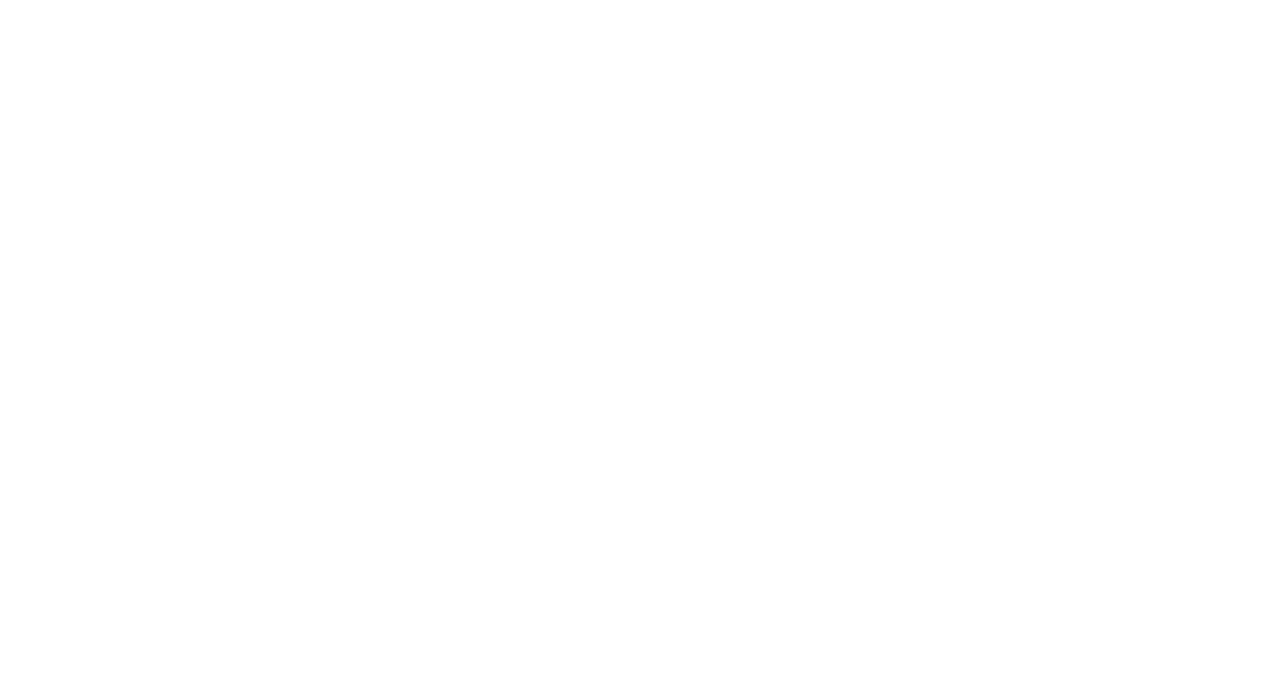scroll, scrollTop: 0, scrollLeft: 0, axis: both 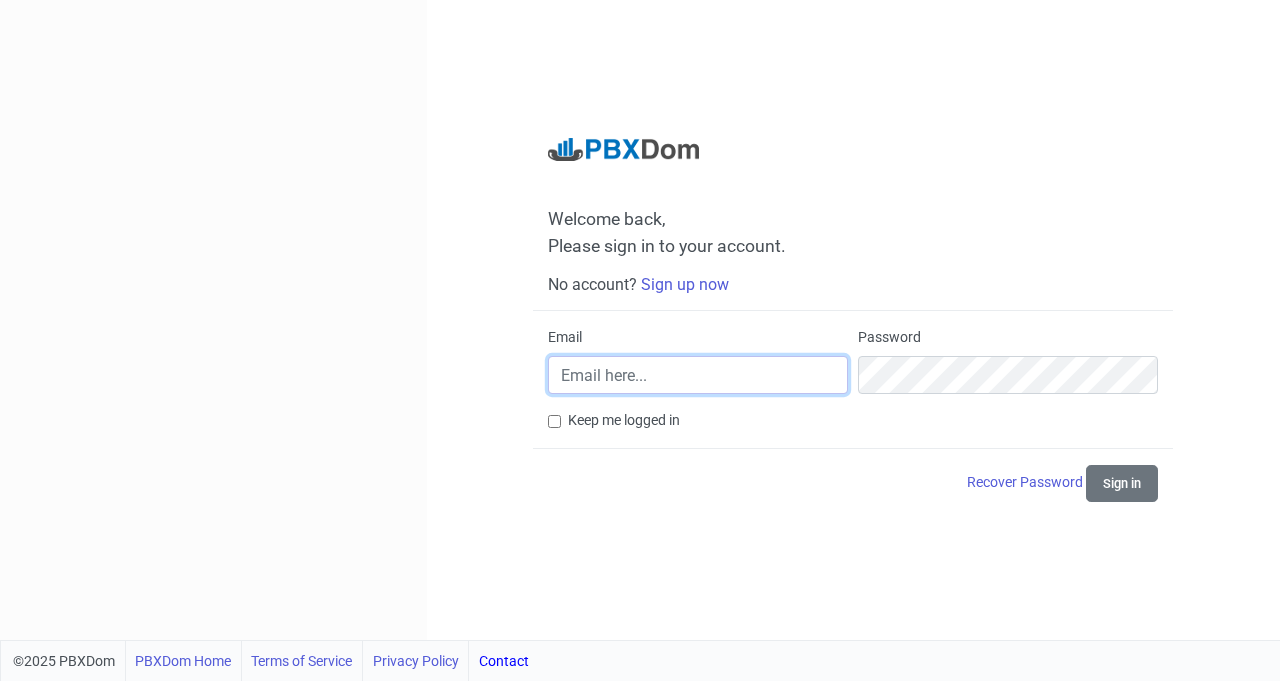 click on "Email" at bounding box center (698, 375) 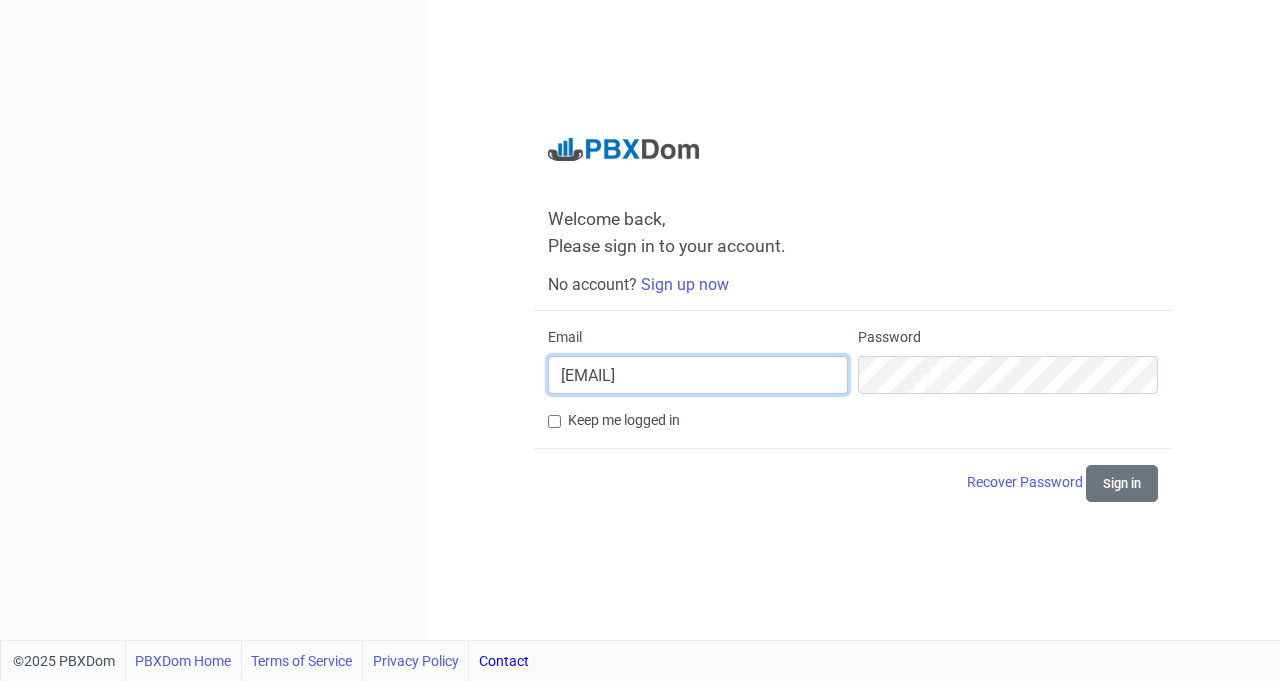 drag, startPoint x: 747, startPoint y: 378, endPoint x: 545, endPoint y: 384, distance: 202.0891 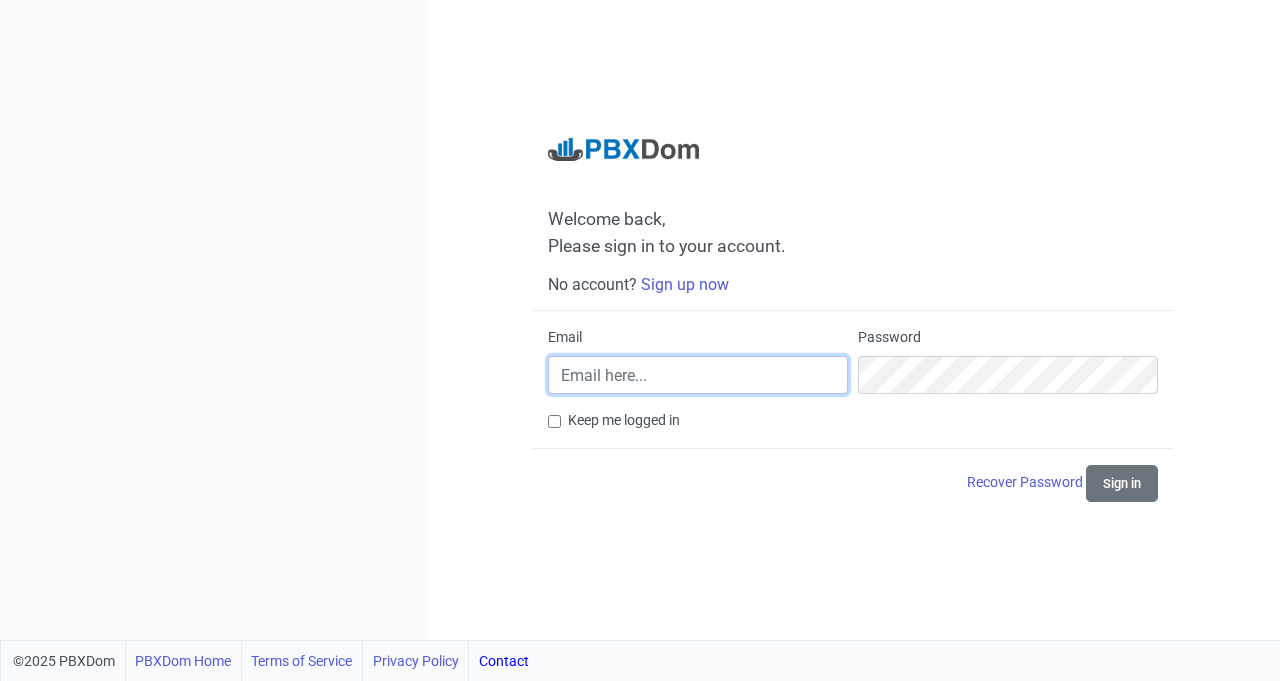 paste on "hisox41649@[DOMAIN]" 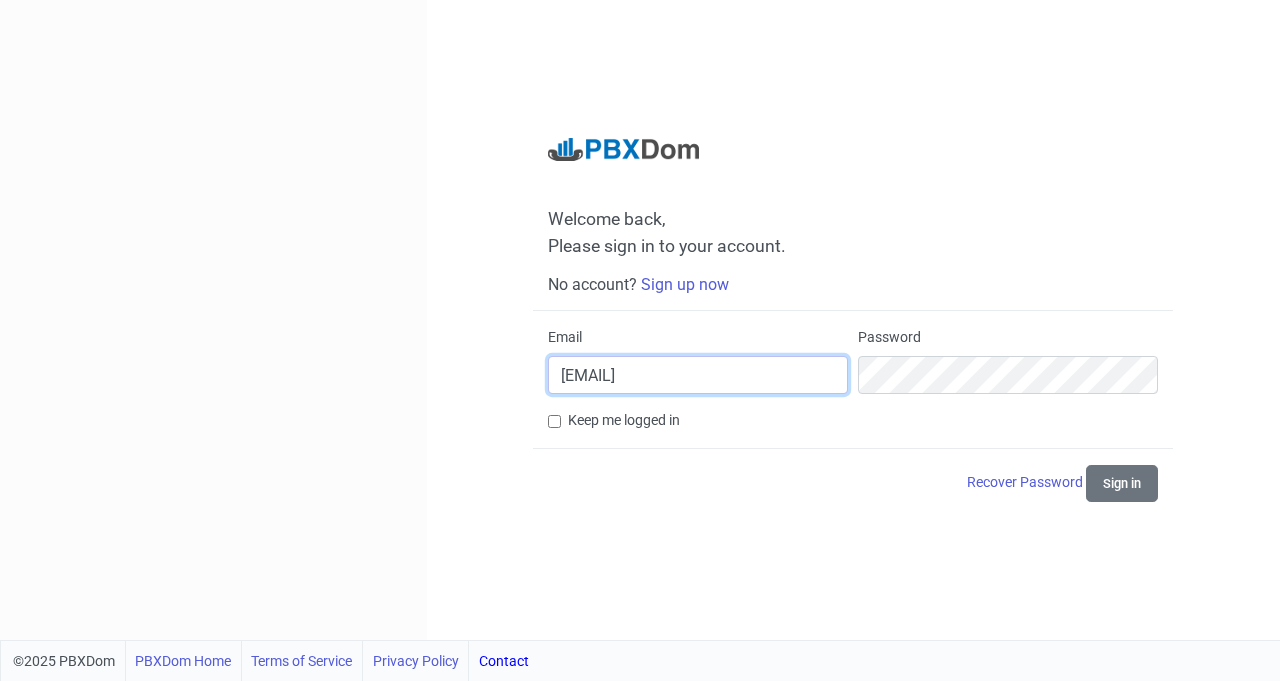 type on "hisox41649@[DOMAIN]" 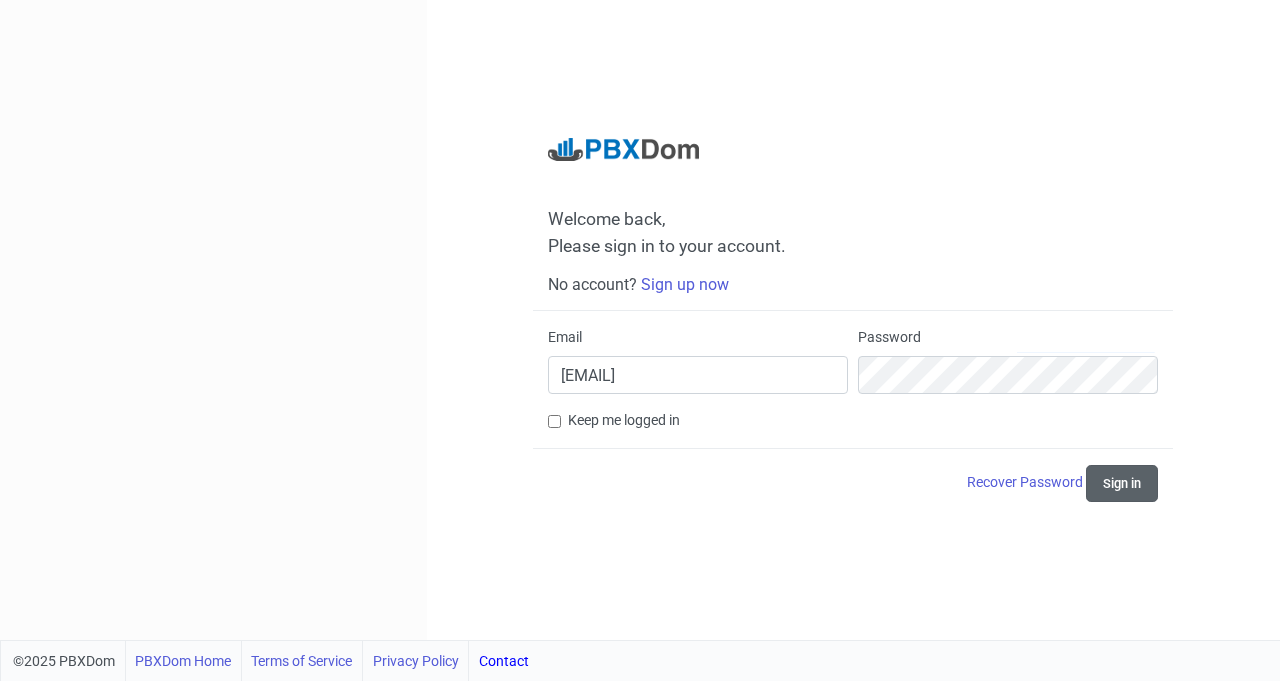 click on "Sign in" at bounding box center [1122, 483] 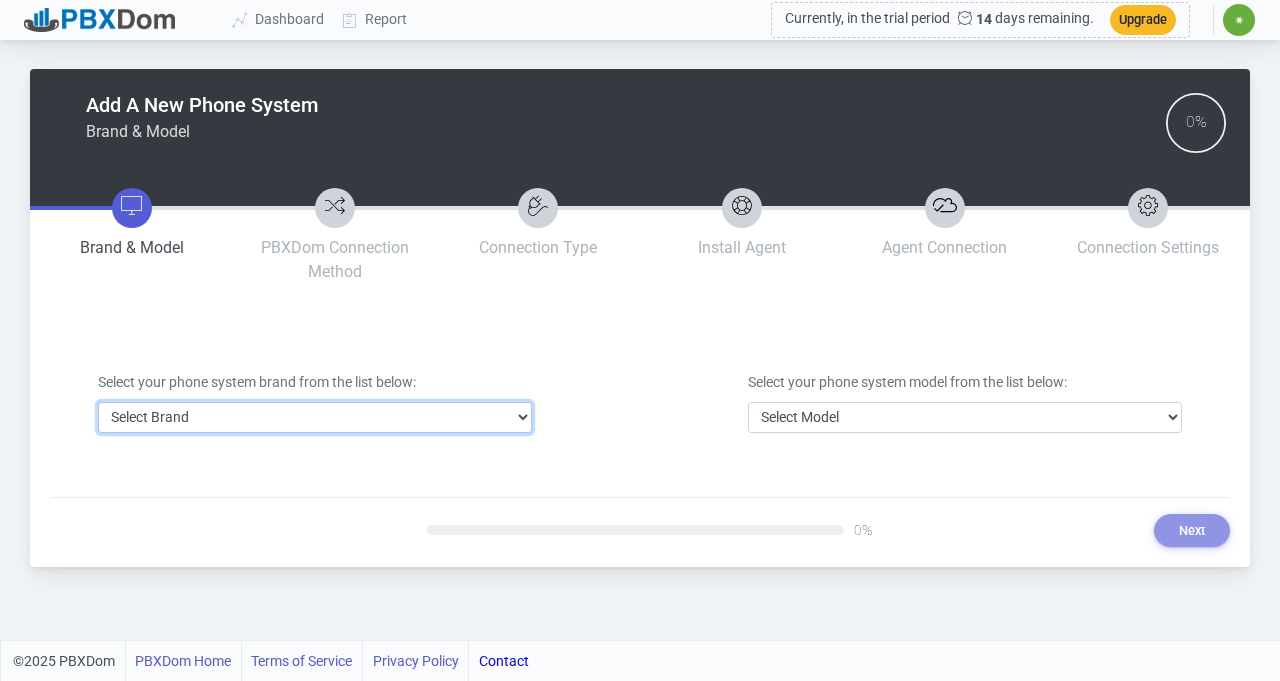 select on "2" 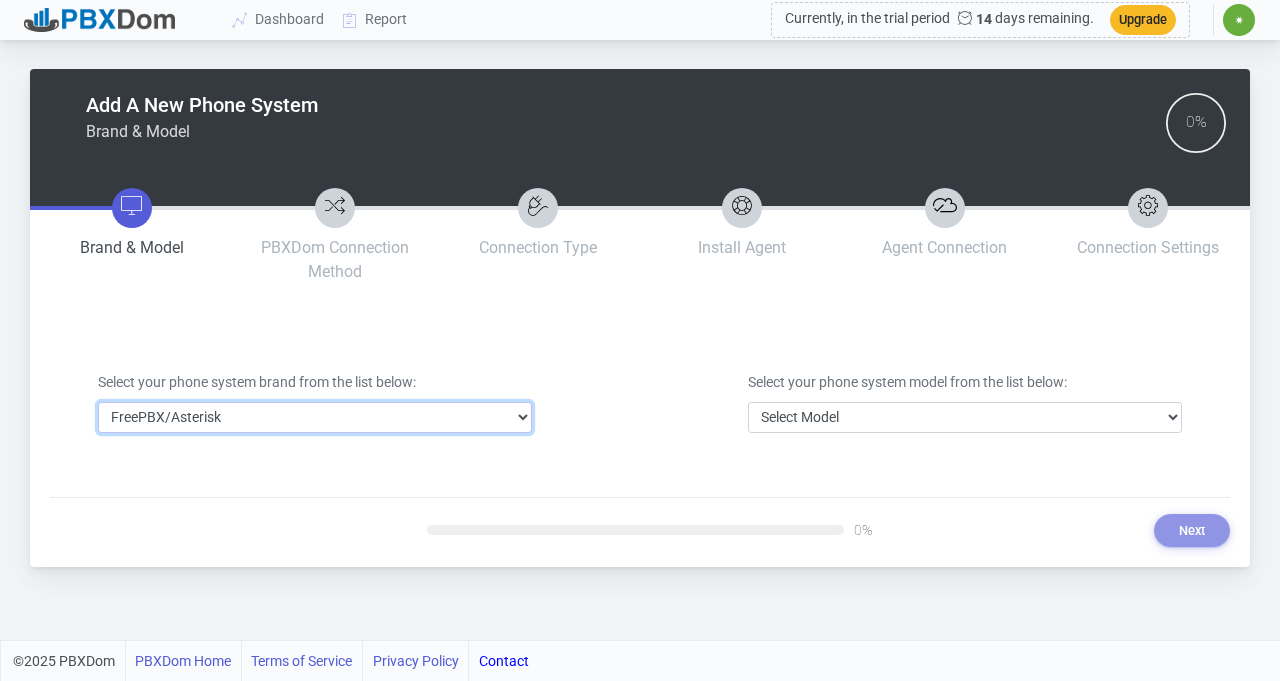 click on "Select Brand 3CX Avaya Cisco FreePBX/Asterisk Mitel Panasonic Yeastar" at bounding box center (315, 417) 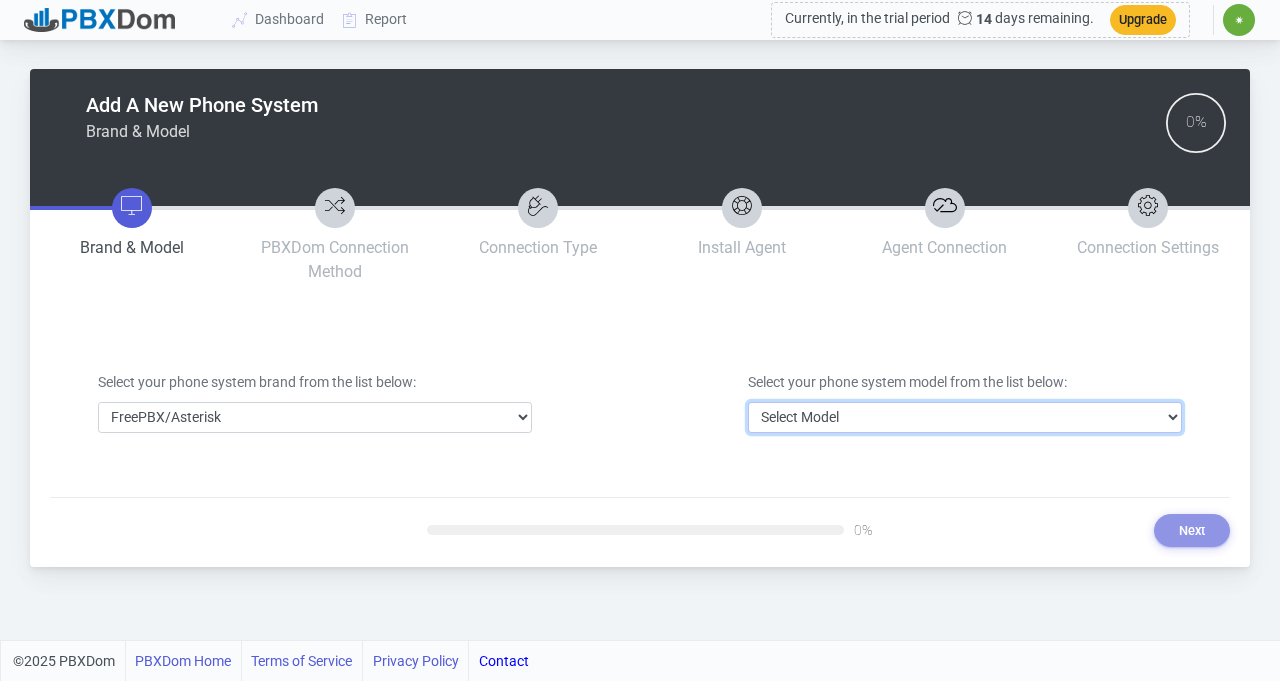 select on "17" 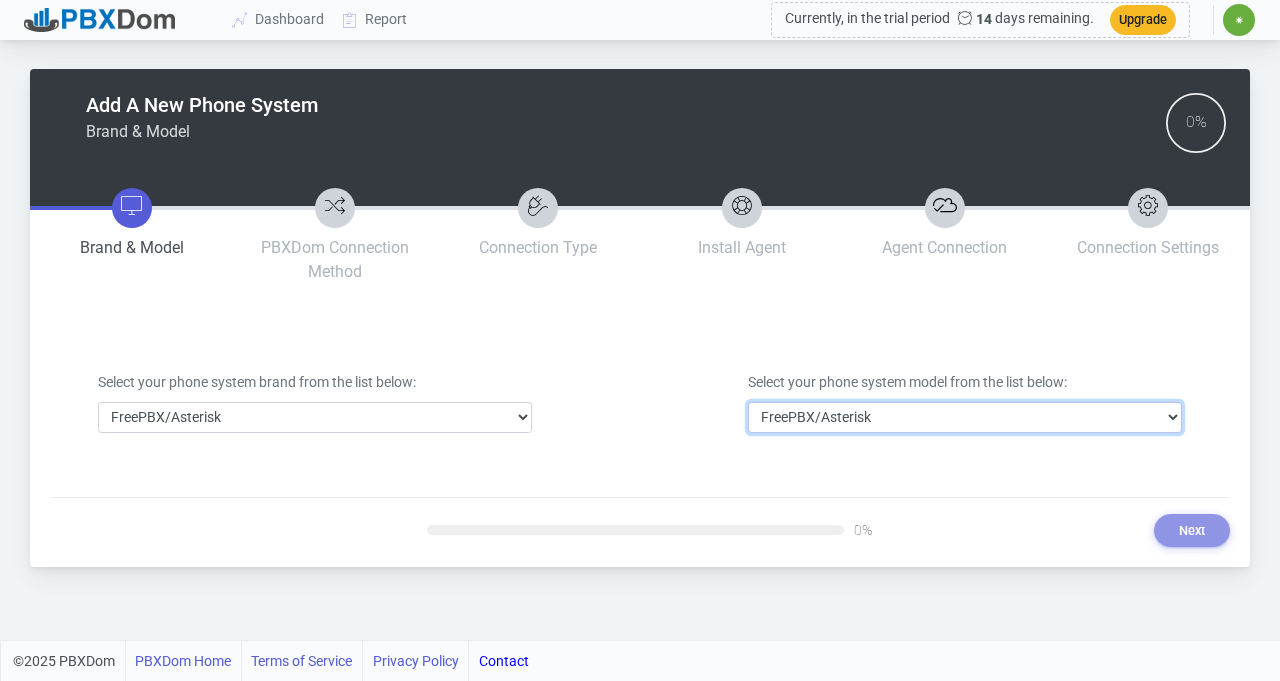 click on "Select Model FreePBX/Asterisk" at bounding box center (965, 417) 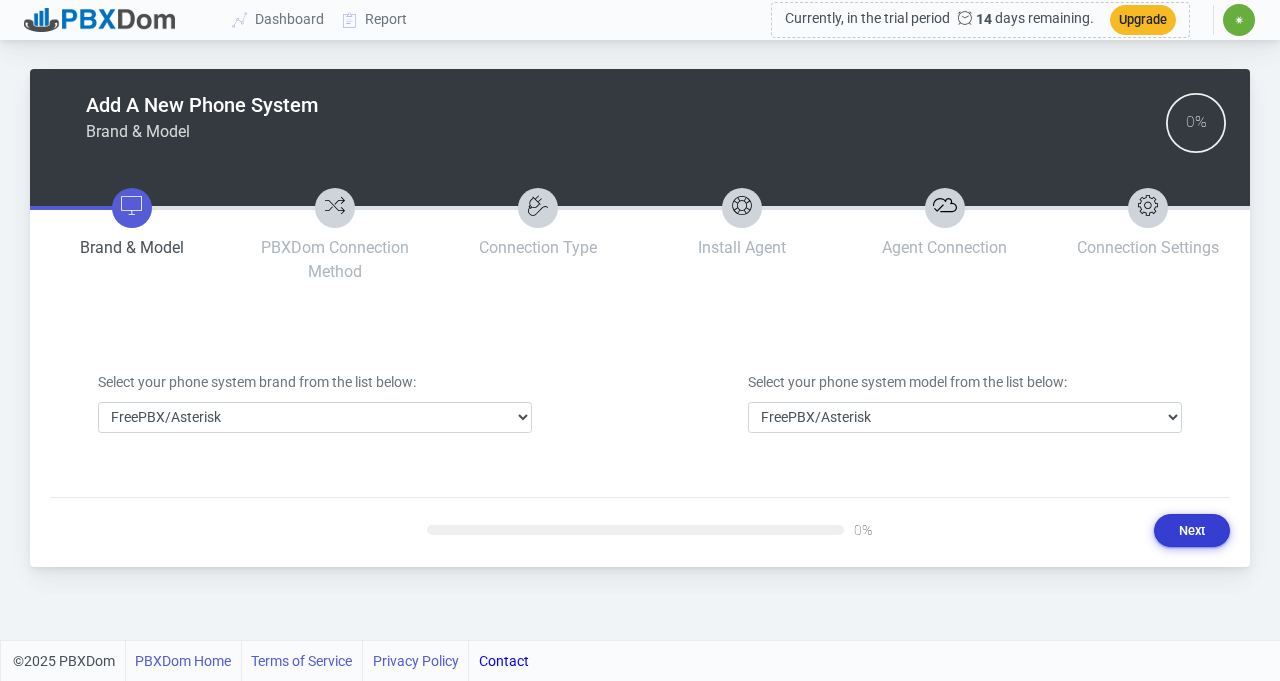 click on "Next" at bounding box center [1192, 530] 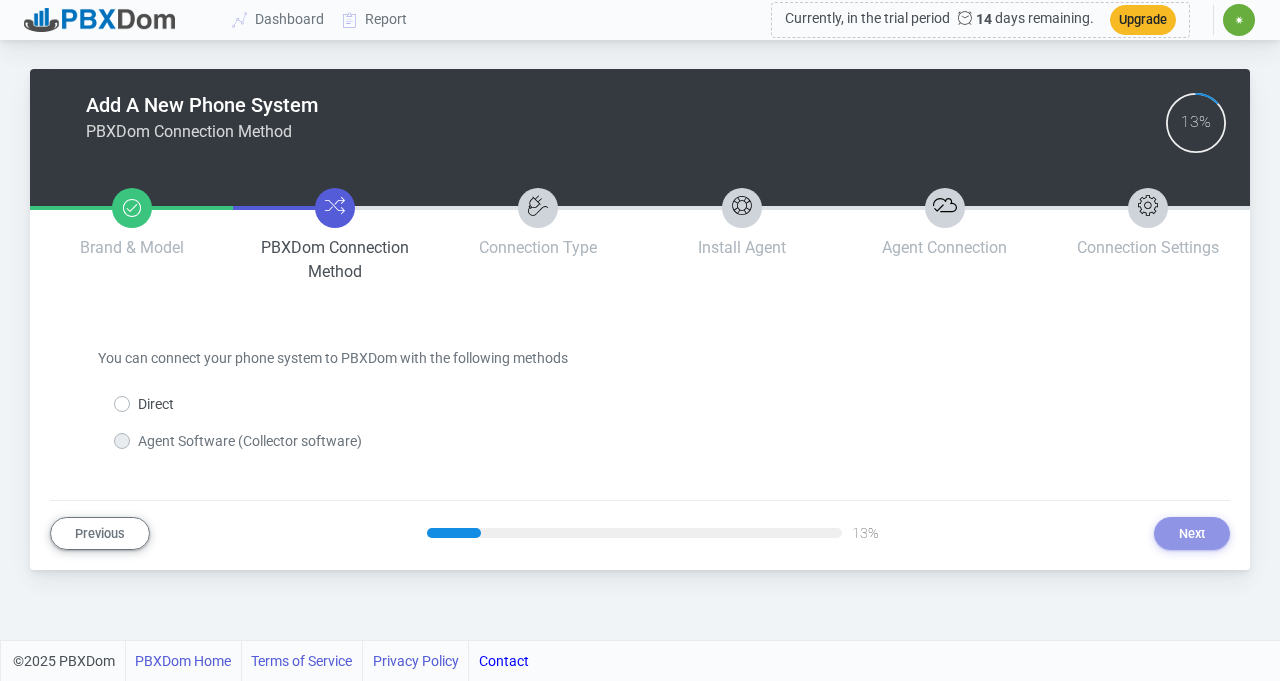 click on "Direct" at bounding box center (144, 404) 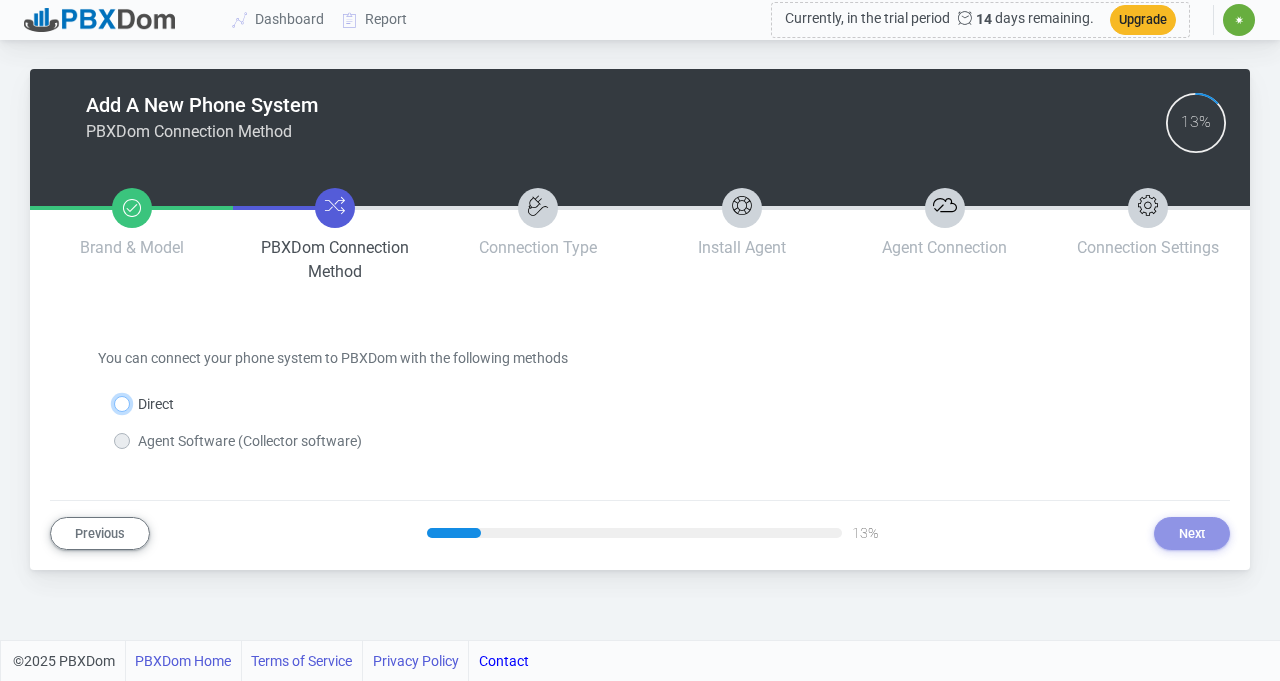 click on "Direct" at bounding box center [144, 400] 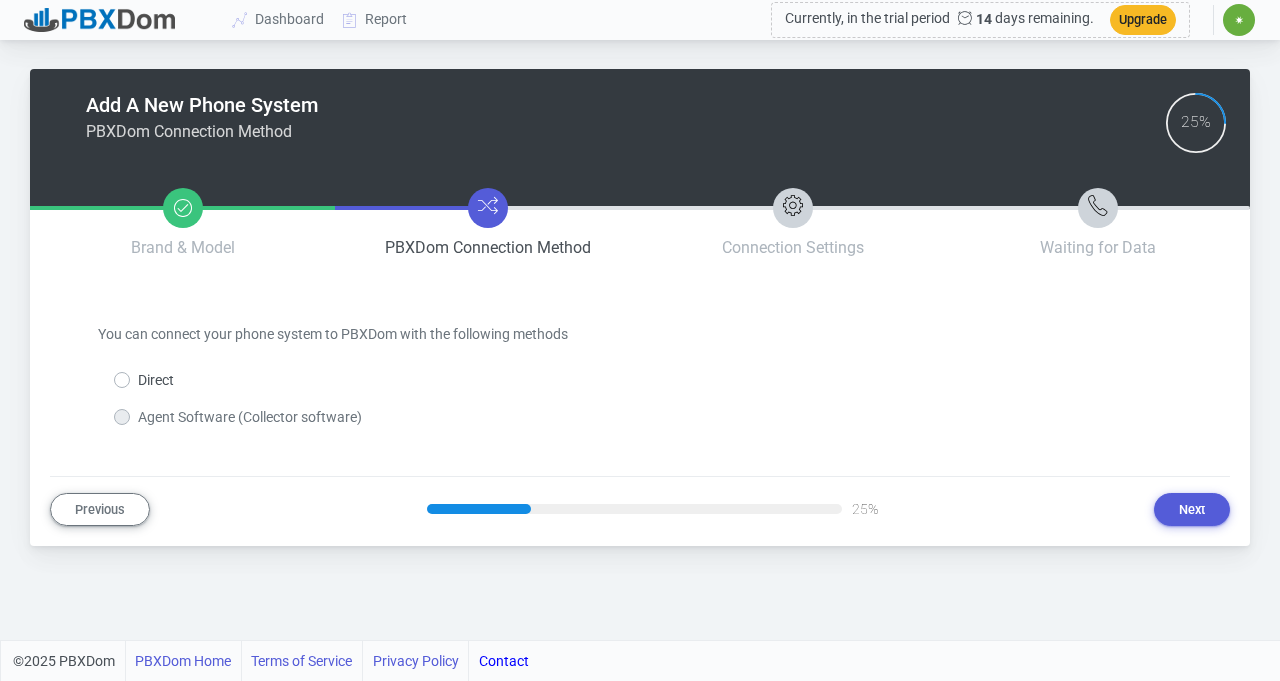 click on "Agent Software (Collector software)" at bounding box center (238, 417) 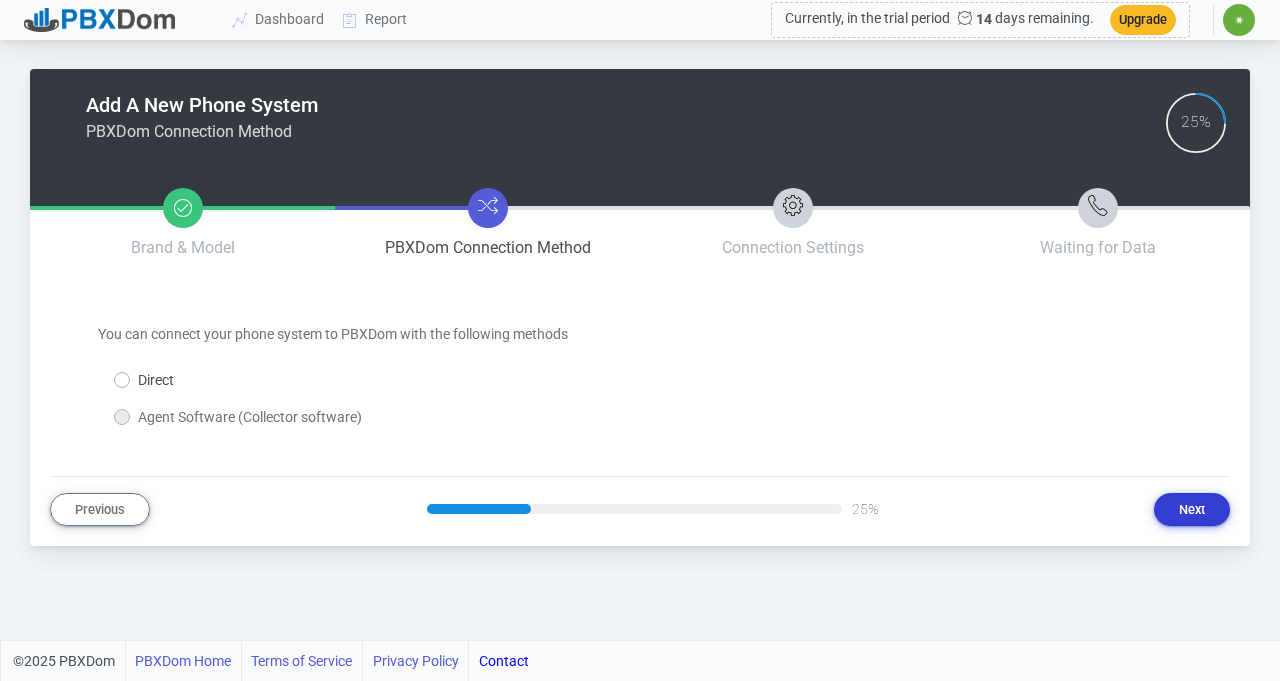 click on "Next" at bounding box center [1192, 509] 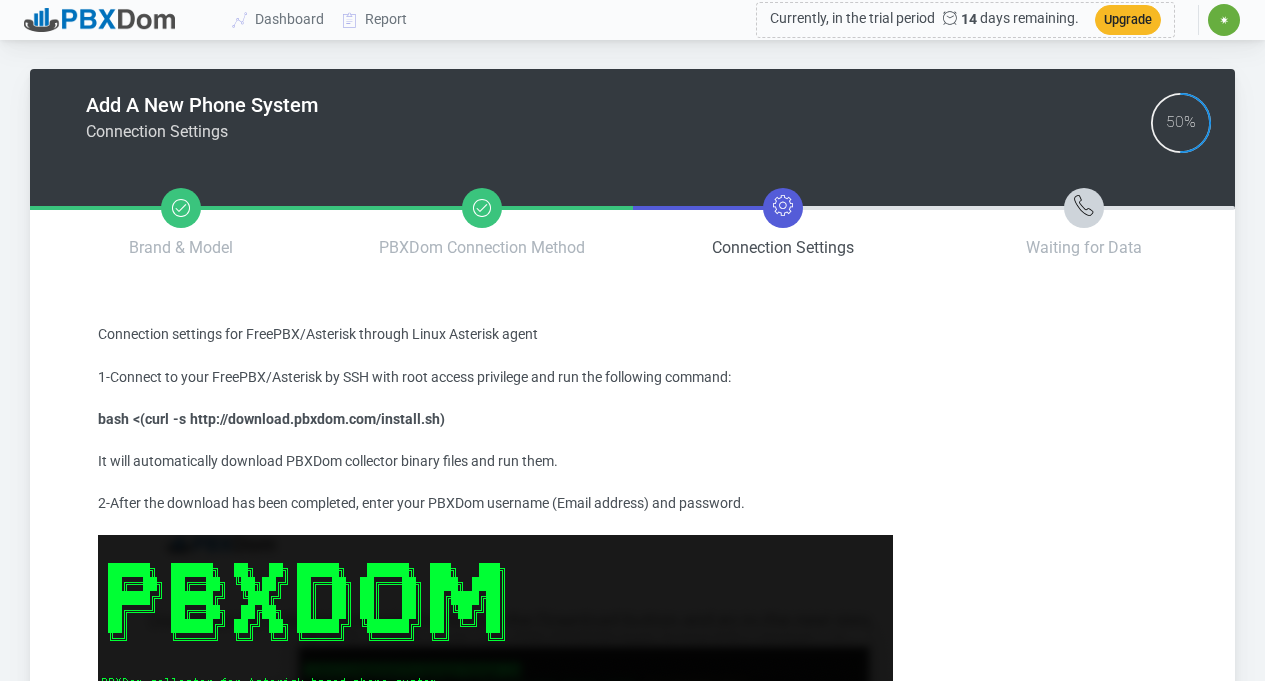 scroll, scrollTop: 540, scrollLeft: 0, axis: vertical 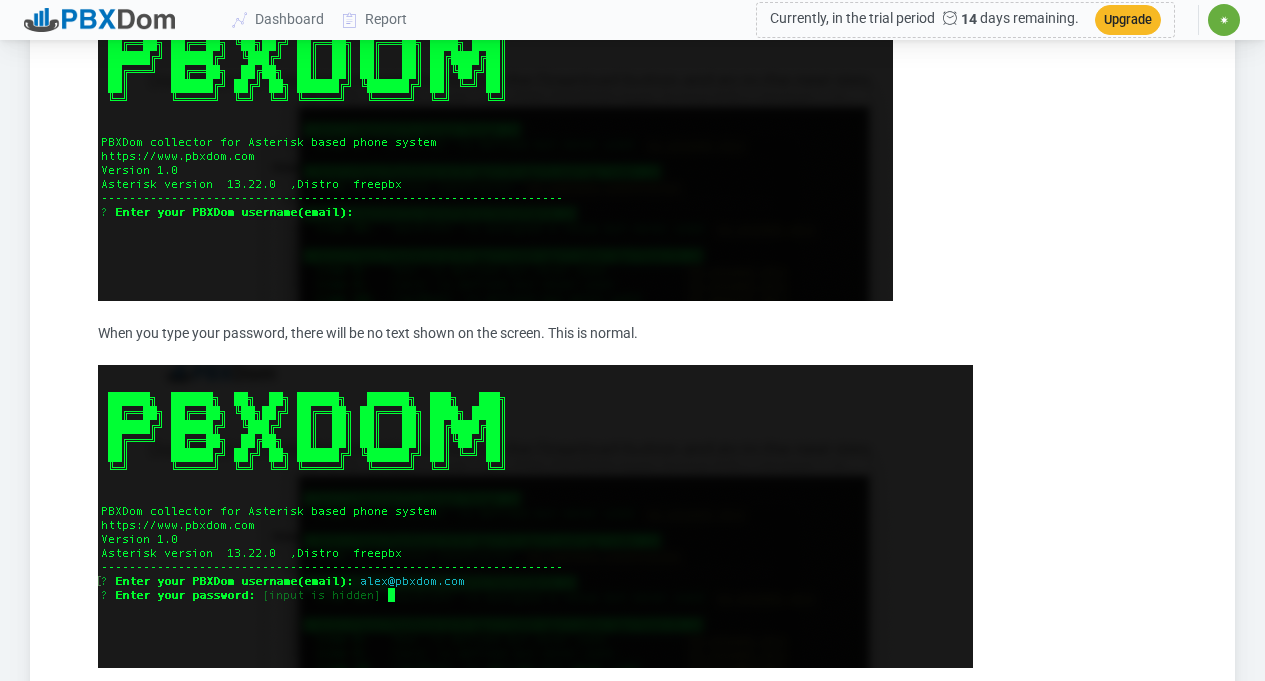 click at bounding box center (535, 516) 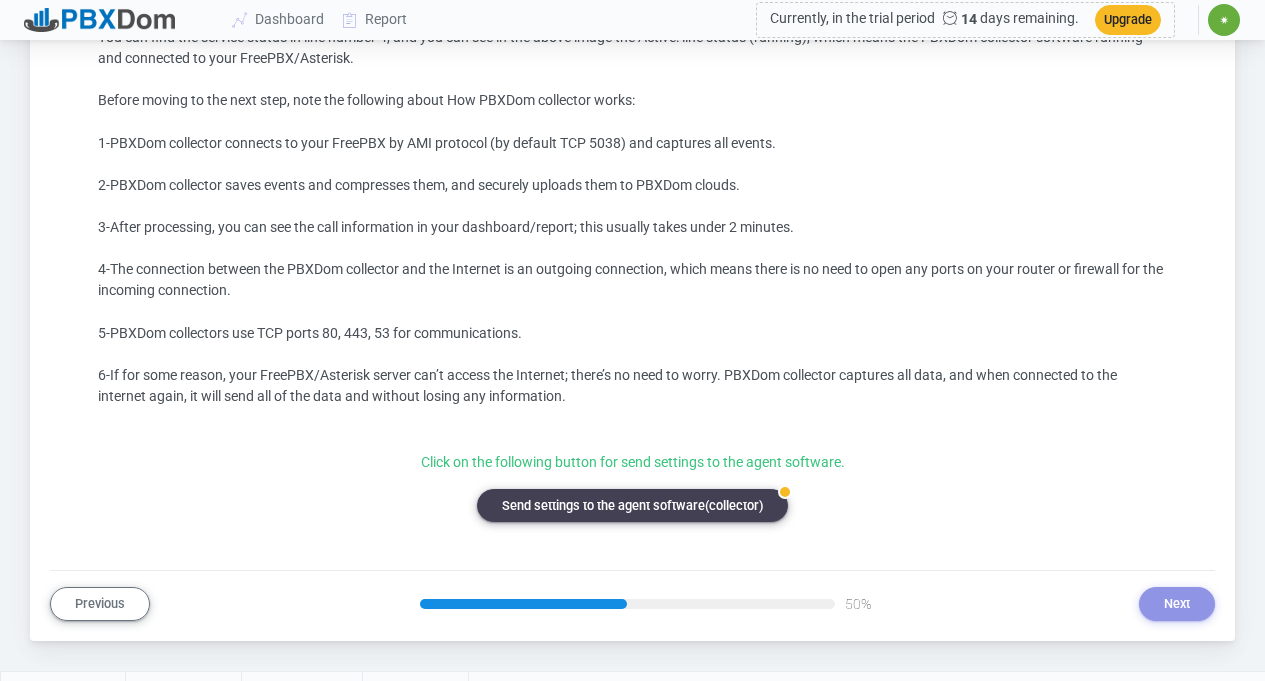 scroll, scrollTop: 2340, scrollLeft: 0, axis: vertical 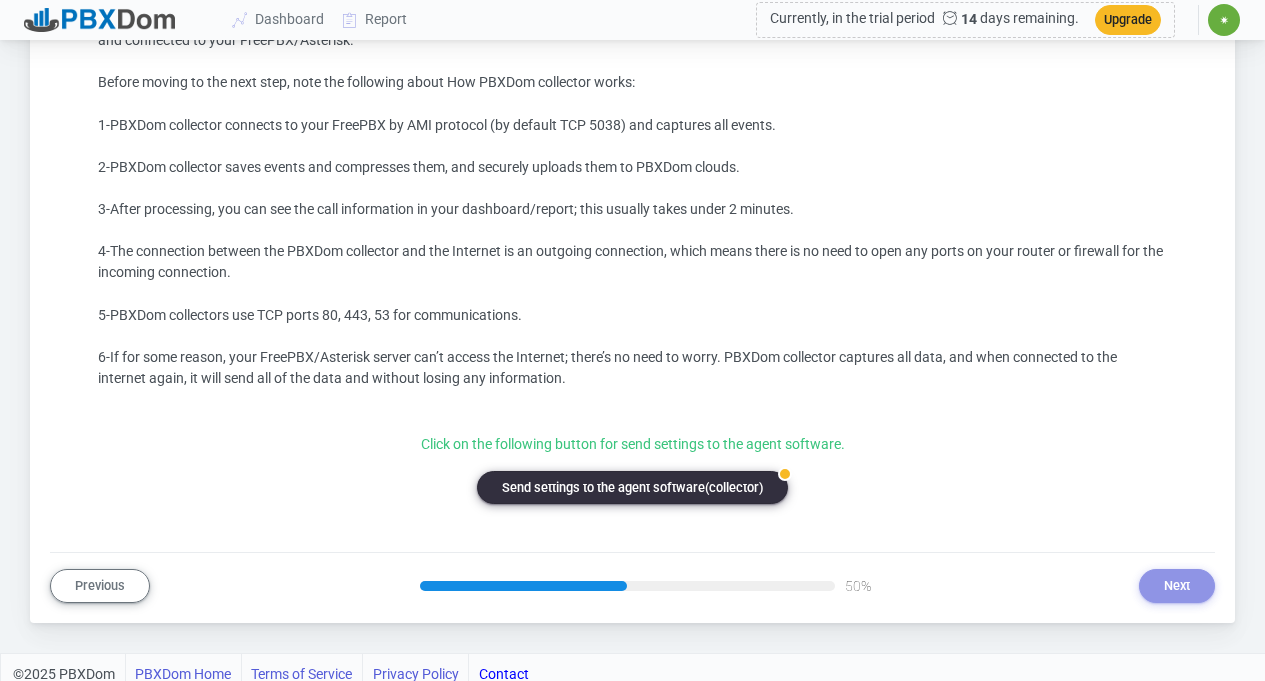 click on "badge Send settings to the agent software(collector)" at bounding box center (632, 487) 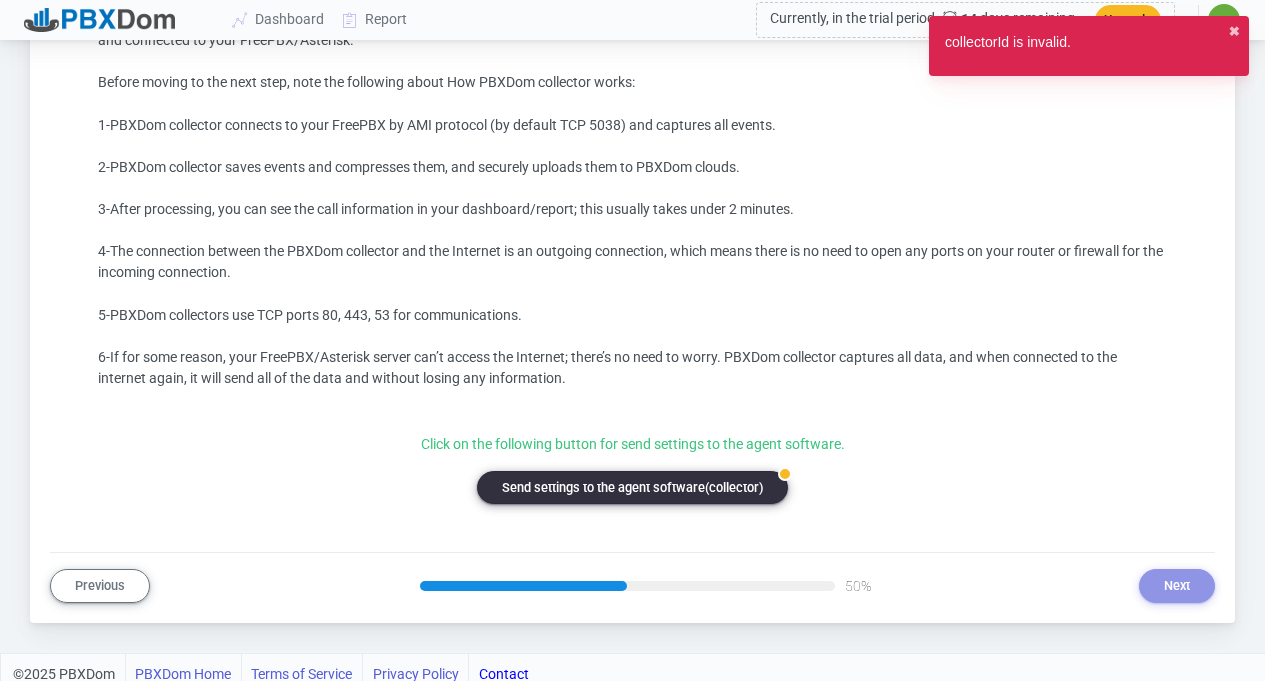click on "badge" at bounding box center [785, 474] 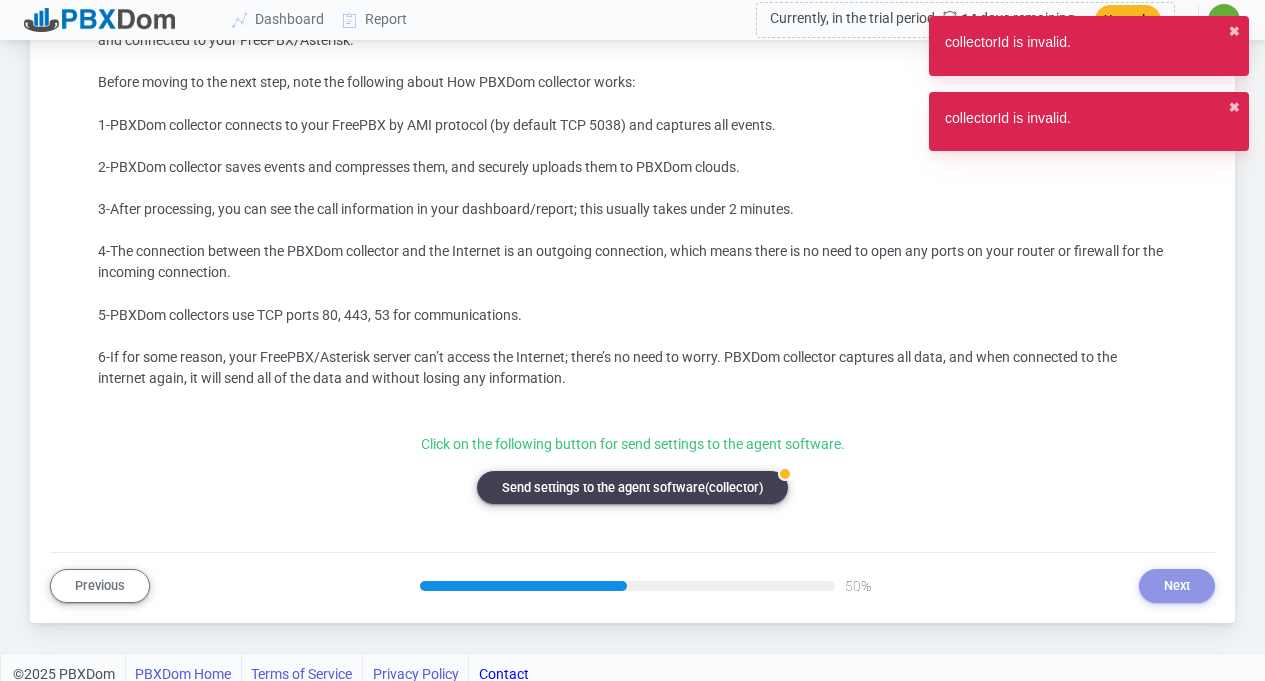 click on "Click on the following button for send settings to the agent software." at bounding box center [632, 444] 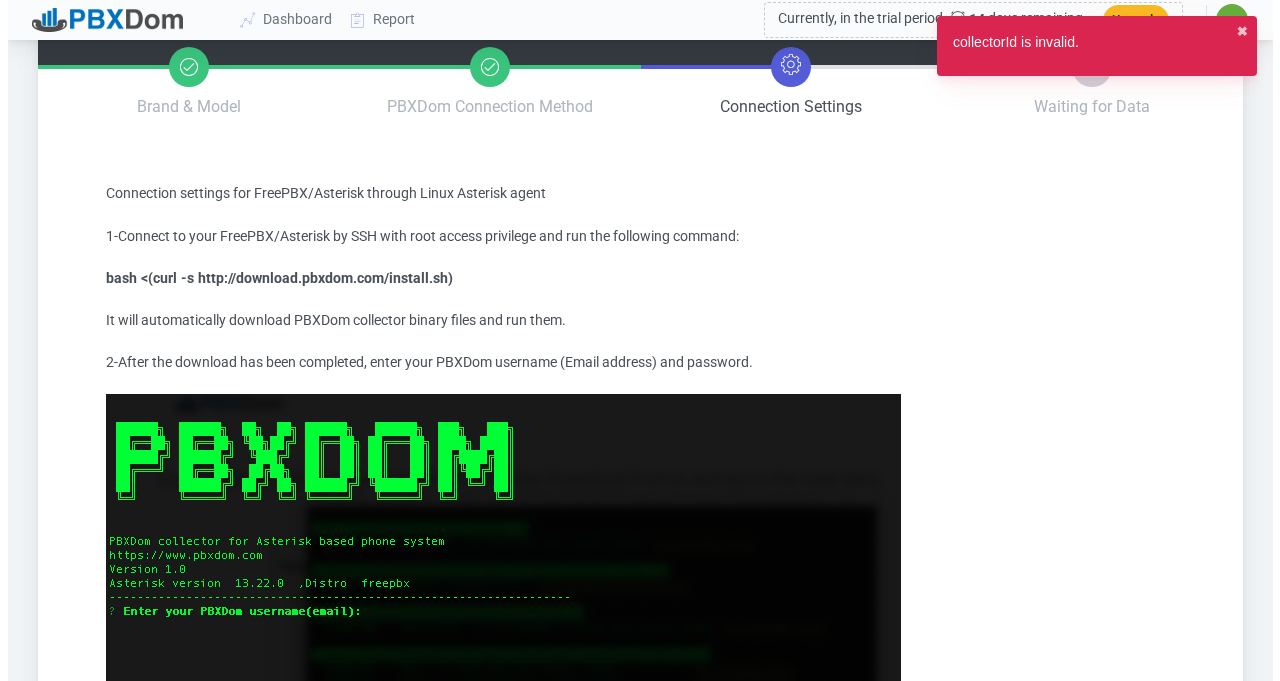 scroll, scrollTop: 0, scrollLeft: 0, axis: both 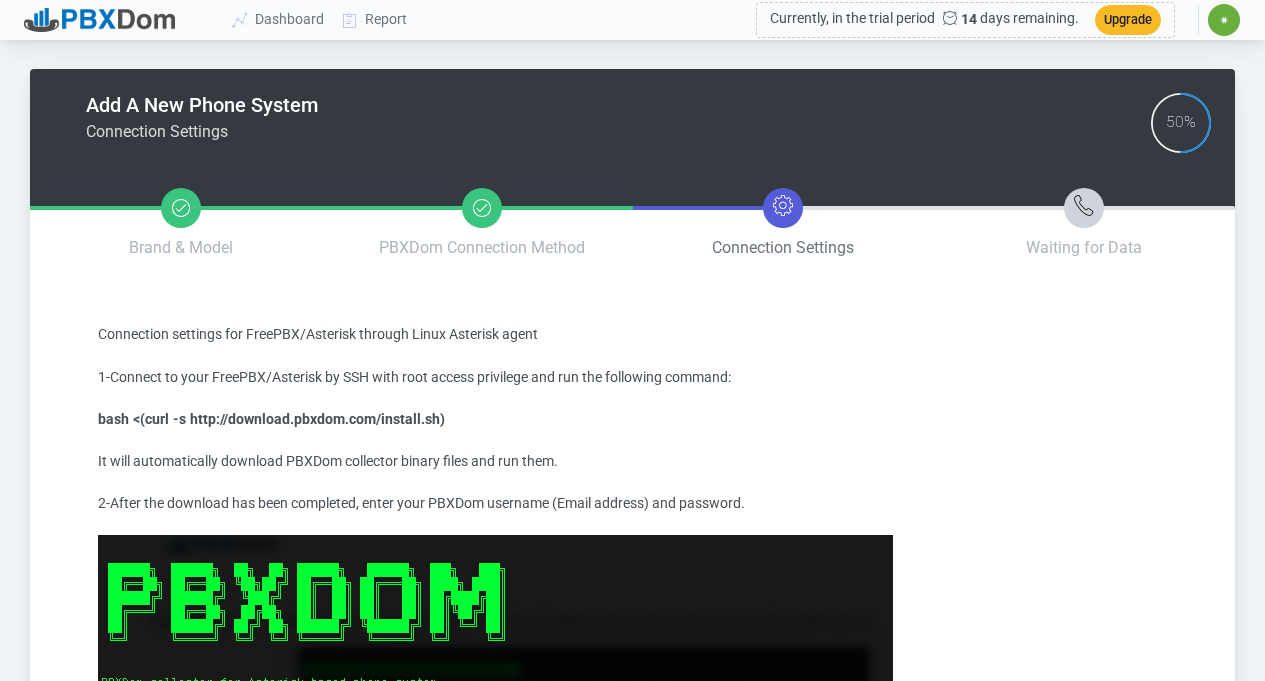 click at bounding box center (783, 206) 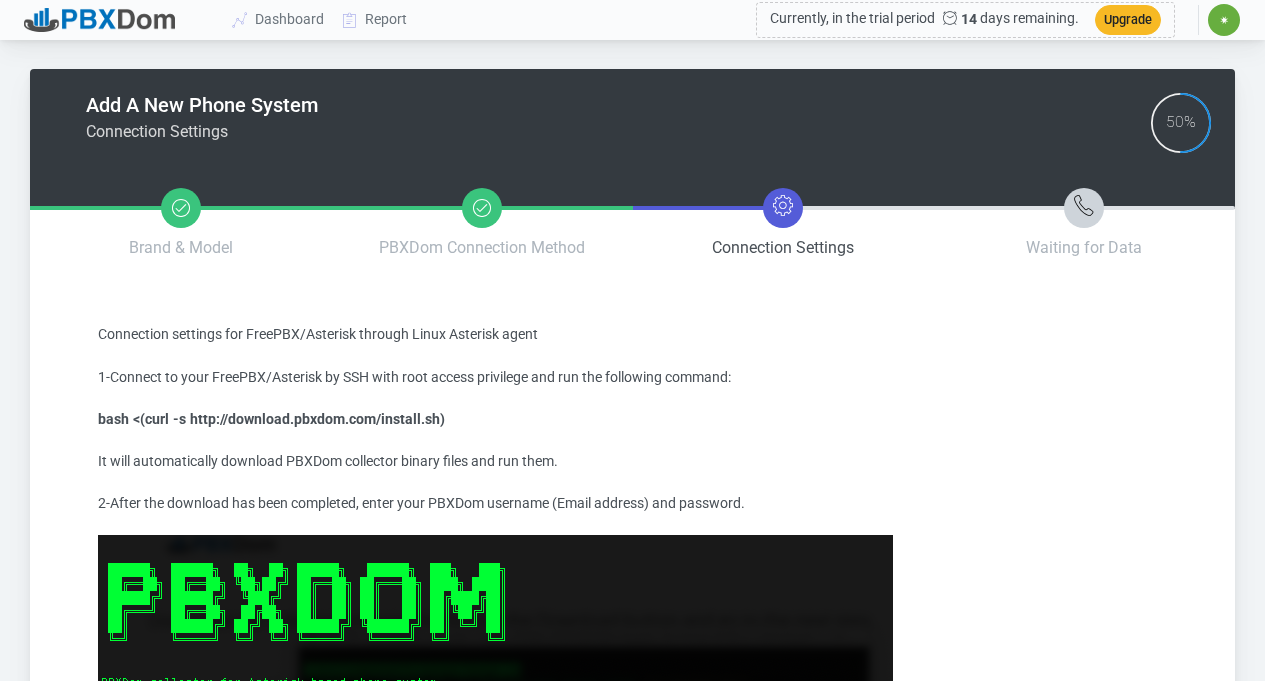 click 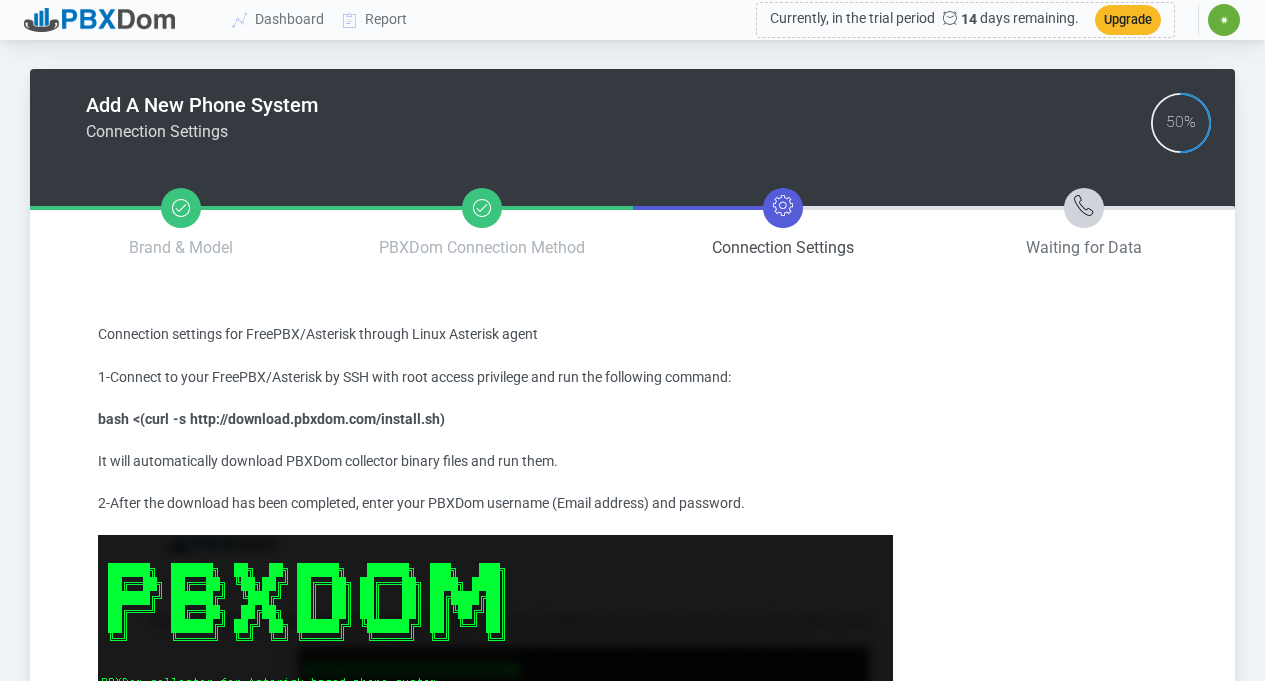 click at bounding box center [1084, 208] 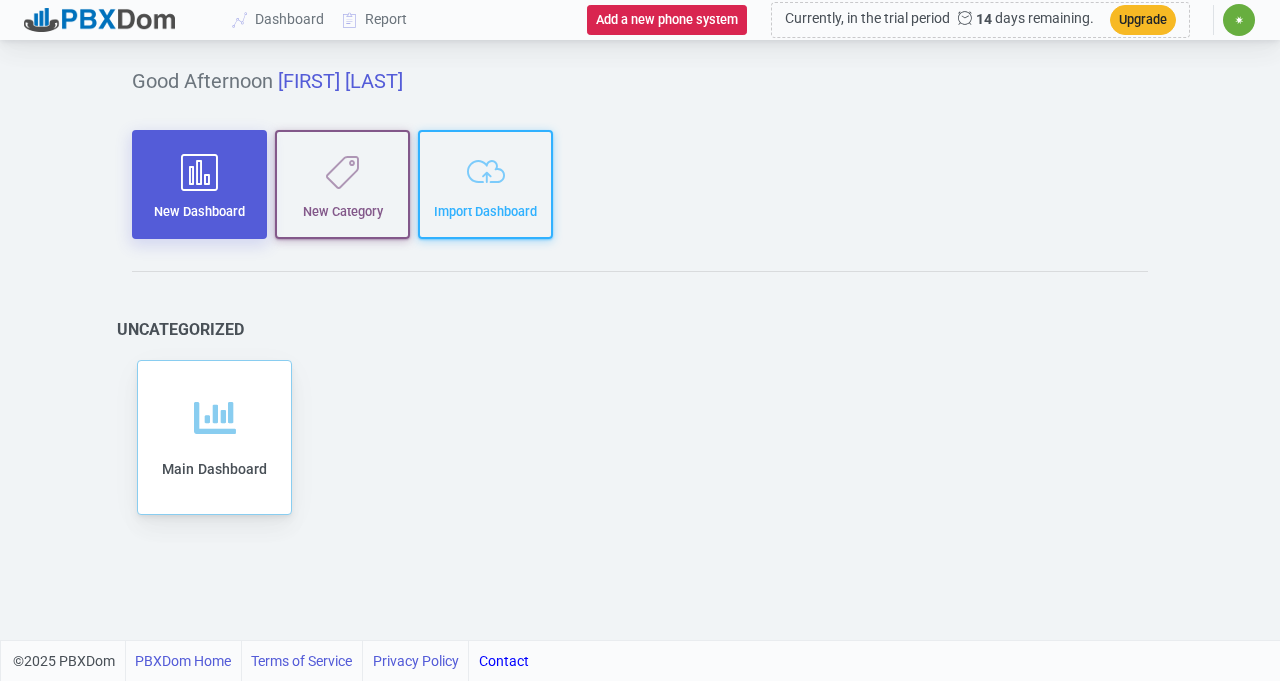 click on "New Dashboard" at bounding box center [199, 184] 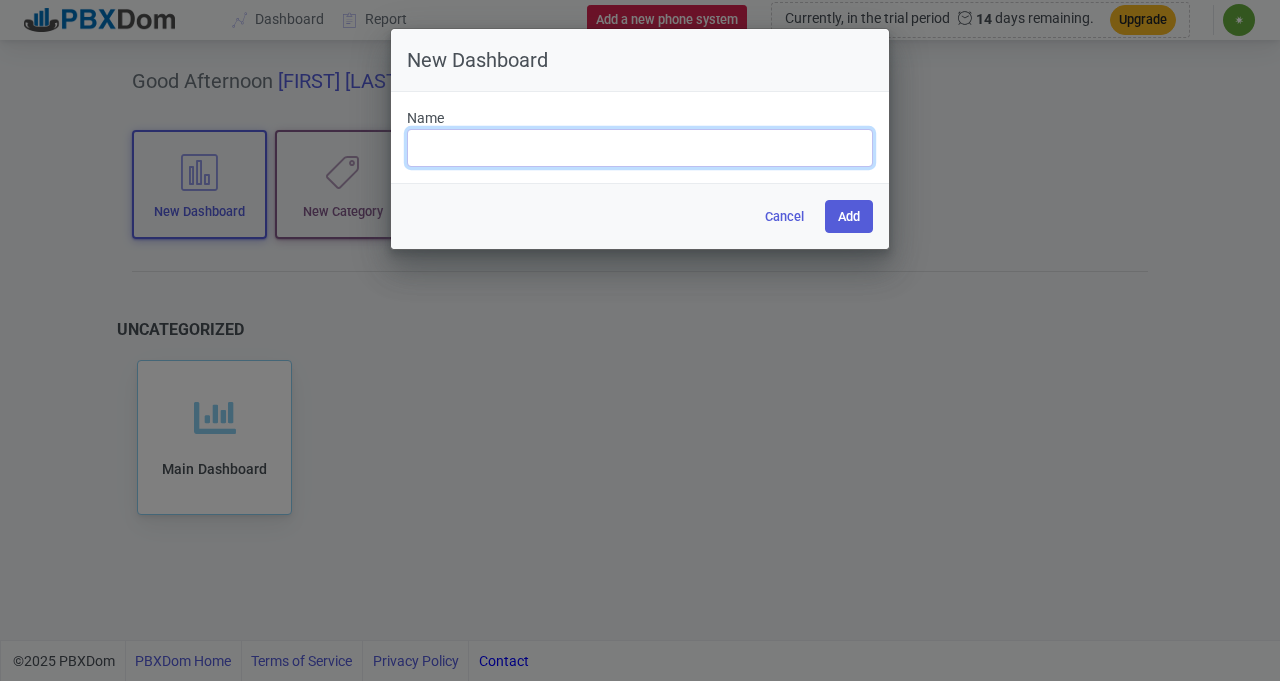 click at bounding box center [640, 148] 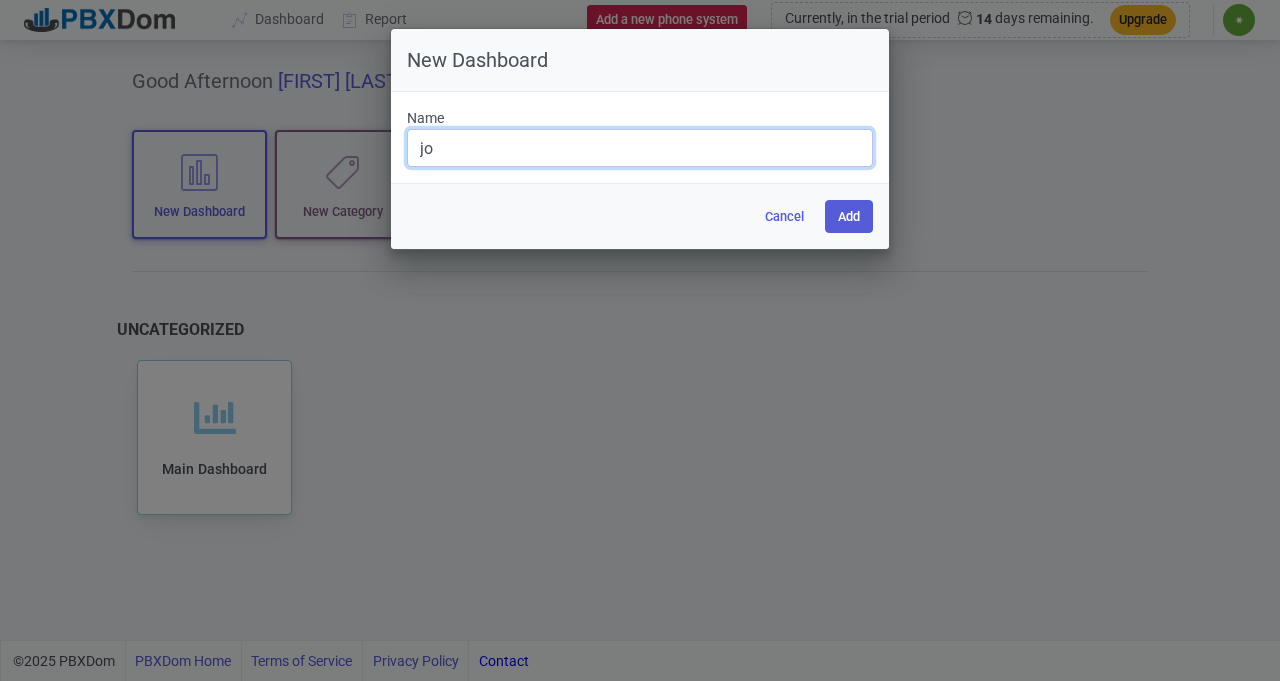 type on "[FIRST]" 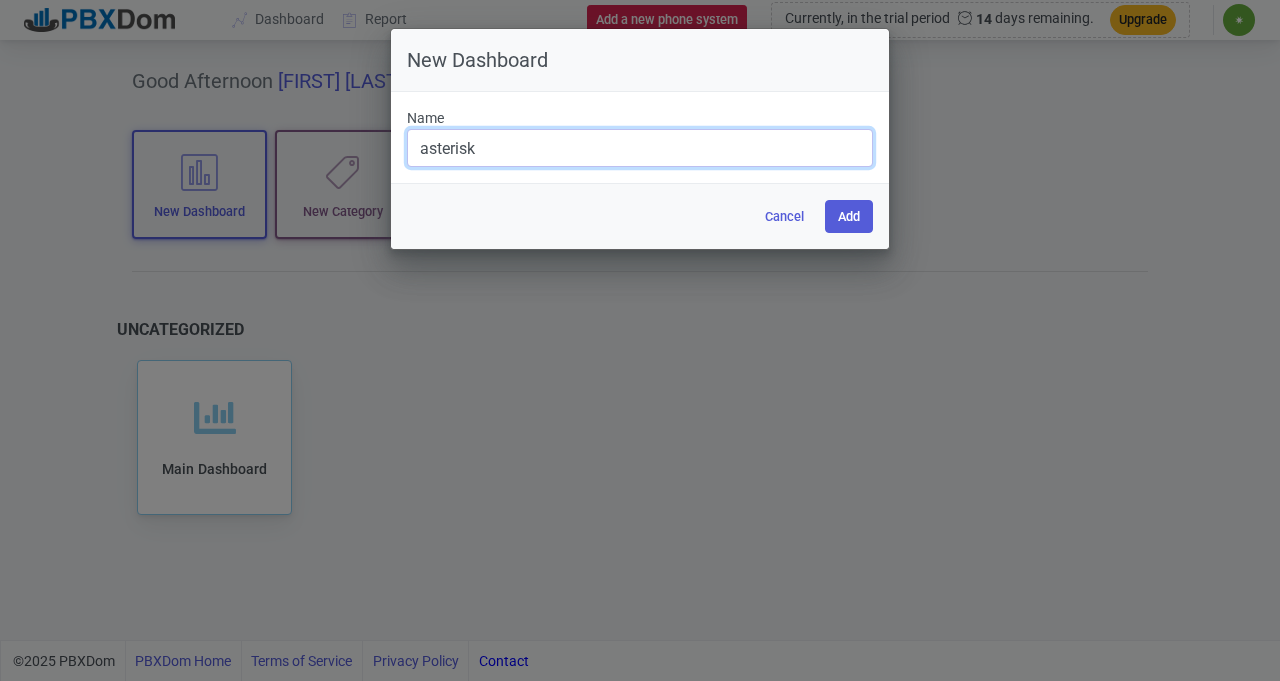 type on "asterisk" 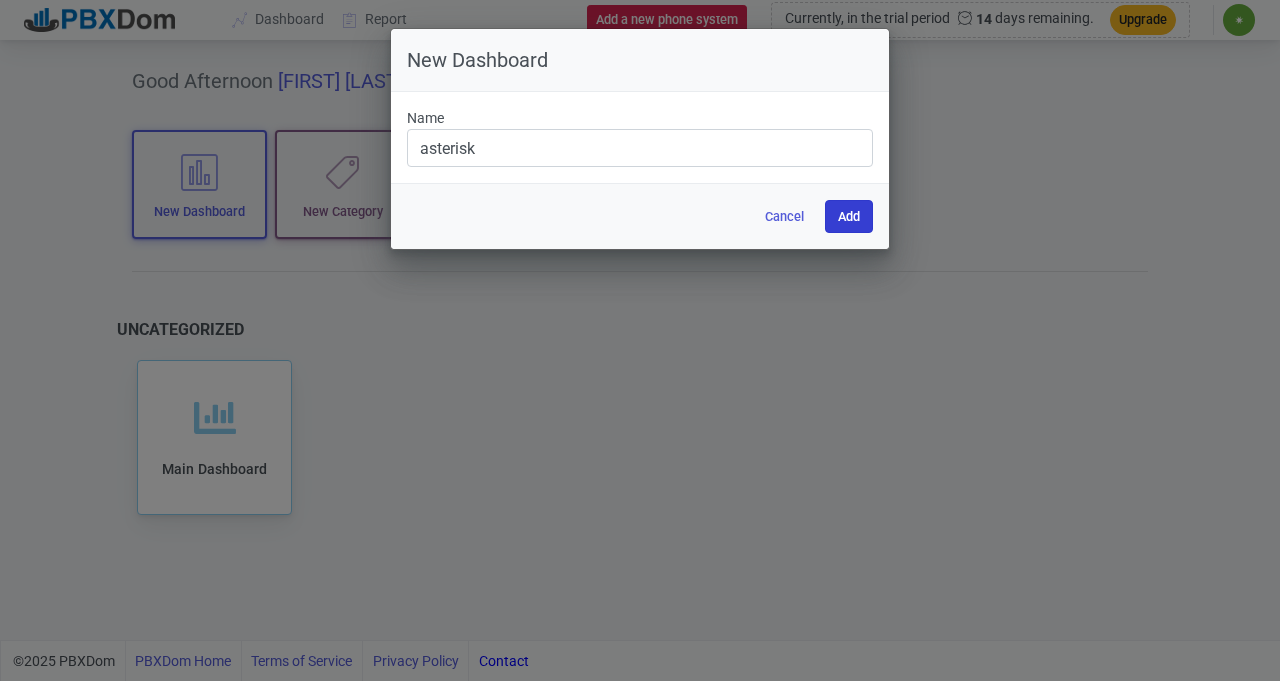 click on "Add" at bounding box center (849, 216) 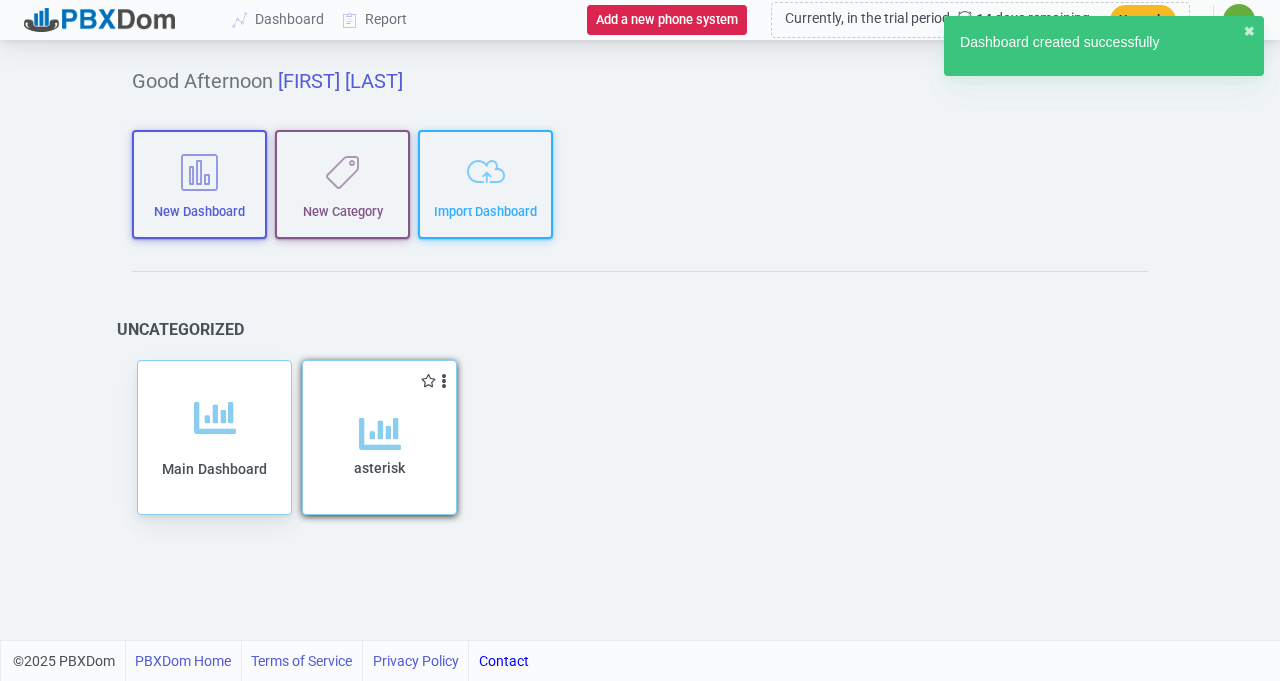 click on "asterisk" at bounding box center (379, 464) 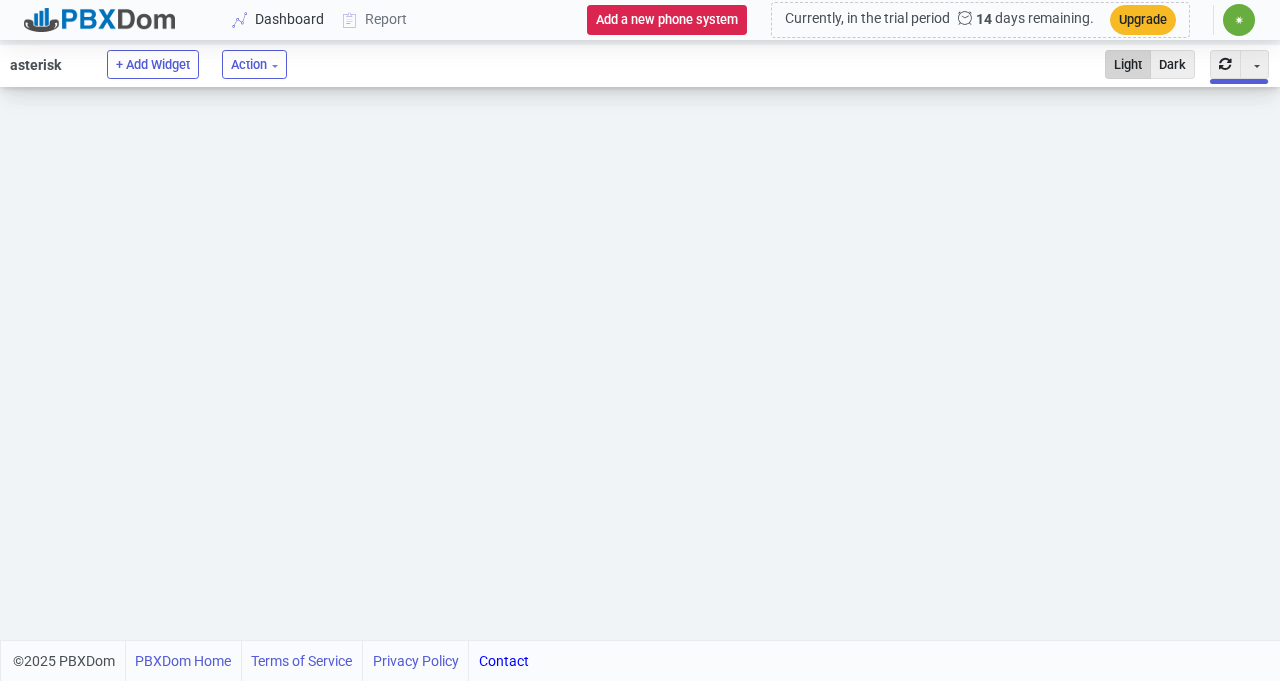 click on "Dashboard" at bounding box center [279, 19] 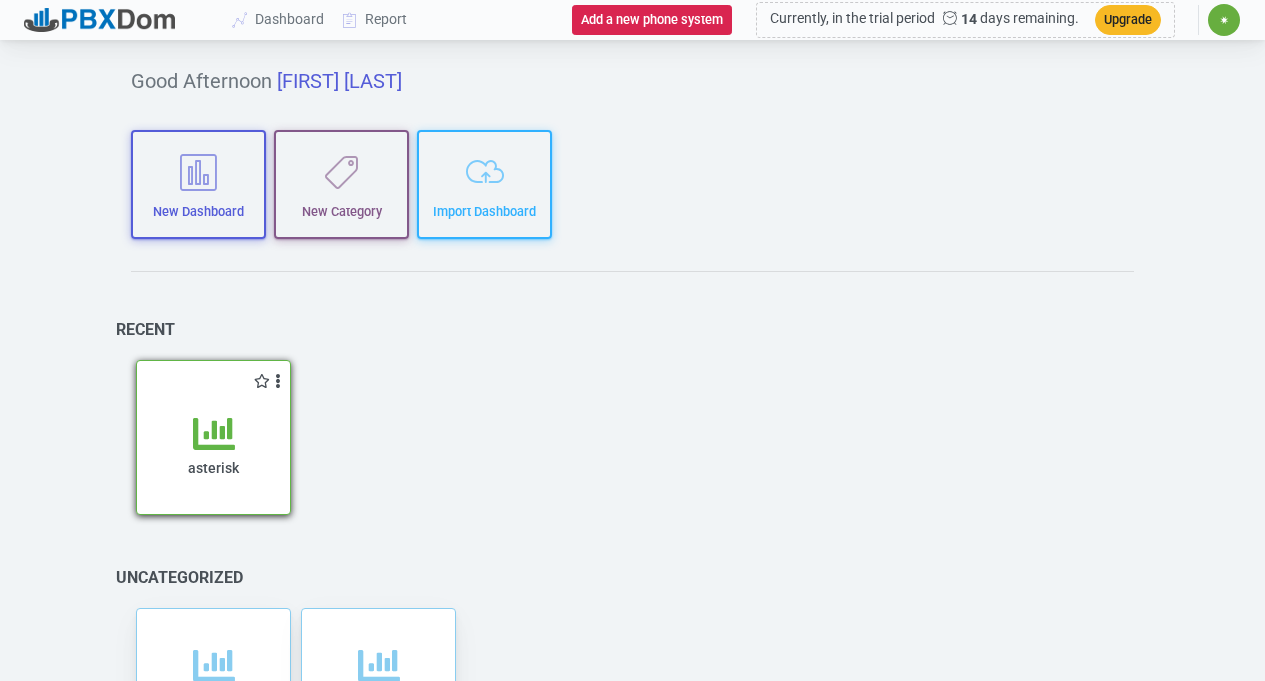 click at bounding box center (214, 434) 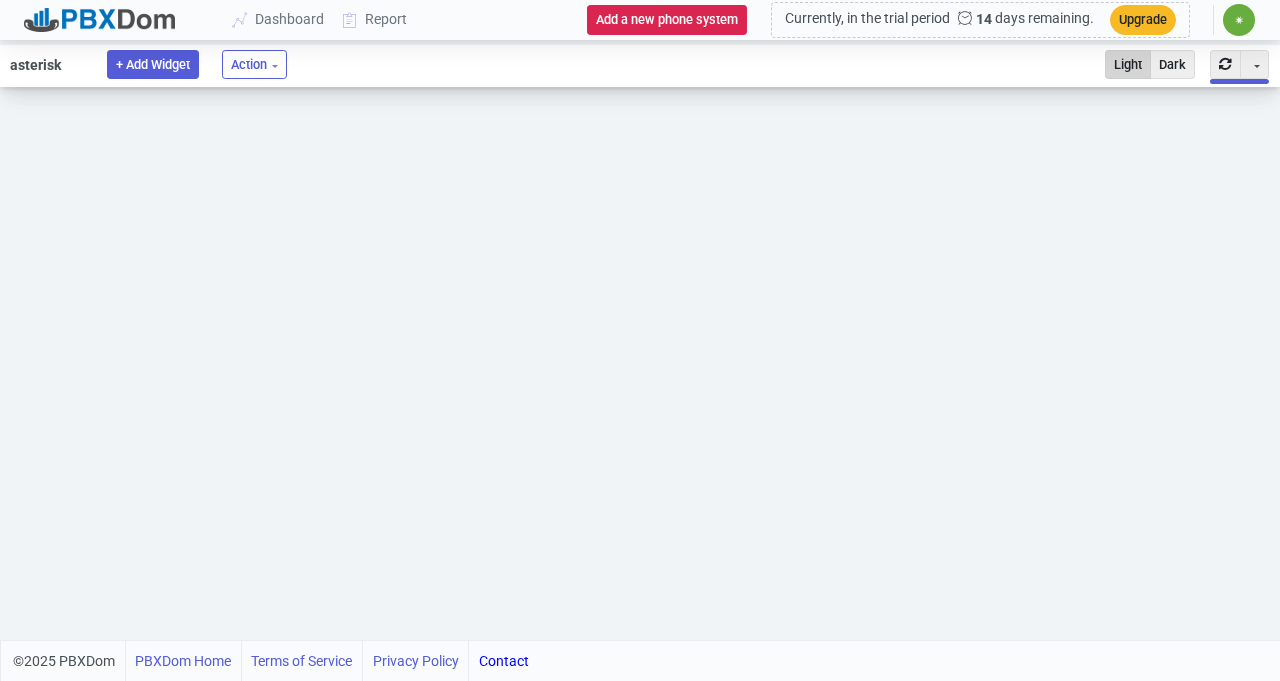 click on "+ Add Widget" at bounding box center [153, 64] 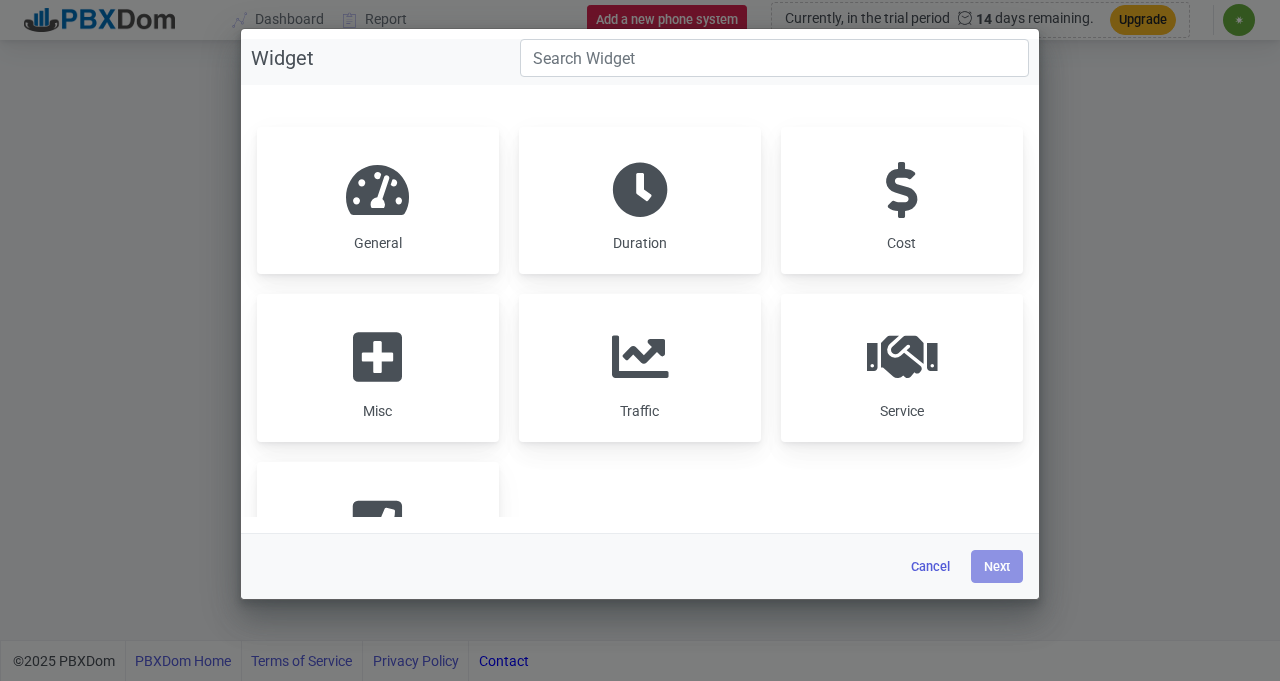 click on "General" at bounding box center [378, 200] 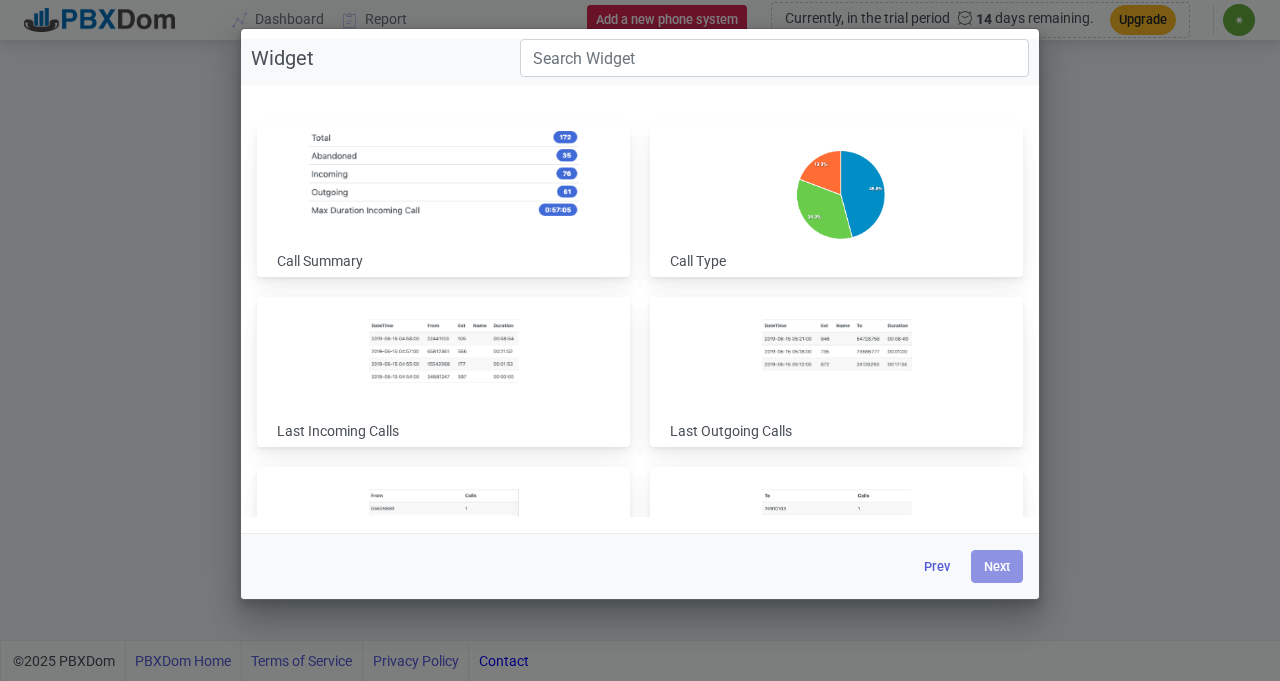 drag, startPoint x: 432, startPoint y: 223, endPoint x: 300, endPoint y: 239, distance: 132.96616 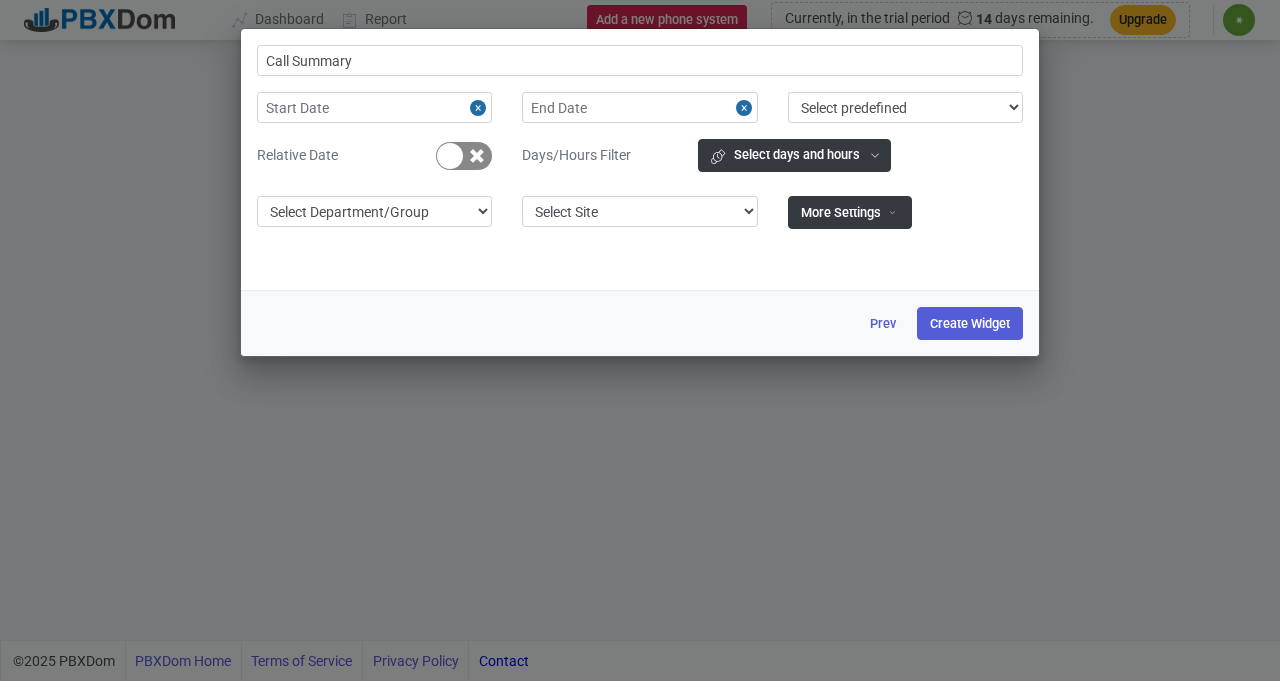 click on "Call Summary Select predefined Today Yesterday Current Year Current Month Current Week Previous Year Previous Month Previous Week Last 30 Days Last 7 Days Relative Date Days/Hours Filter Select days and hours Choose your custom week days and hours   Saturday From To Exclude   Sunday From To Exclude   Monday From To Exclude   Tuesday From To Exclude   Wednesday From To Exclude   Thursday From To Exclude   Friday From To Exclude   Check All Select Department/Group exceptionExtension WhiteListExtension Select Site More Settings Order Type Ascending Descending Order Select Duration Extension User Logged In Call Date Time Account Code Account Code Name Call Direction Caller Name Caller Phone Trunk/CO Trunk/CO Name Cost Dialed Phone Extension Name Incoming DID Time before Answer/Hang-up Call Type Select Call Type Incoming Outgoing Internal Abandoned All Caller Phone Type and press enter... Called Phone Type and press enter... Caller Name Type and press enter... Acc Code Type and press enter... Acc Name User" at bounding box center (640, 192) 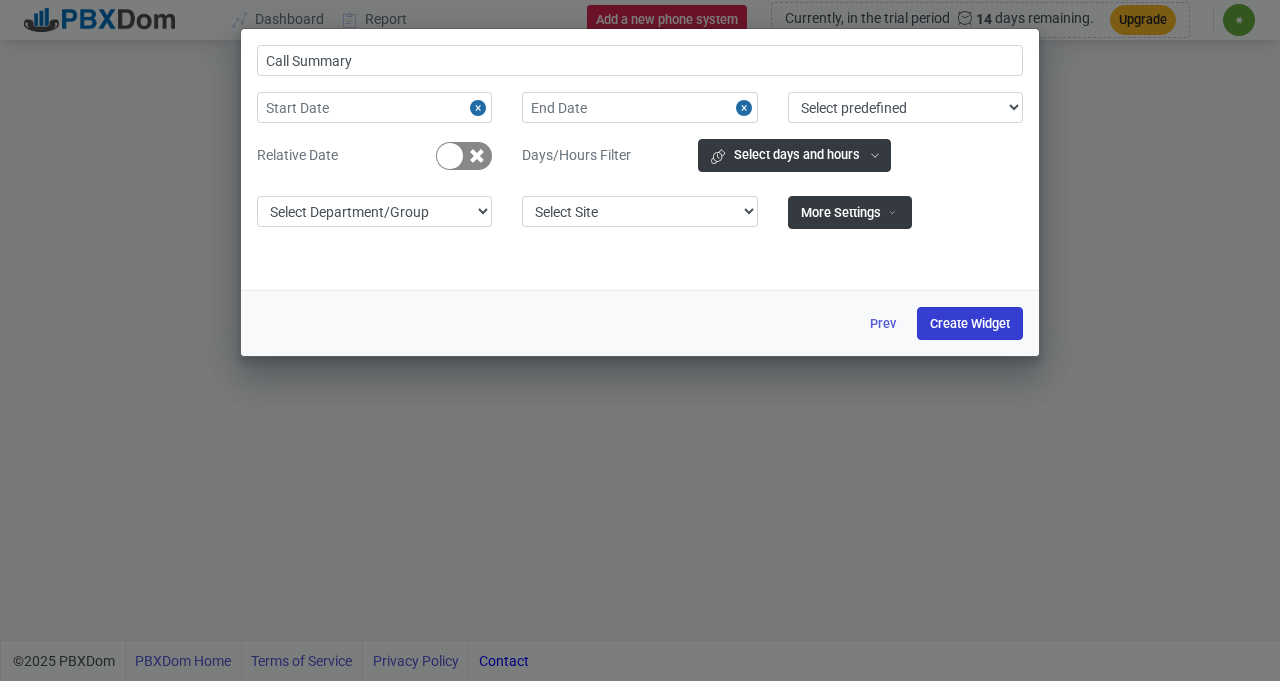 click on "Create Widget" at bounding box center (970, 323) 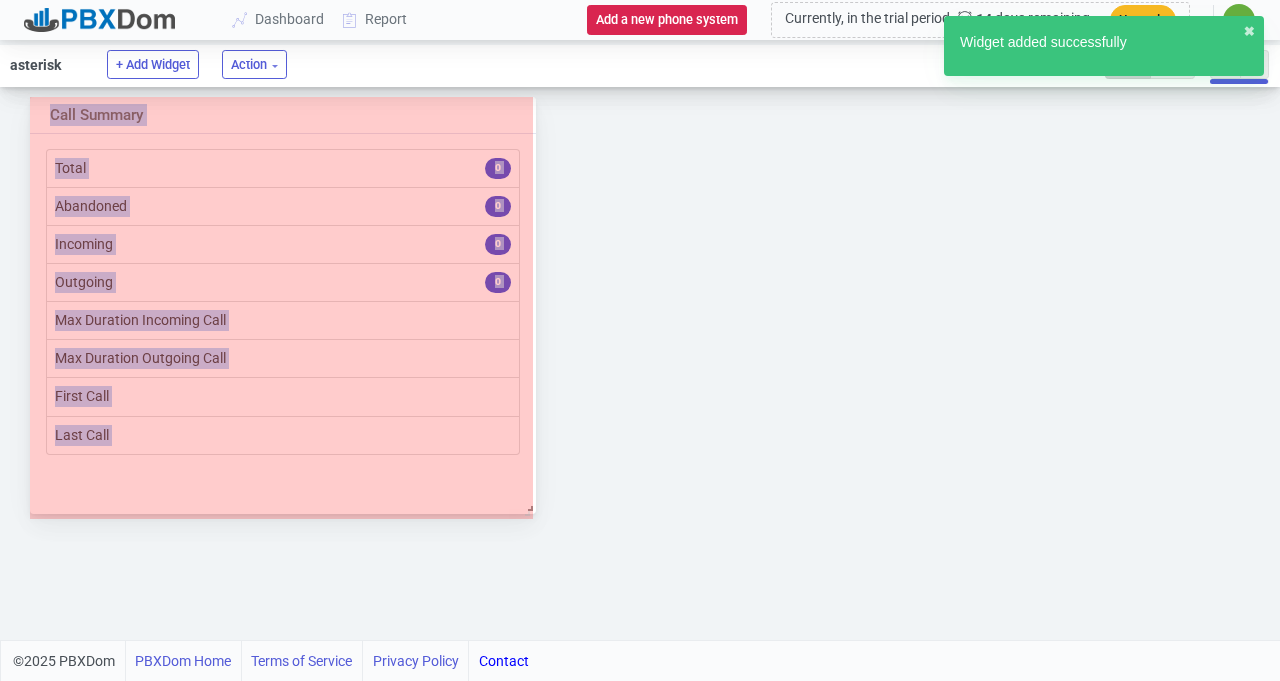 drag, startPoint x: 429, startPoint y: 437, endPoint x: 535, endPoint y: 504, distance: 125.39936 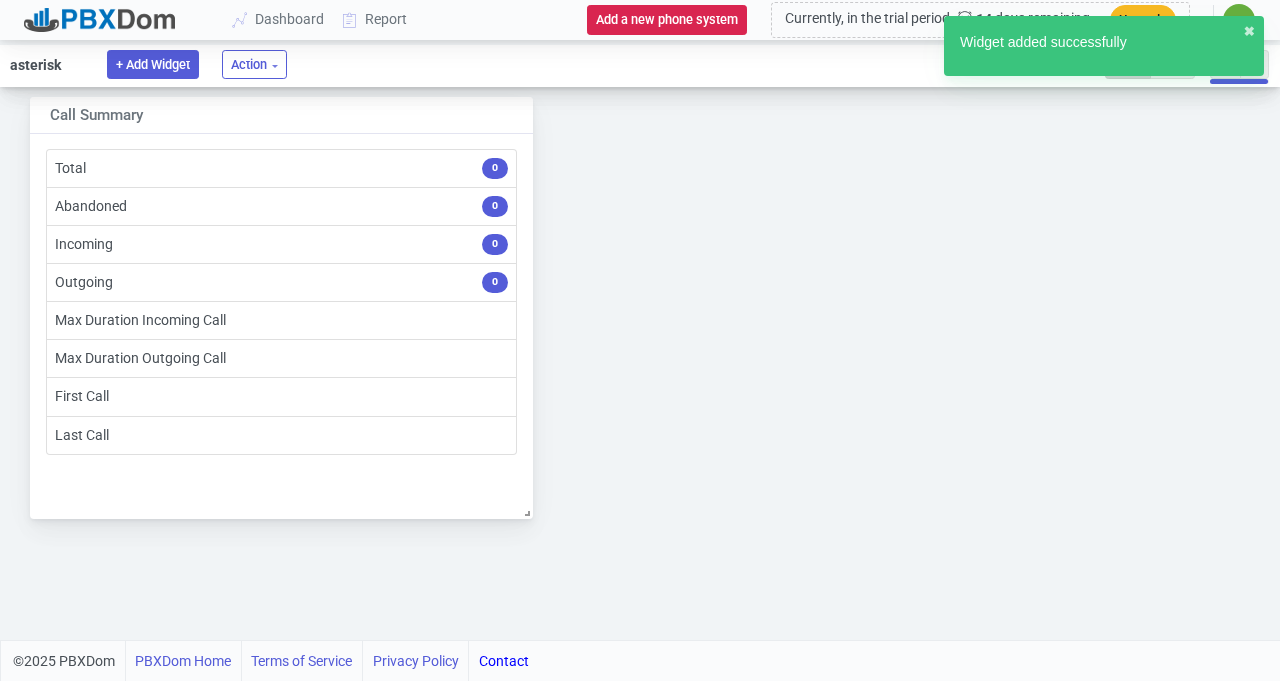 click on "+ Add Widget" at bounding box center (153, 64) 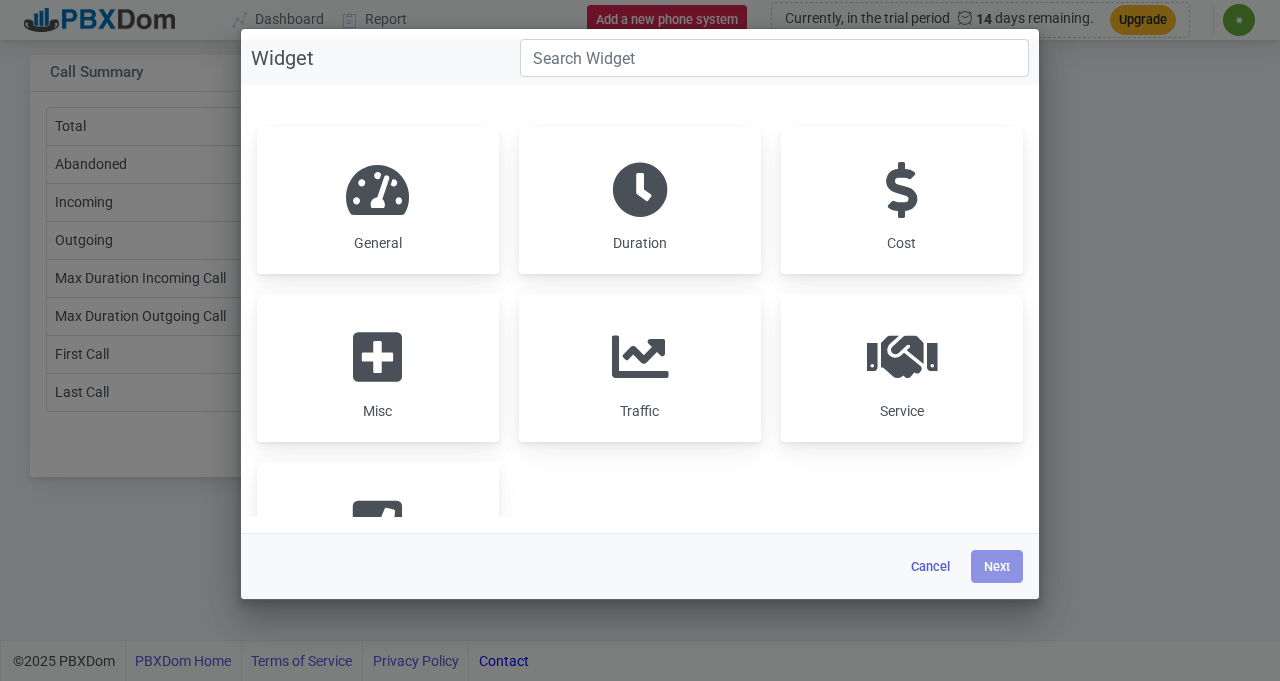 click on "Duration" at bounding box center (640, 200) 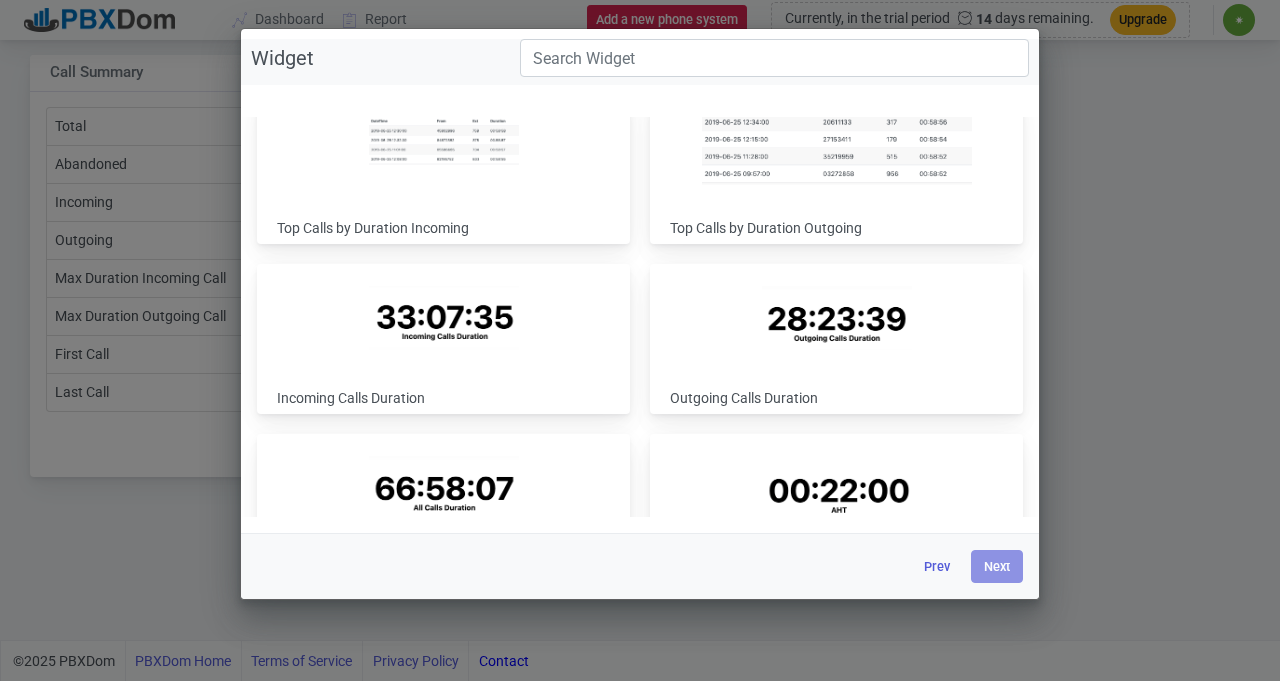 scroll, scrollTop: 540, scrollLeft: 0, axis: vertical 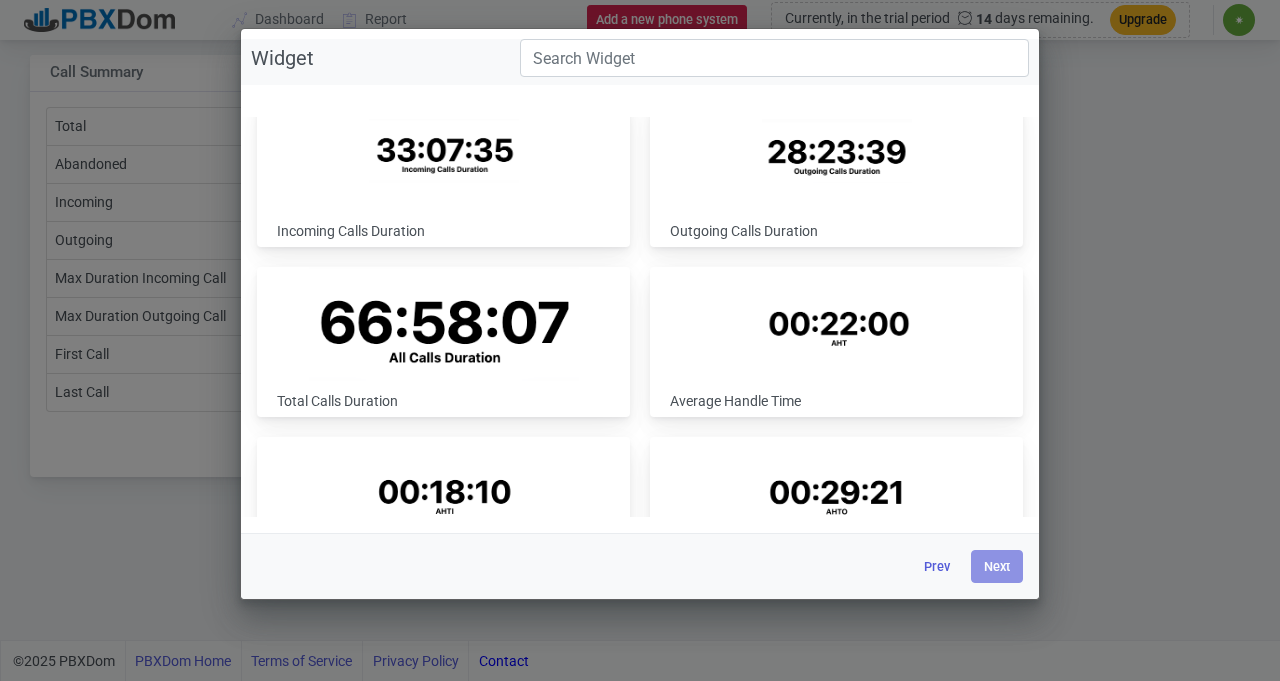 click at bounding box center (444, 321) 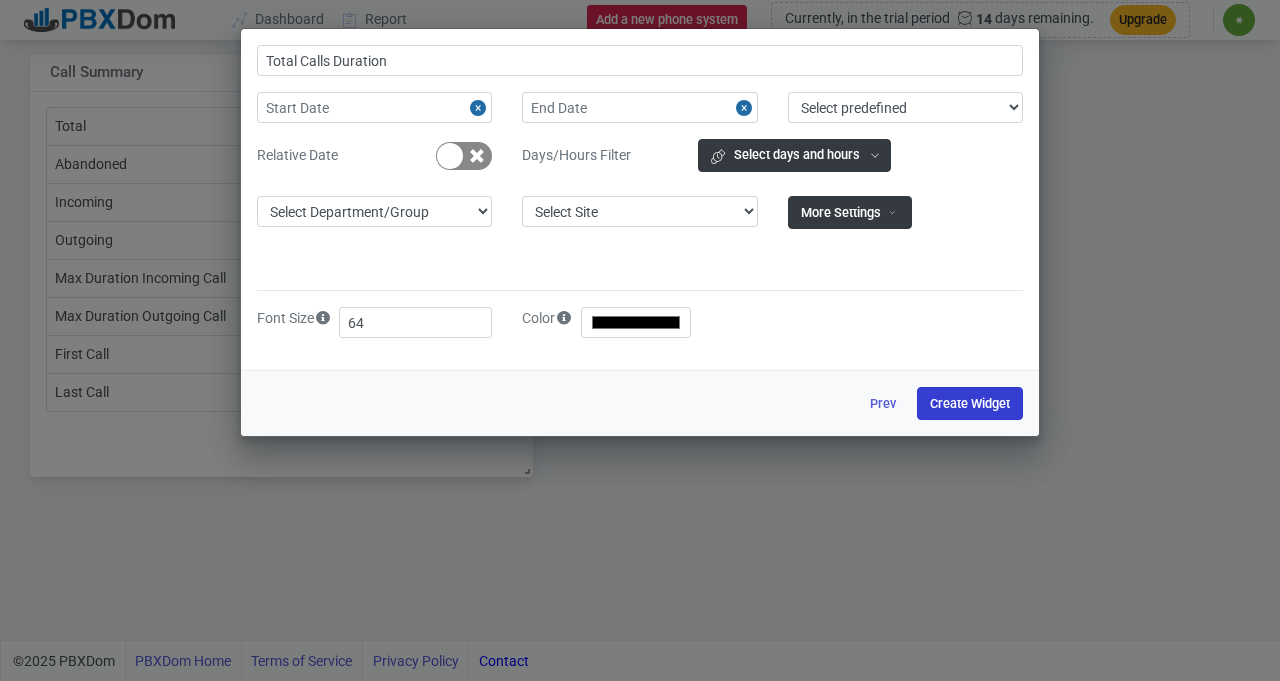 click on "Create Widget" at bounding box center (970, 403) 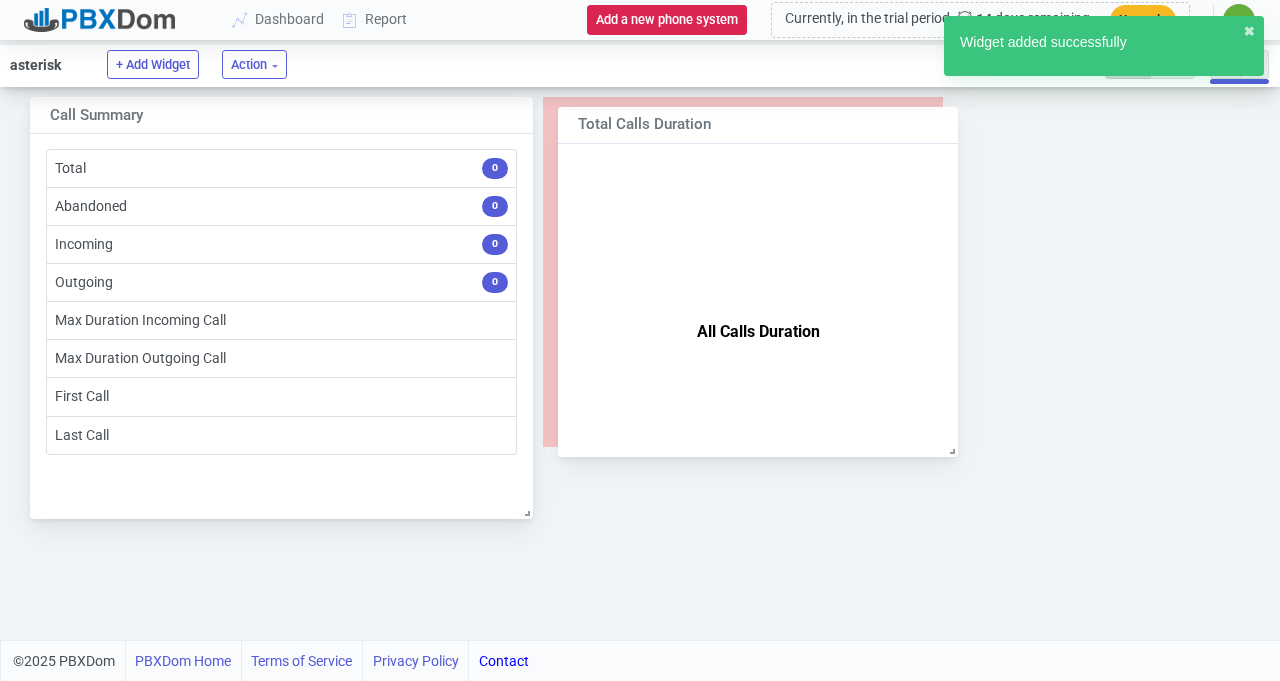 drag, startPoint x: 756, startPoint y: 580, endPoint x: 888, endPoint y: 174, distance: 426.9192 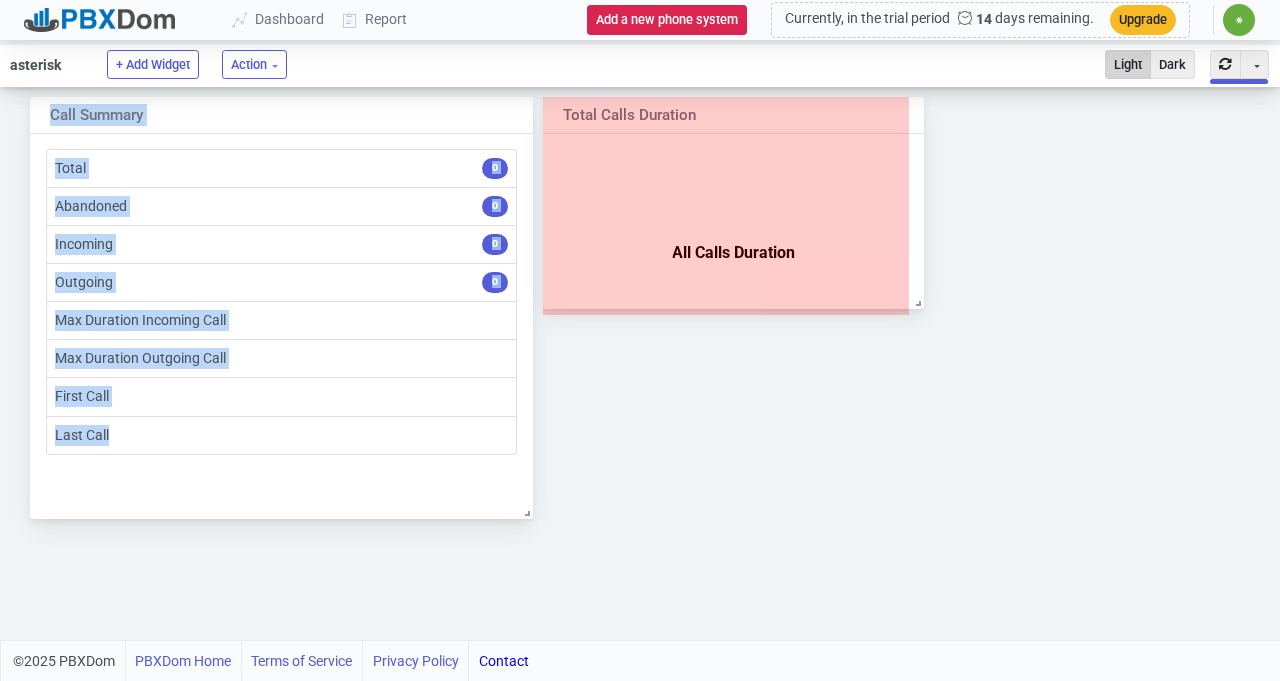 drag, startPoint x: 940, startPoint y: 445, endPoint x: 921, endPoint y: 307, distance: 139.30183 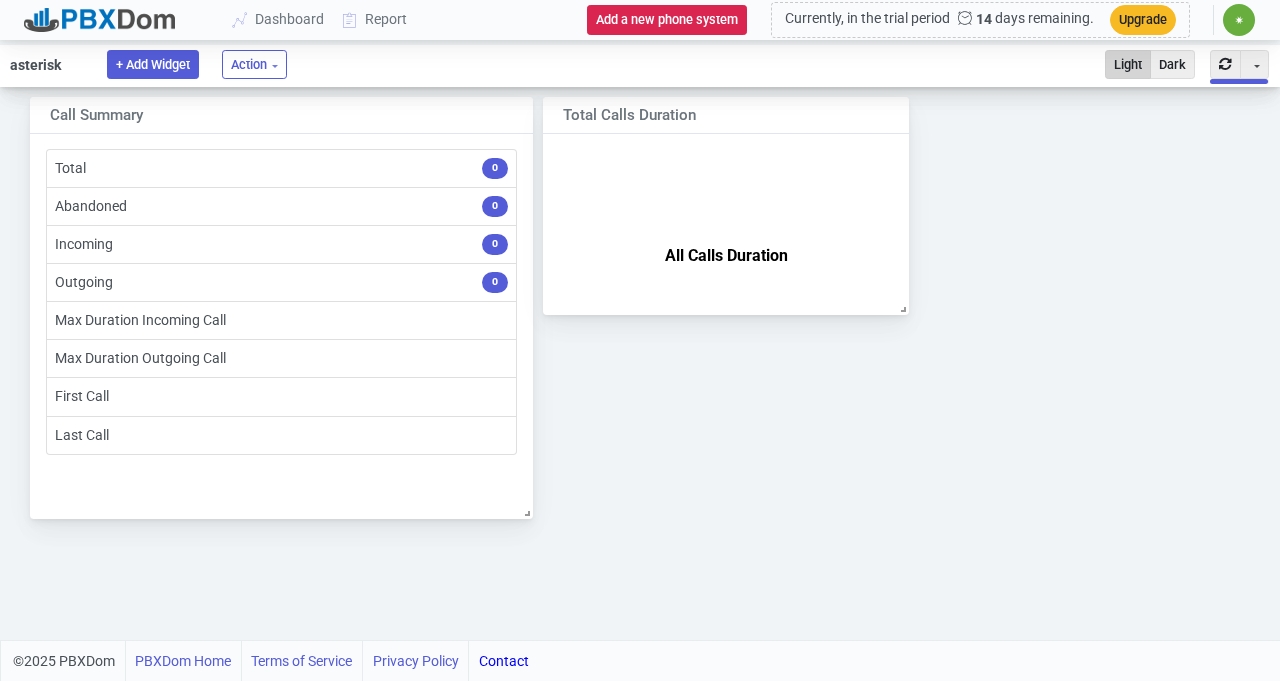 click on "+ Add Widget" at bounding box center [153, 64] 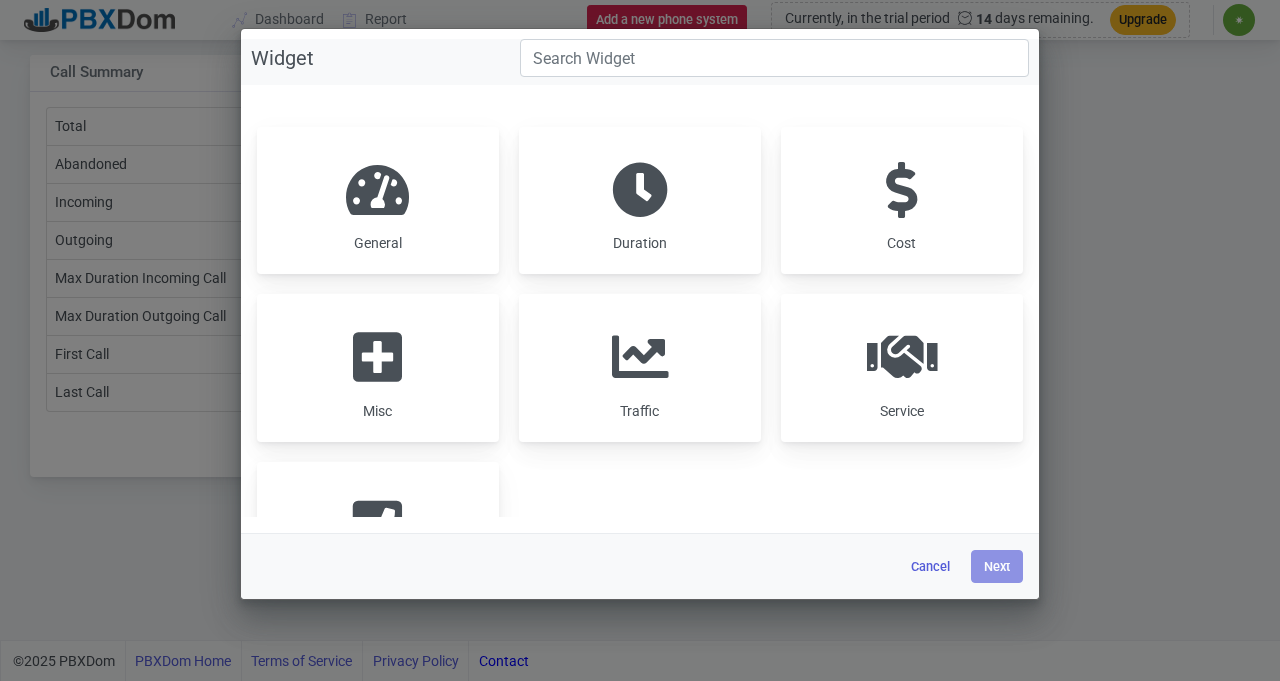 click on "Cost" at bounding box center [902, 200] 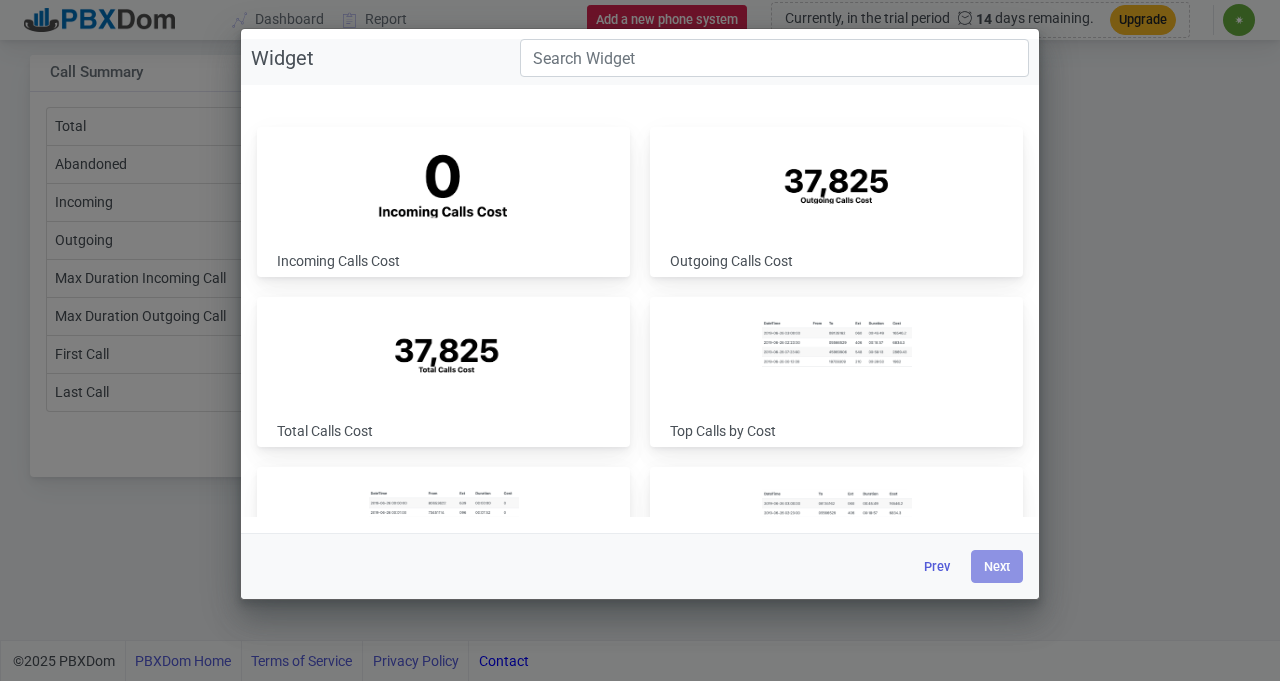 click at bounding box center (444, 181) 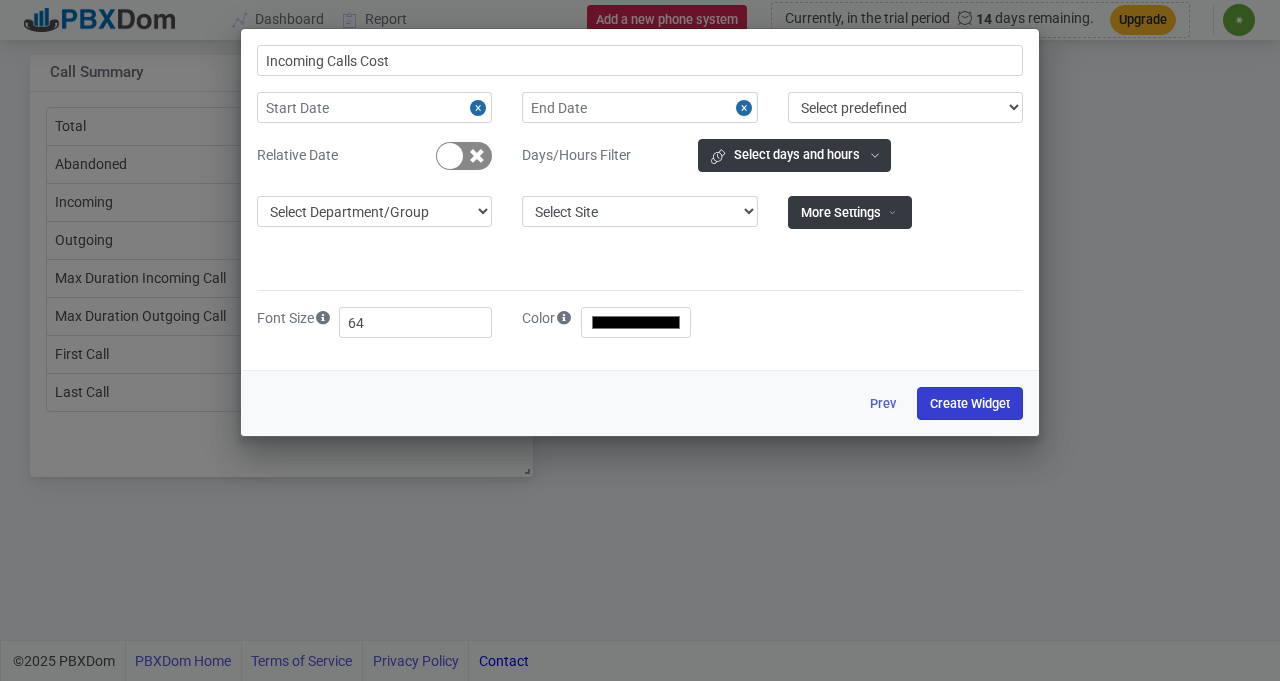 click on "Create Widget" at bounding box center (970, 403) 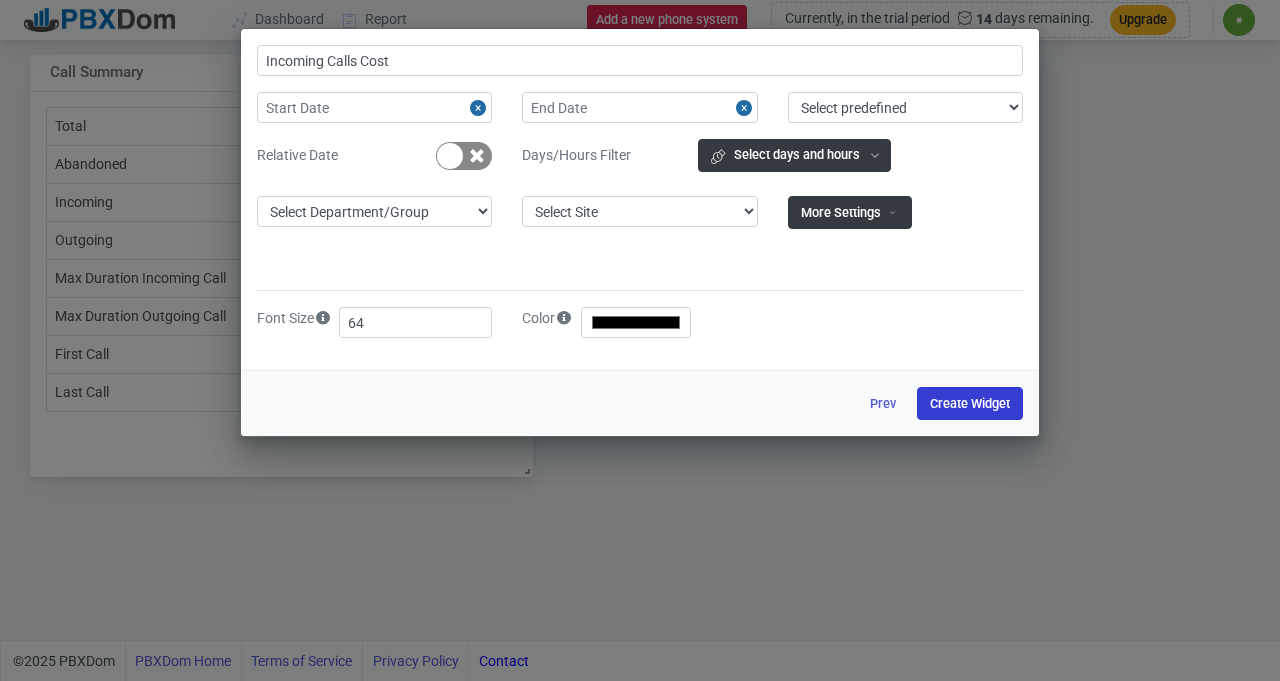 type on "#000000" 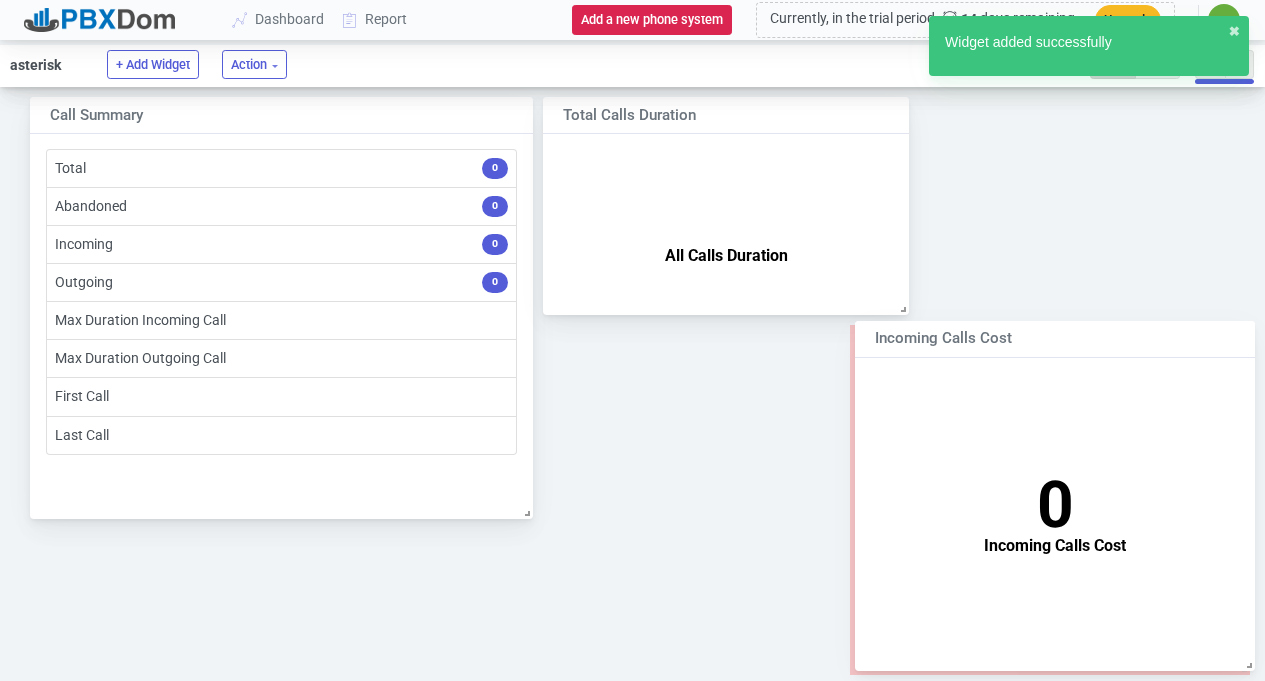 click on "0   Incoming Calls Cost" at bounding box center [1055, 509] 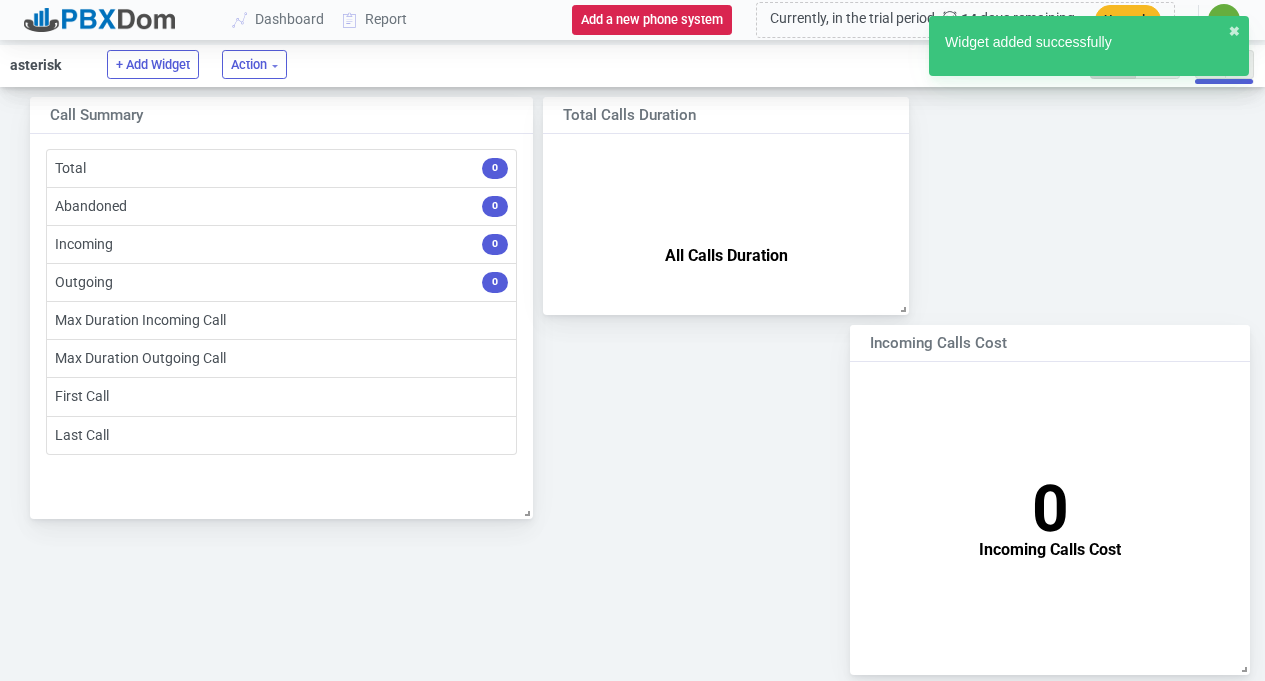 click on "0   Incoming Calls Cost" at bounding box center [1050, 513] 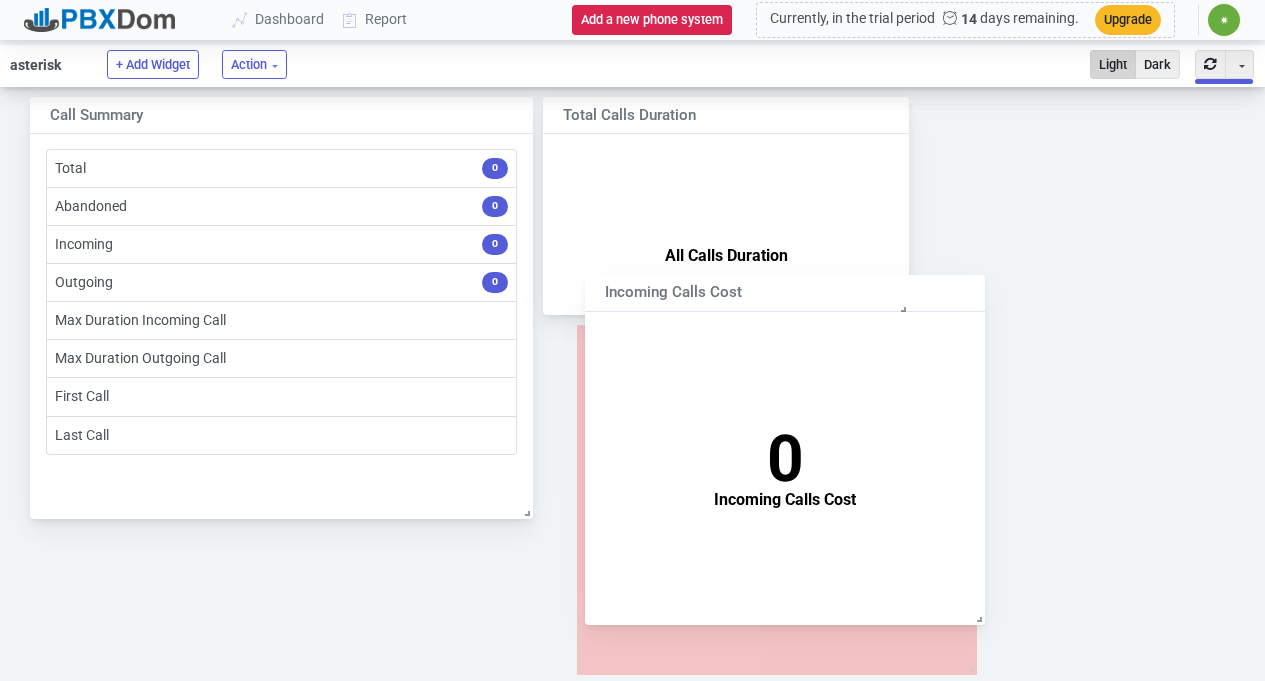 drag, startPoint x: 1138, startPoint y: 380, endPoint x: 865, endPoint y: 347, distance: 274.98727 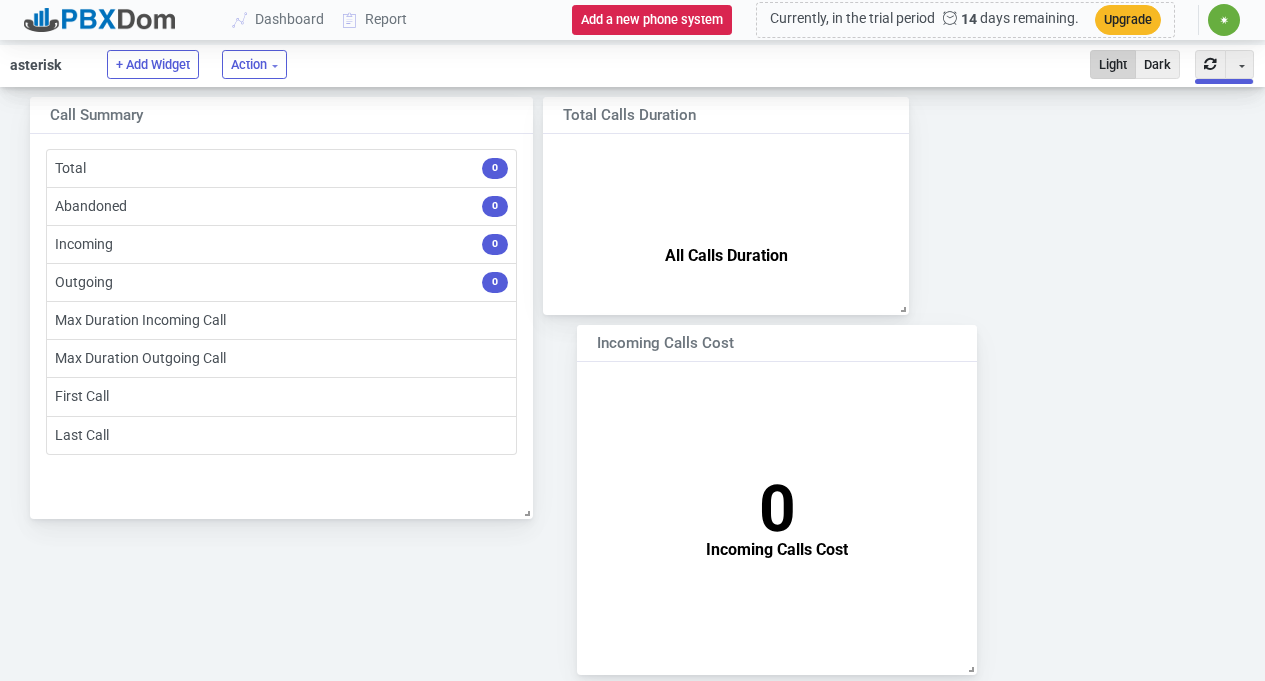 click on "0   Incoming Calls Cost" at bounding box center [777, 513] 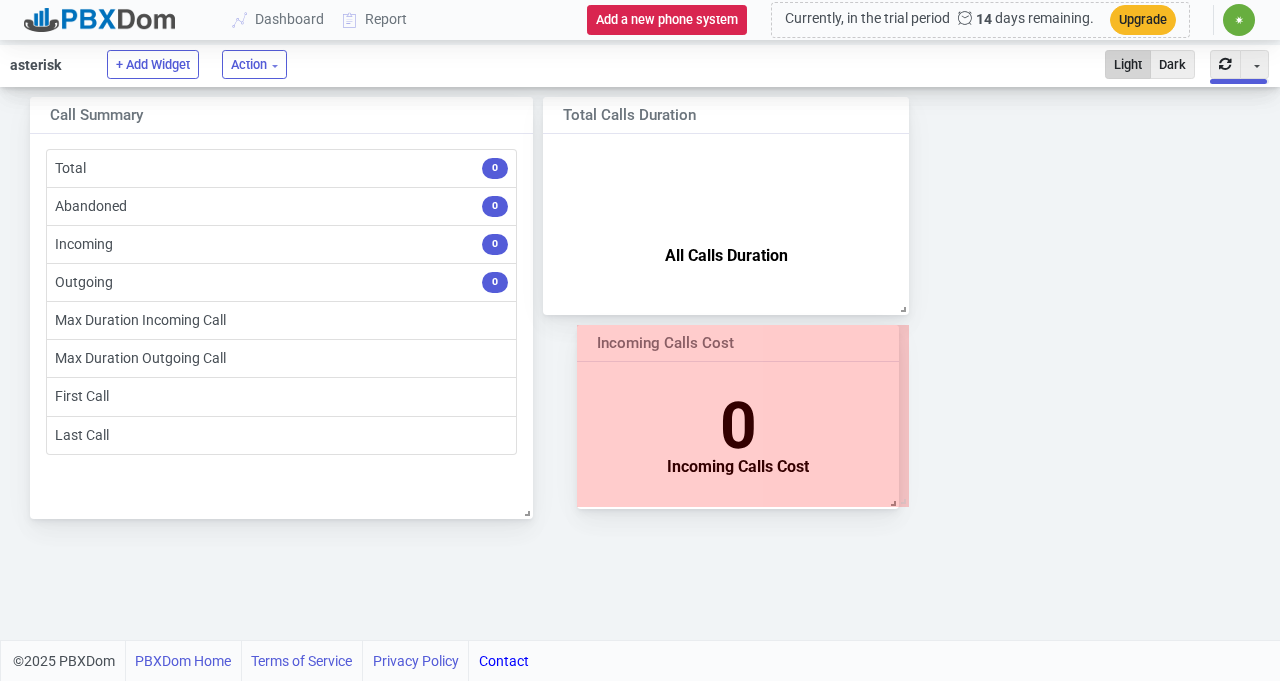 drag, startPoint x: 975, startPoint y: 670, endPoint x: 897, endPoint y: 504, distance: 183.41211 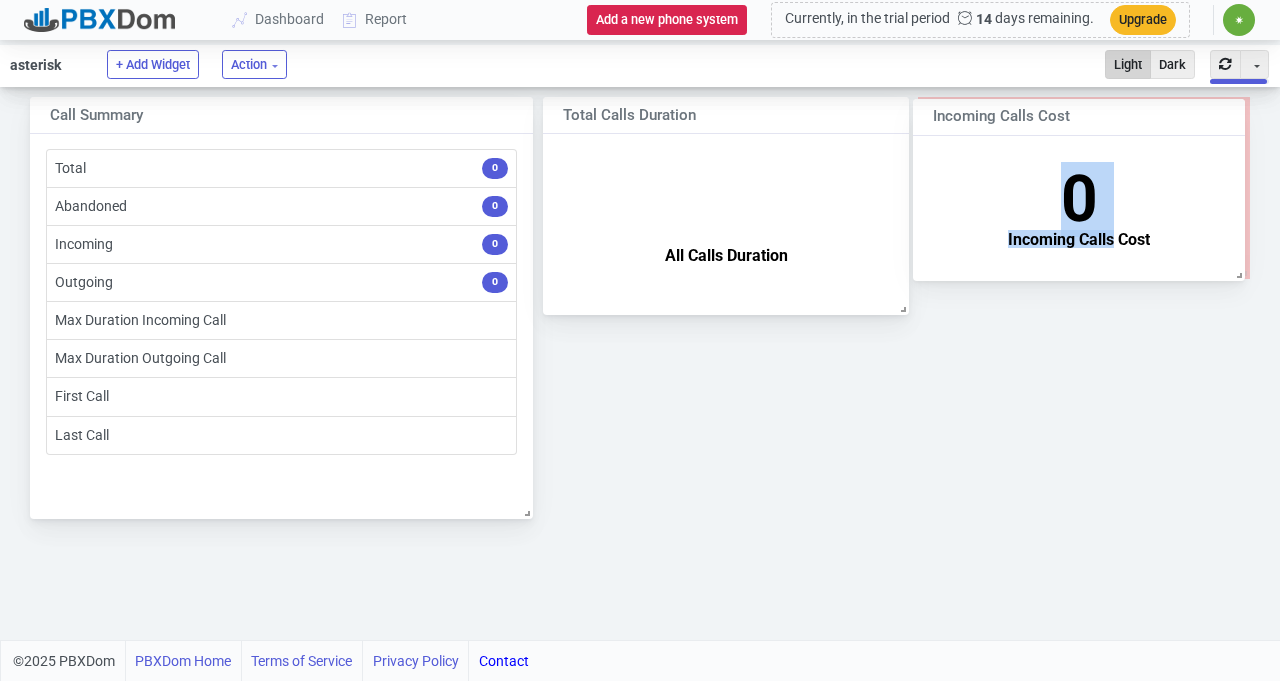 drag, startPoint x: 778, startPoint y: 468, endPoint x: 1114, endPoint y: 242, distance: 404.93457 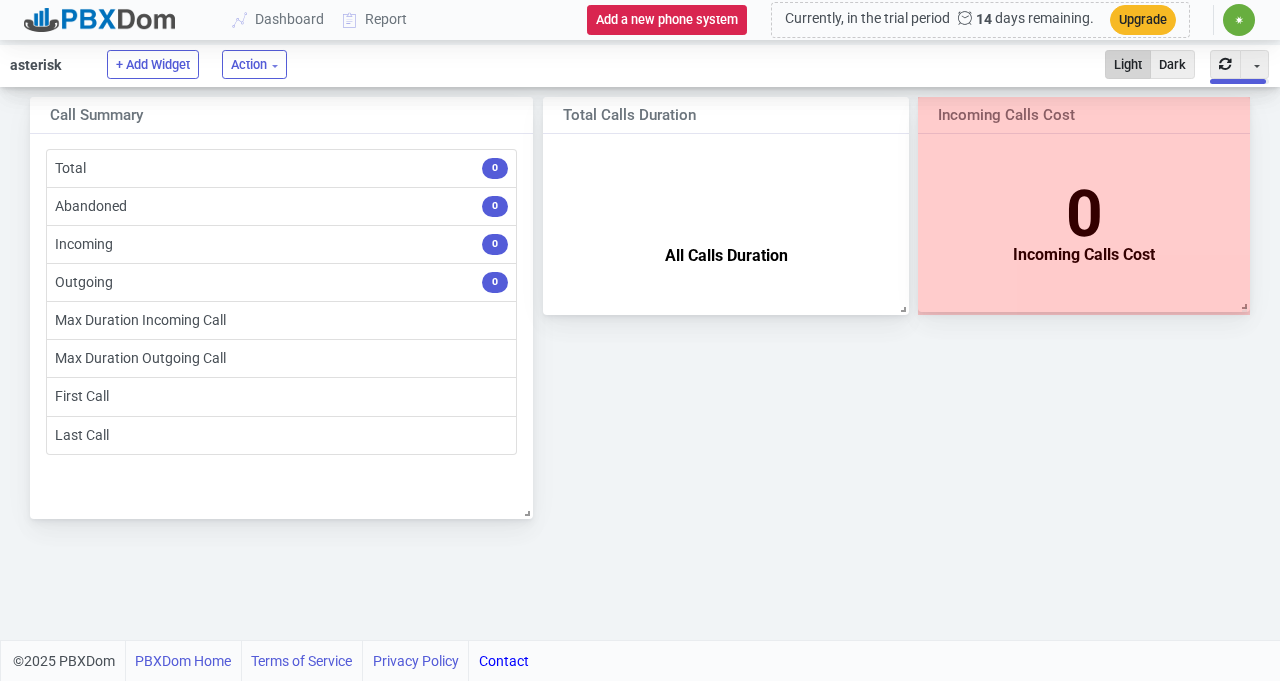 drag, startPoint x: 1248, startPoint y: 276, endPoint x: 1279, endPoint y: 309, distance: 45.276924 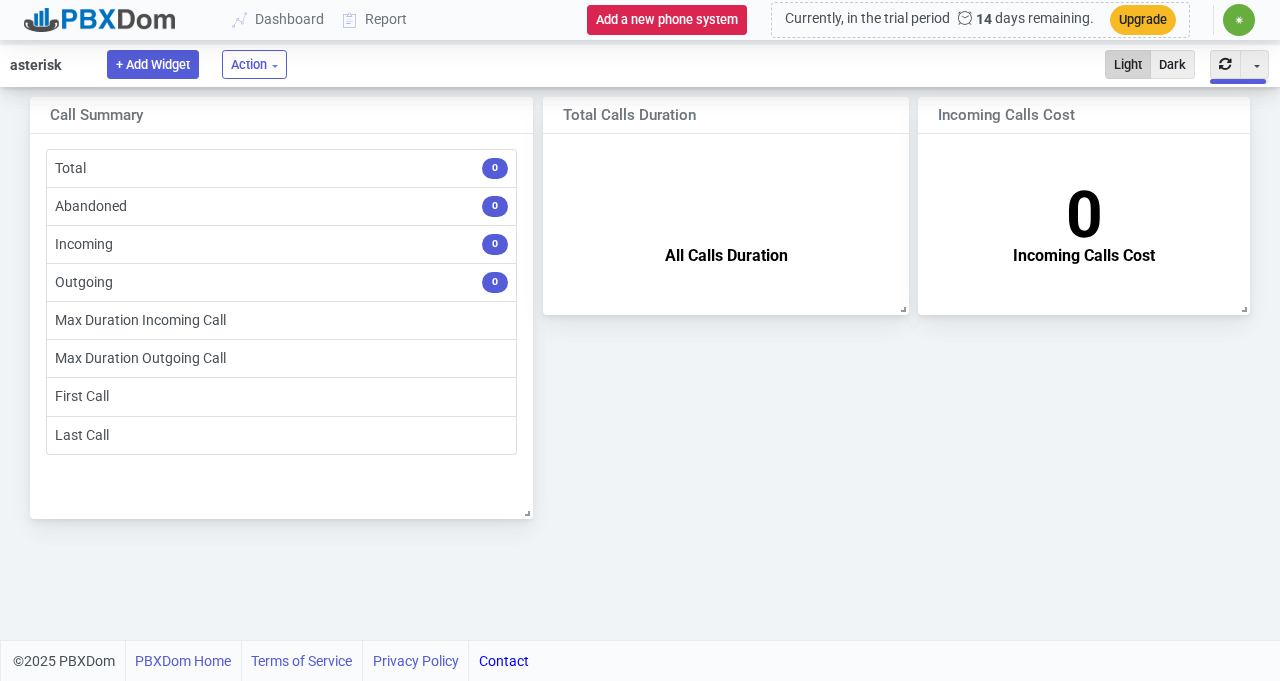click on "+ Add Widget" at bounding box center (153, 64) 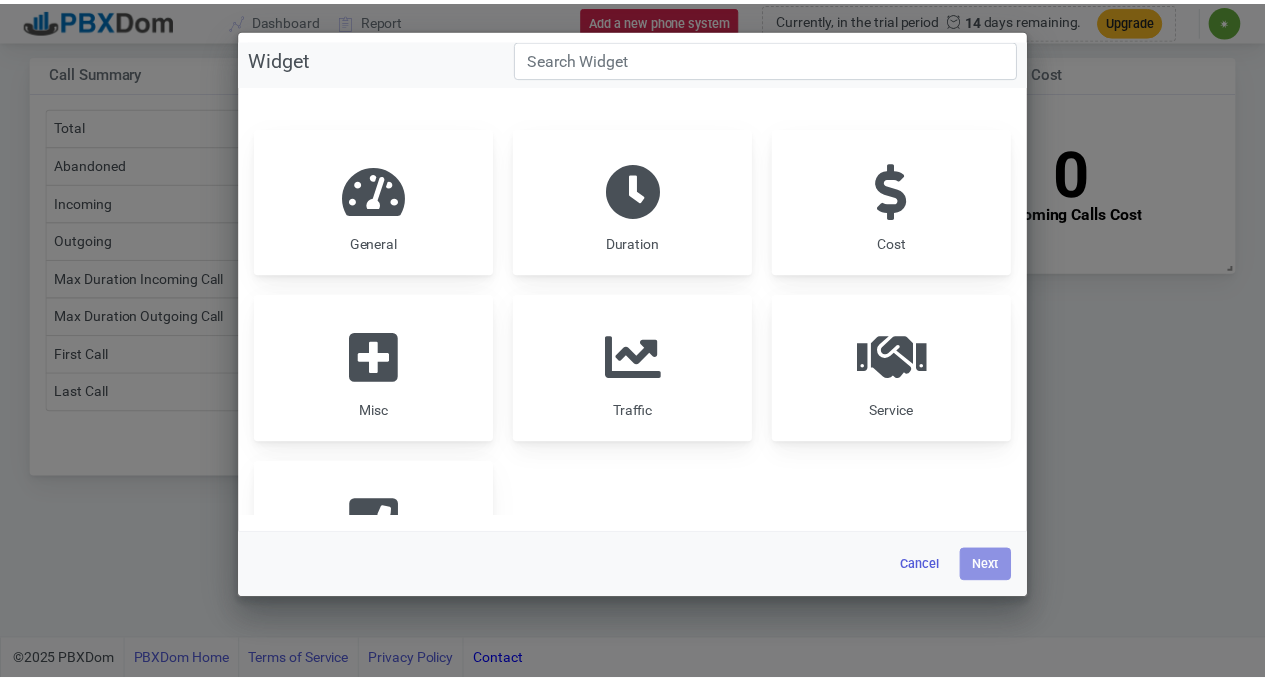 scroll, scrollTop: 102, scrollLeft: 0, axis: vertical 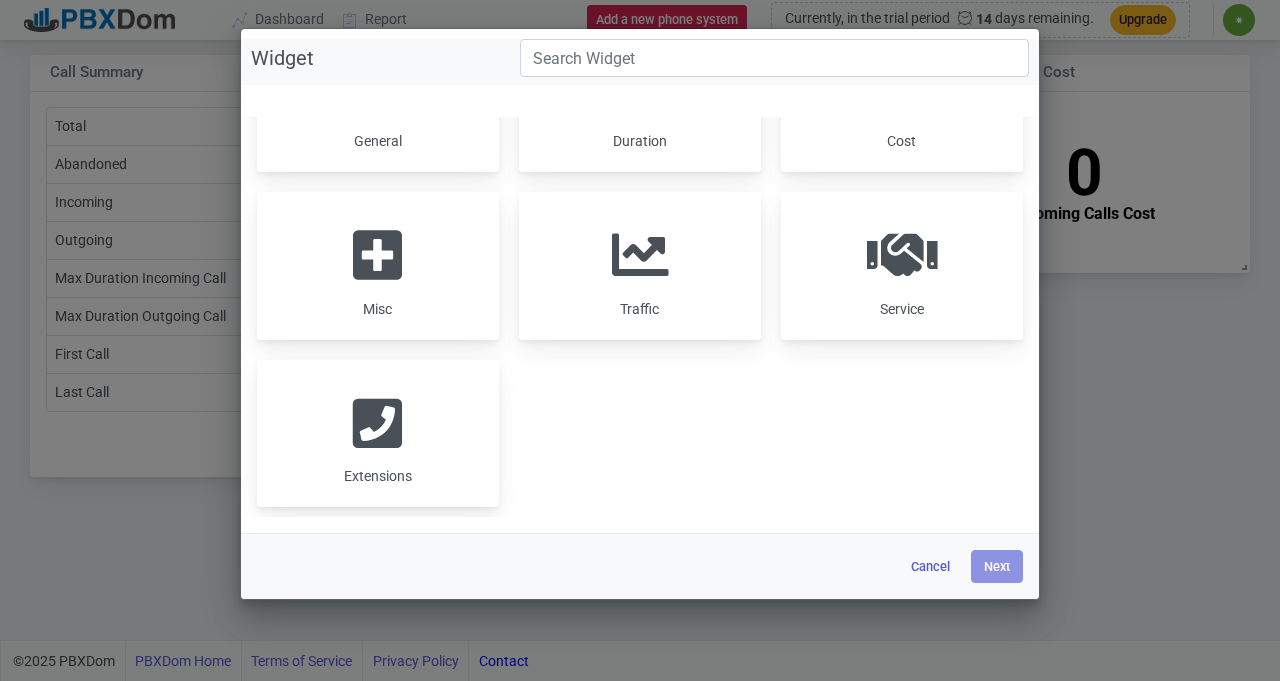 click at bounding box center [377, 423] 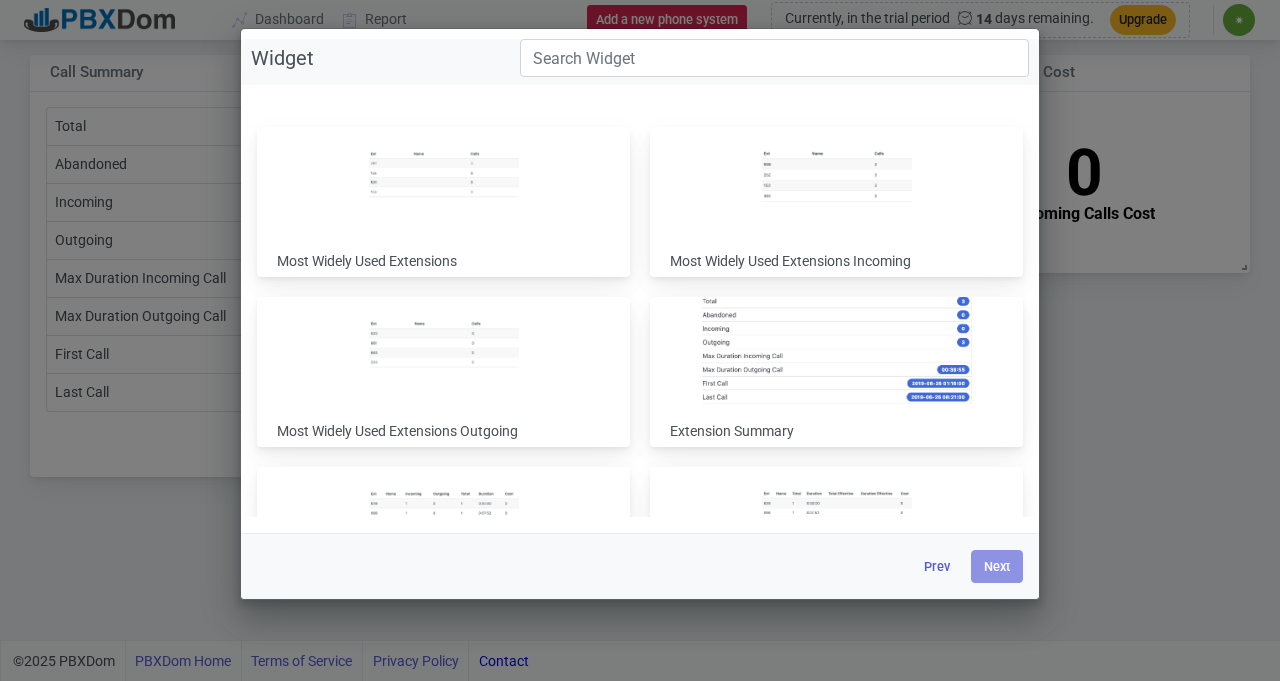 click at bounding box center (837, 348) 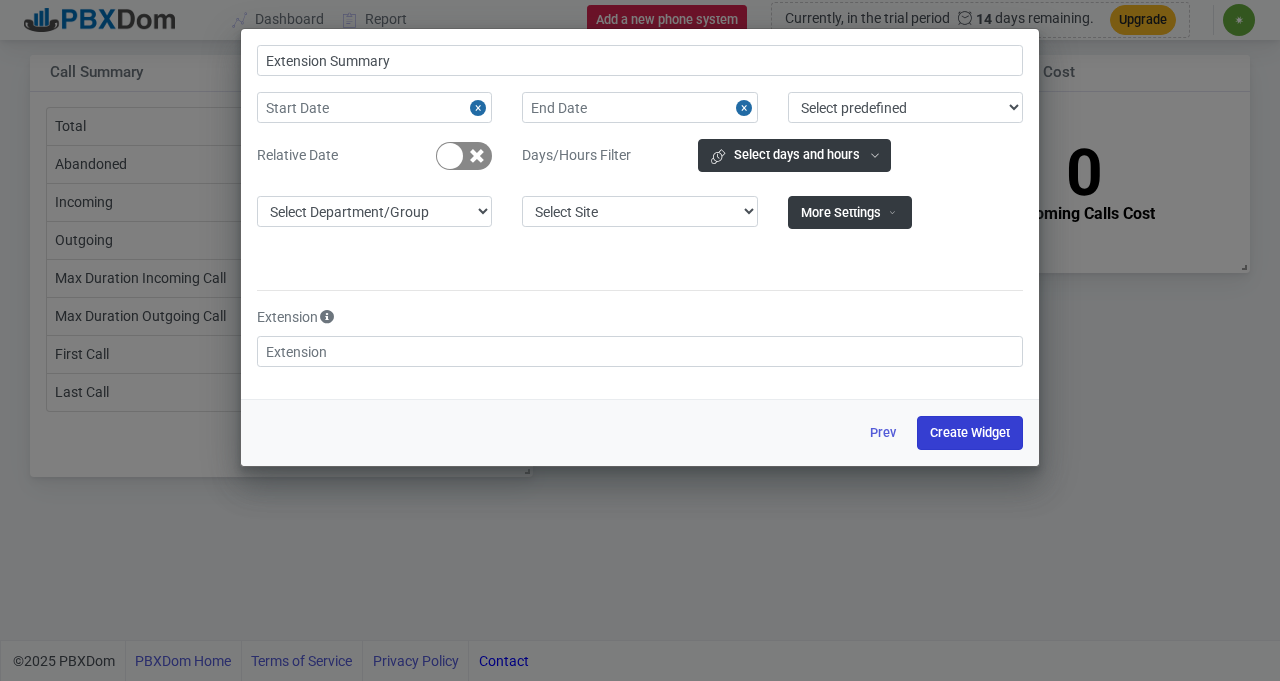 click on "Create Widget" at bounding box center [970, 432] 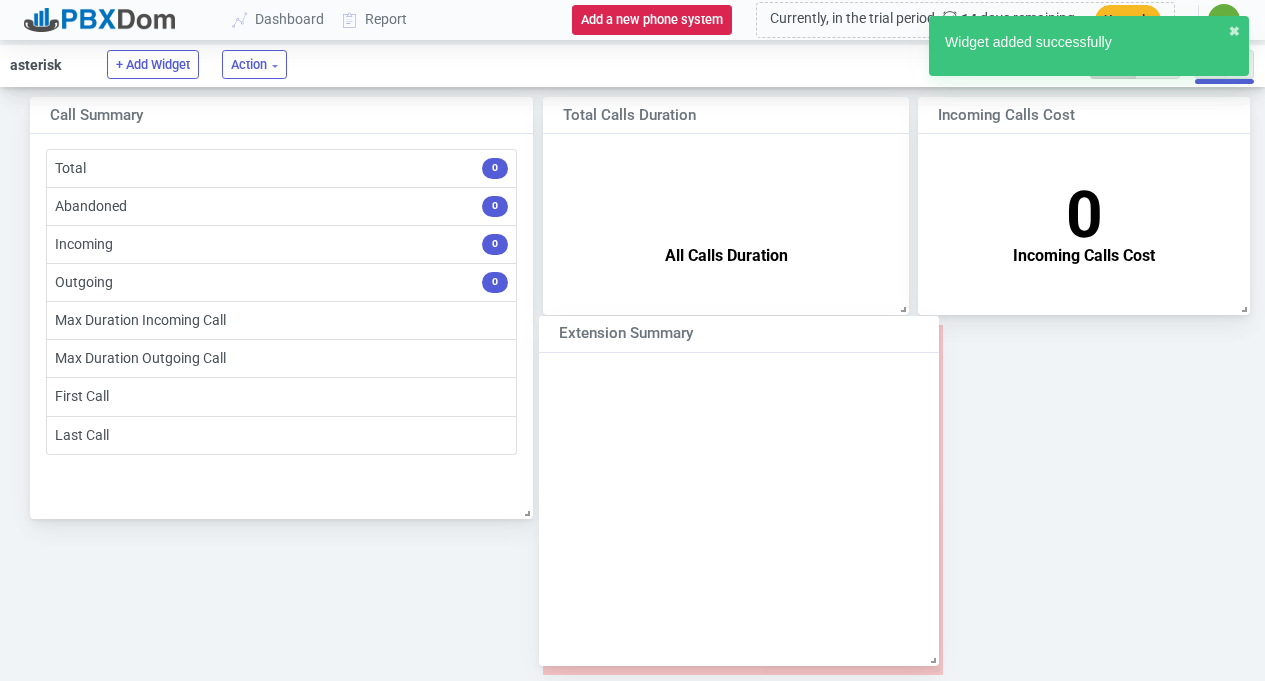 drag, startPoint x: 238, startPoint y: 612, endPoint x: 746, endPoint y: 399, distance: 550.84753 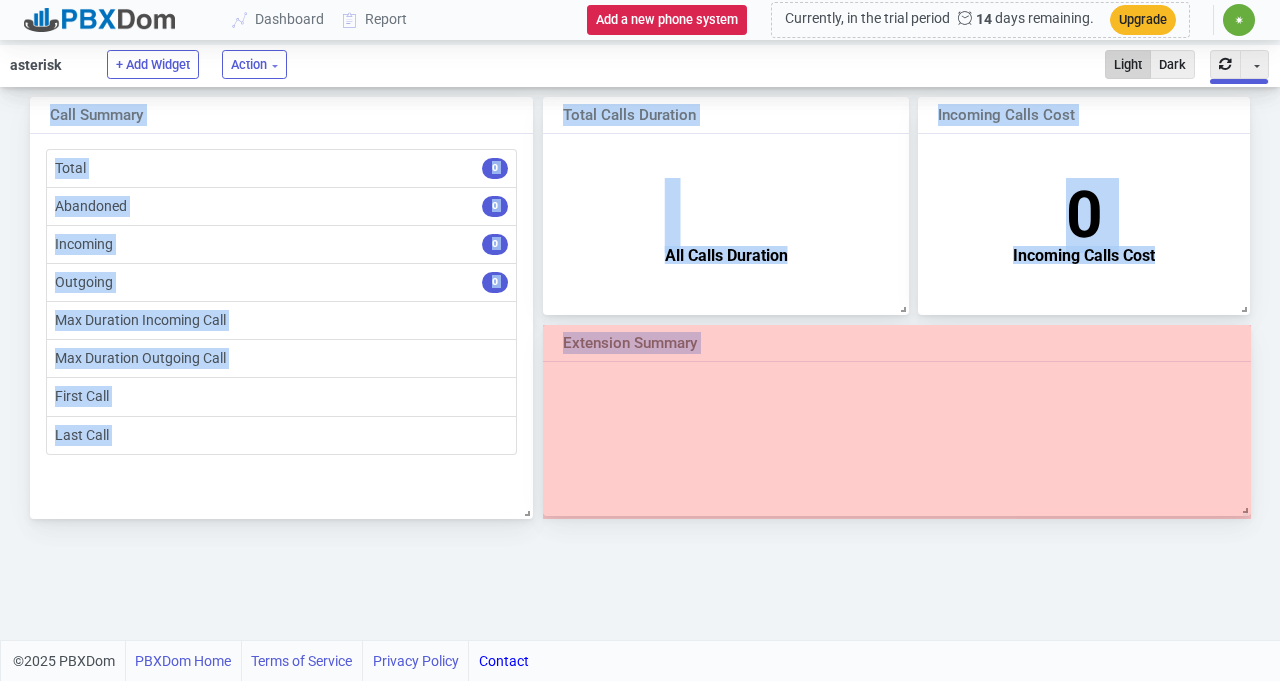 drag, startPoint x: 939, startPoint y: 673, endPoint x: 1262, endPoint y: 514, distance: 360.0139 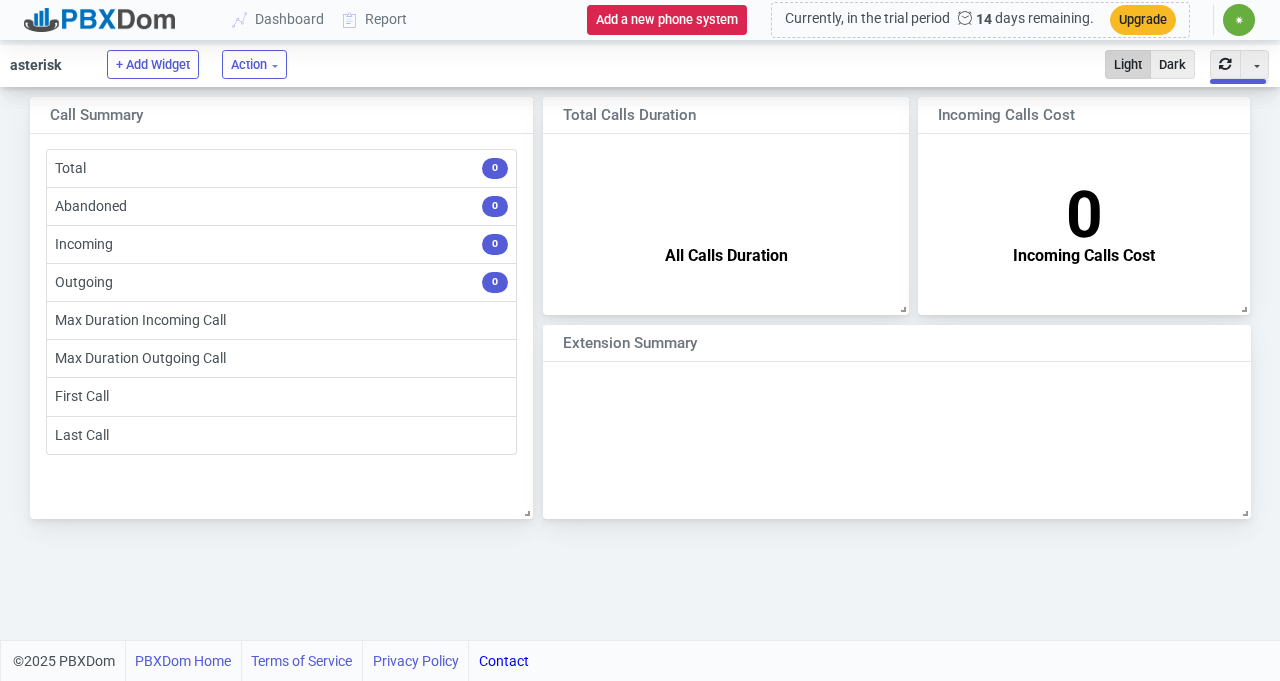 click on "asterisk" at bounding box center [46, 66] 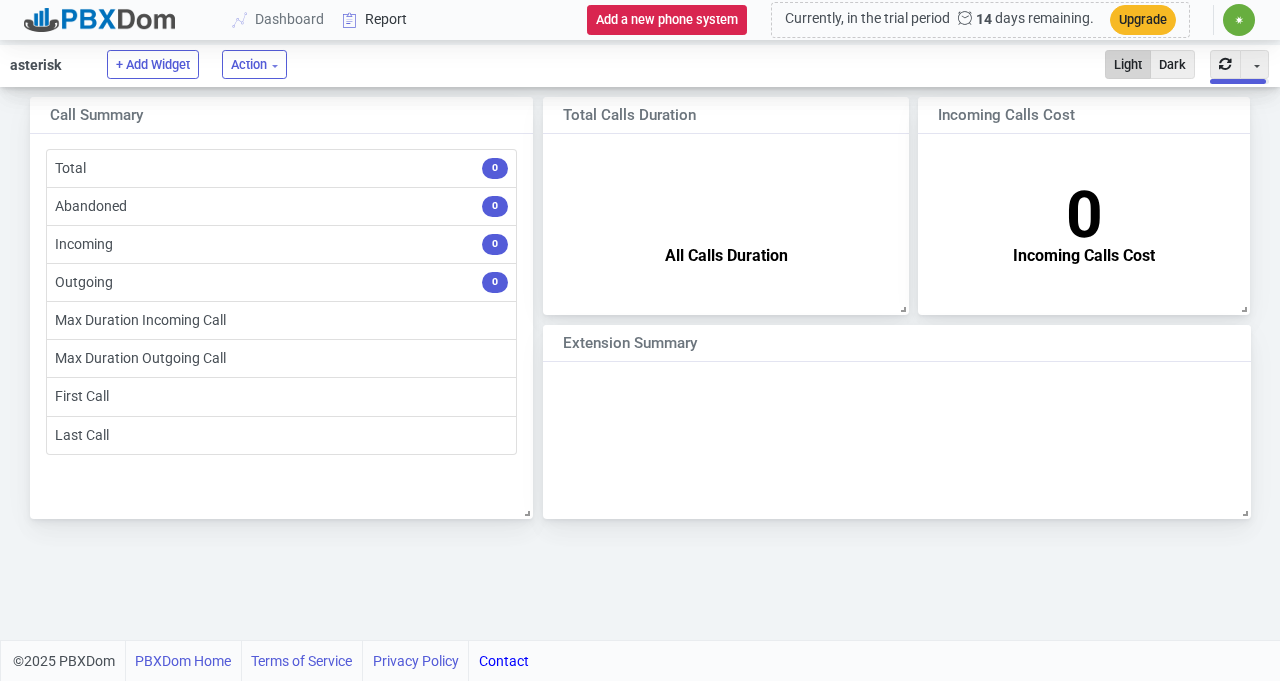 click on "Report" at bounding box center [375, 19] 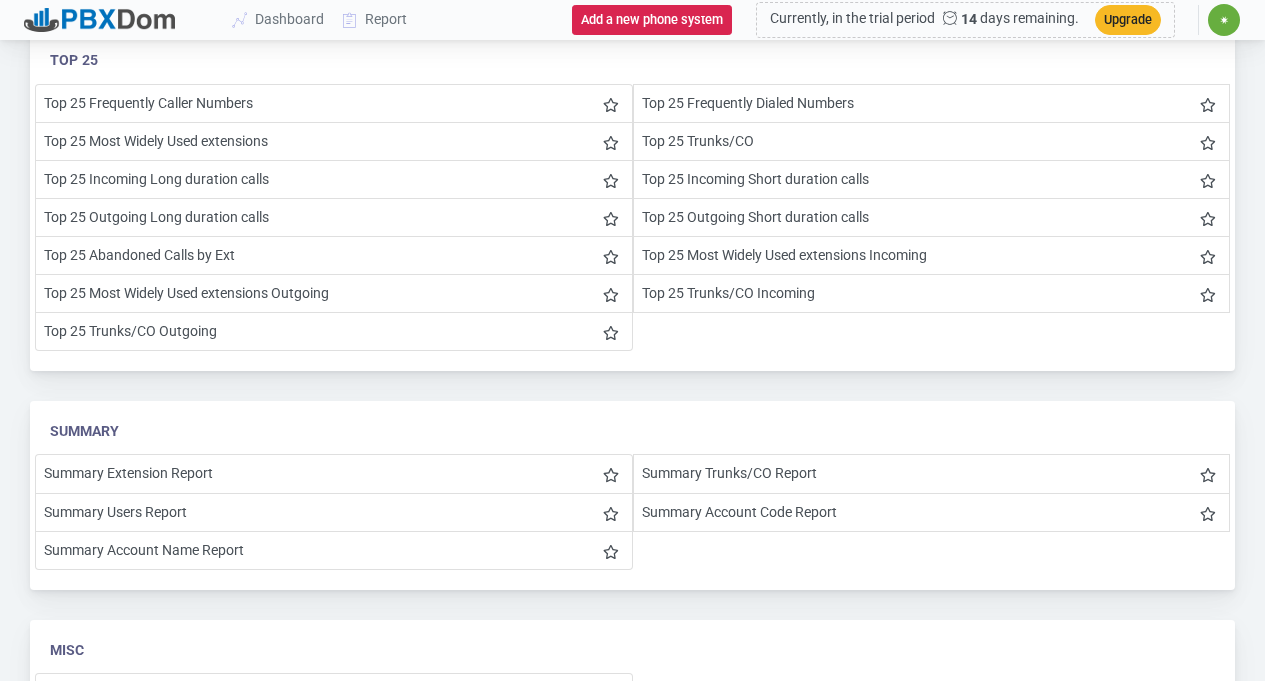 scroll, scrollTop: 0, scrollLeft: 0, axis: both 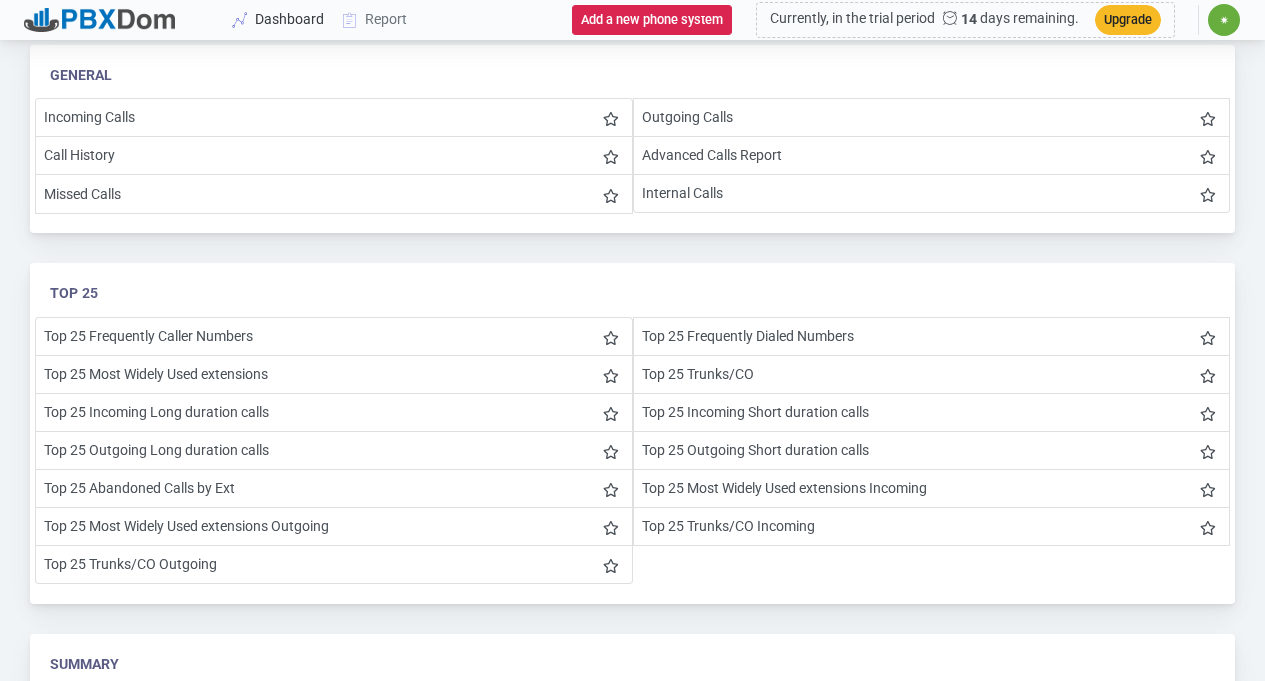 click on "Dashboard" at bounding box center (279, 19) 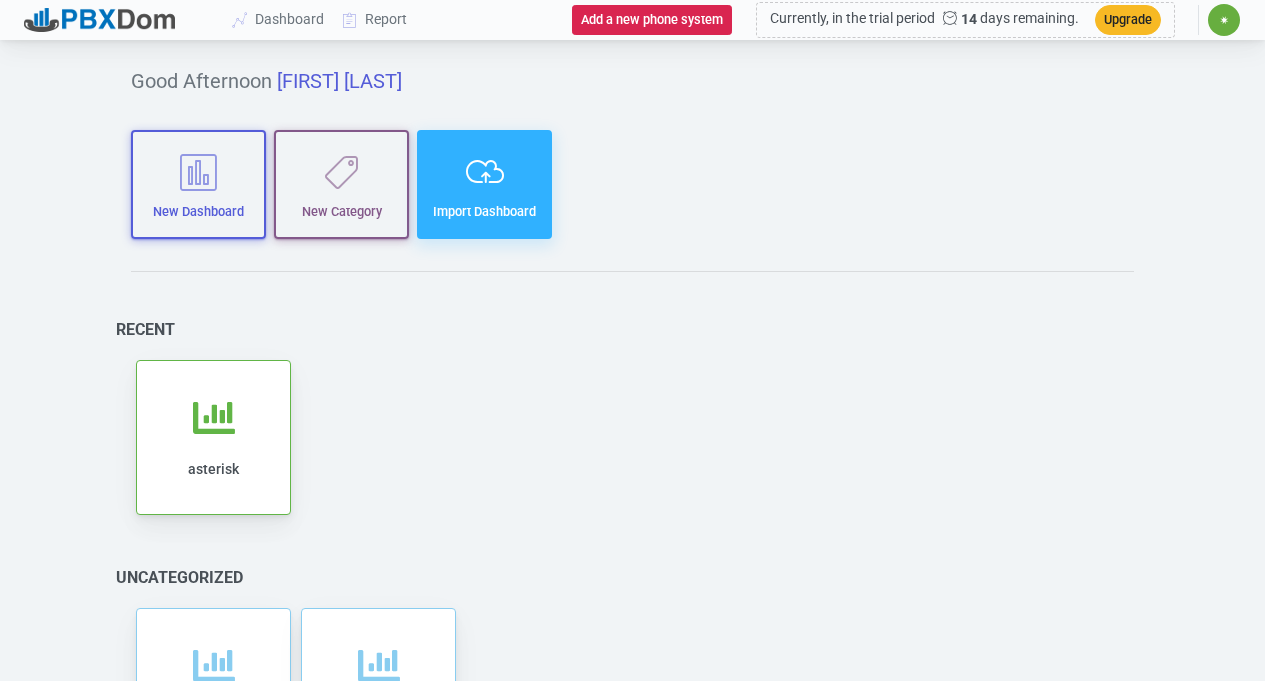 click on "Import Dashboard" at bounding box center [484, 184] 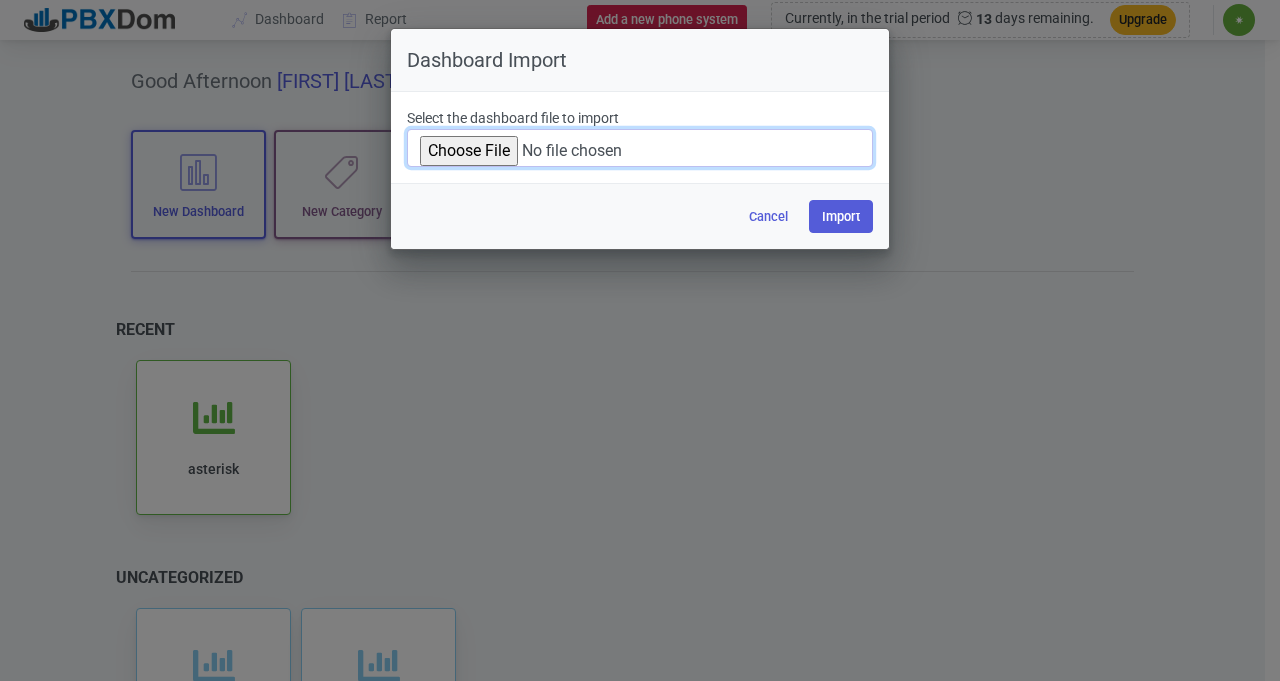click at bounding box center [640, 148] 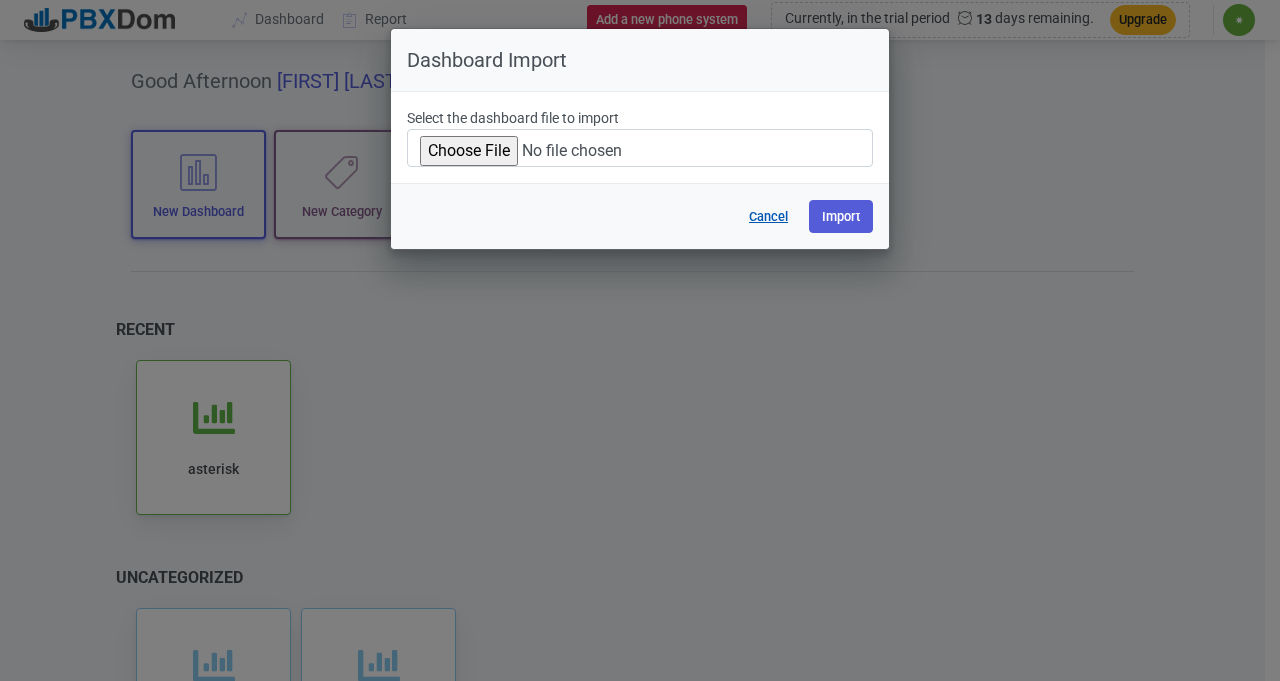 click on "Cancel" at bounding box center [768, 216] 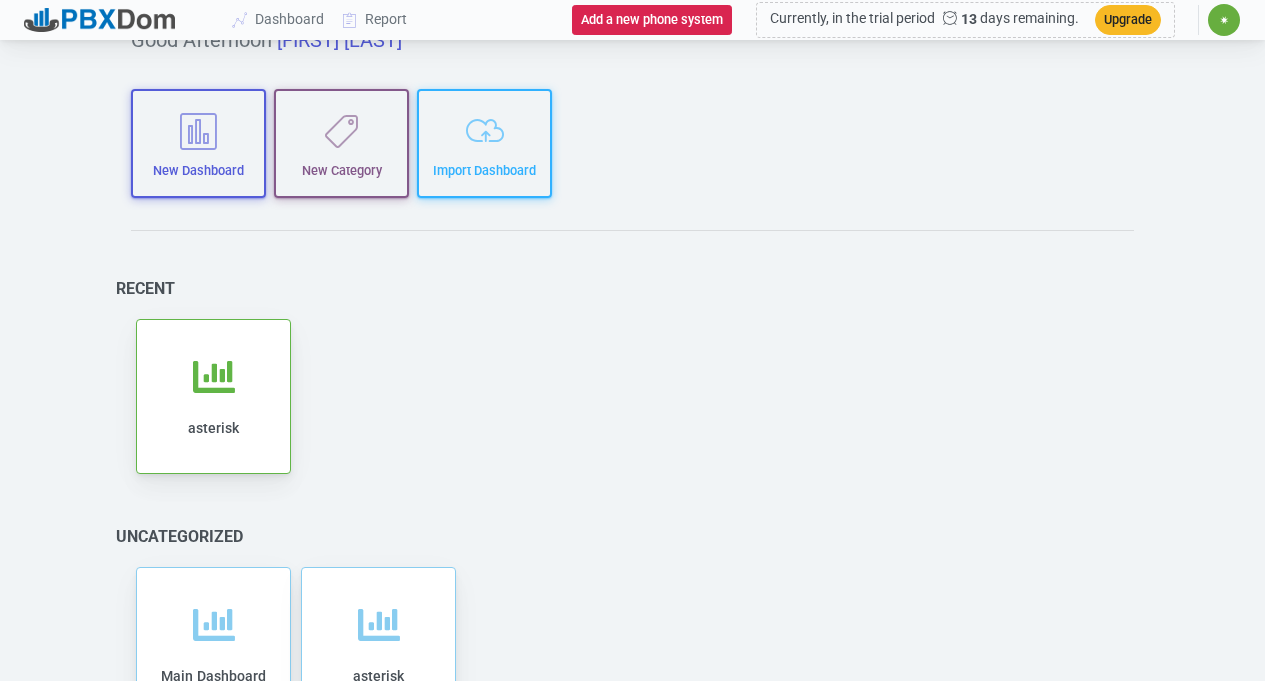 scroll, scrollTop: 0, scrollLeft: 0, axis: both 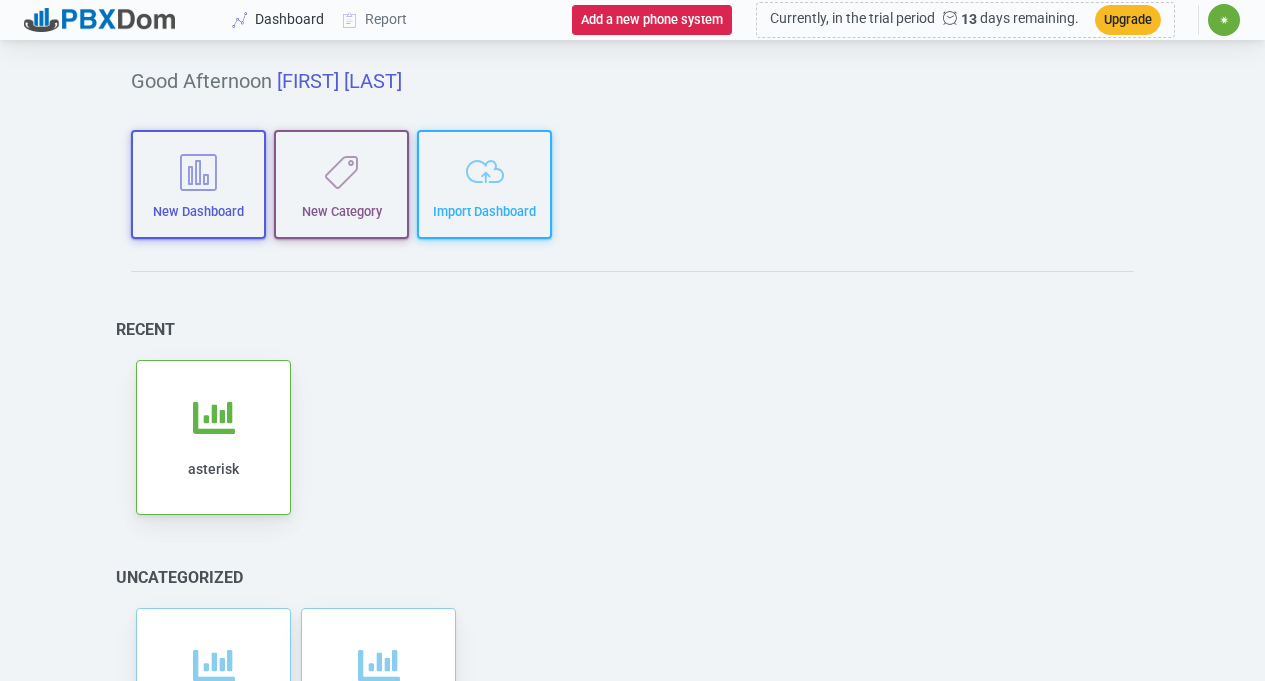 click on "Dashboard" at bounding box center [279, 19] 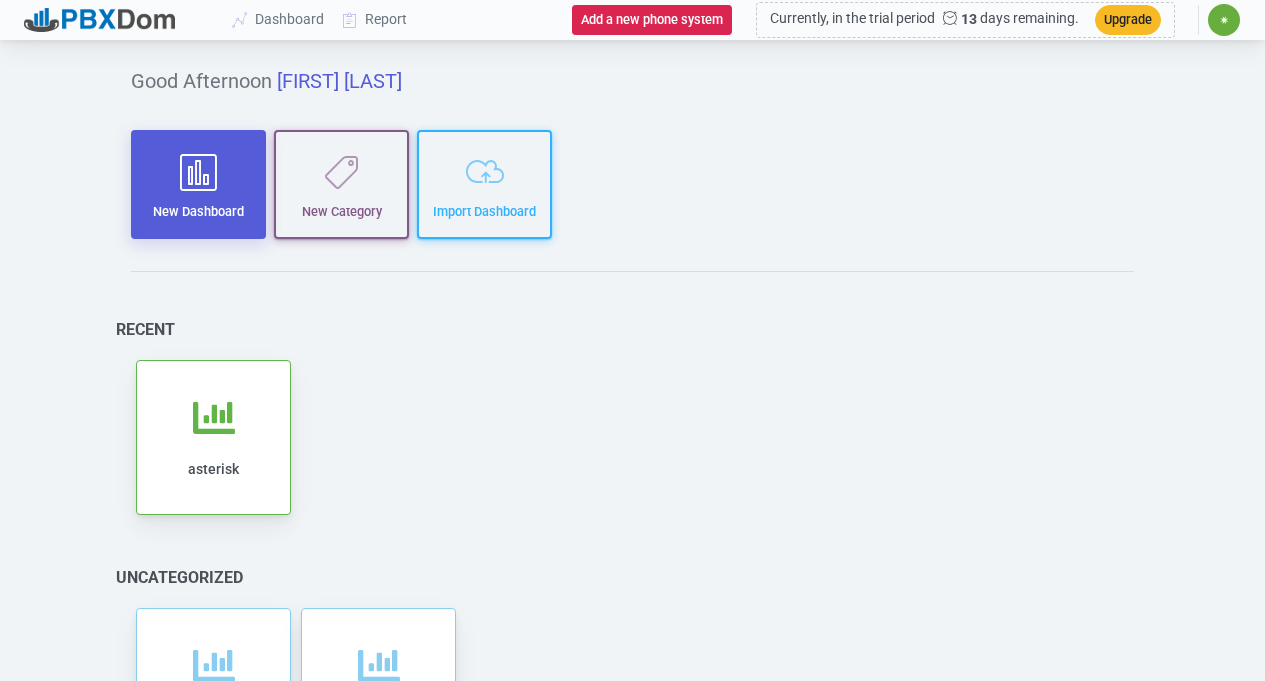 click on "New Dashboard" at bounding box center [198, 184] 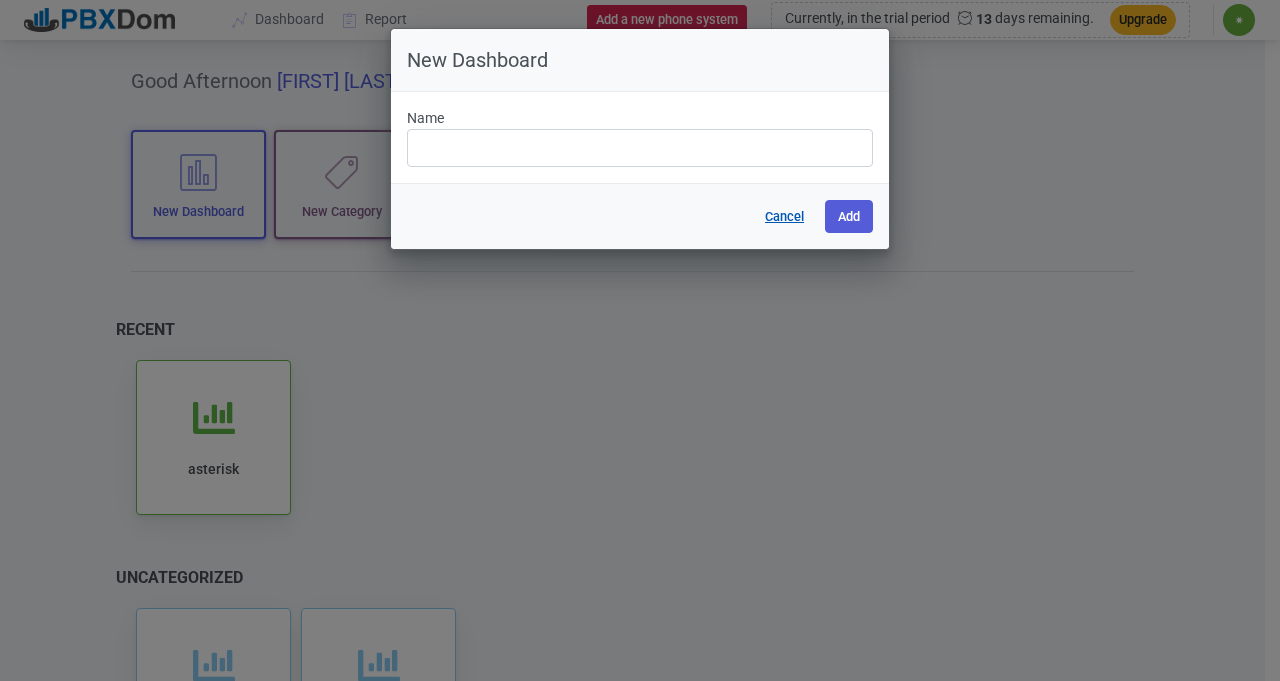 click on "Cancel" at bounding box center [784, 216] 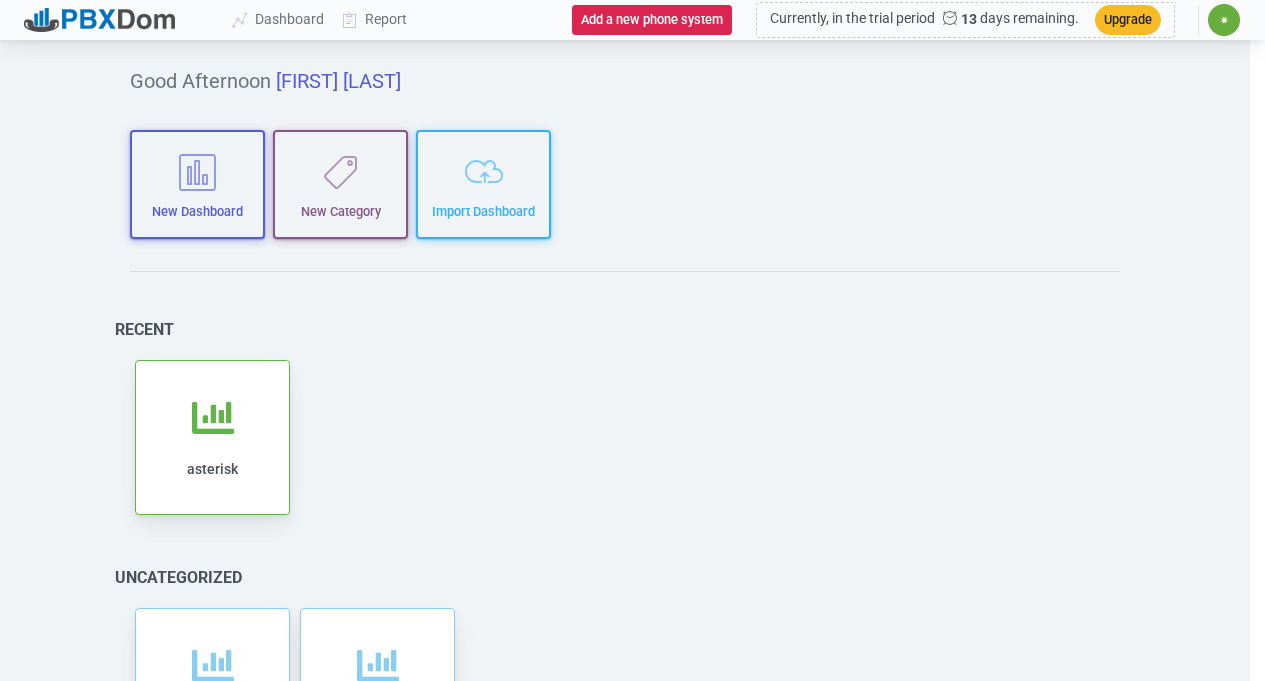 click on "Good Afternoon   john doe     New Dashboard   New Category   Import Dashboard Recent   Add to category Remove from category Edit Clone Export Delete Share asterisk Uncategorized   Add to category Remove from category Edit Clone Export Delete Share Main Dashboard Add to category Remove from category Edit Clone Export Delete Share asterisk" at bounding box center [625, 430] 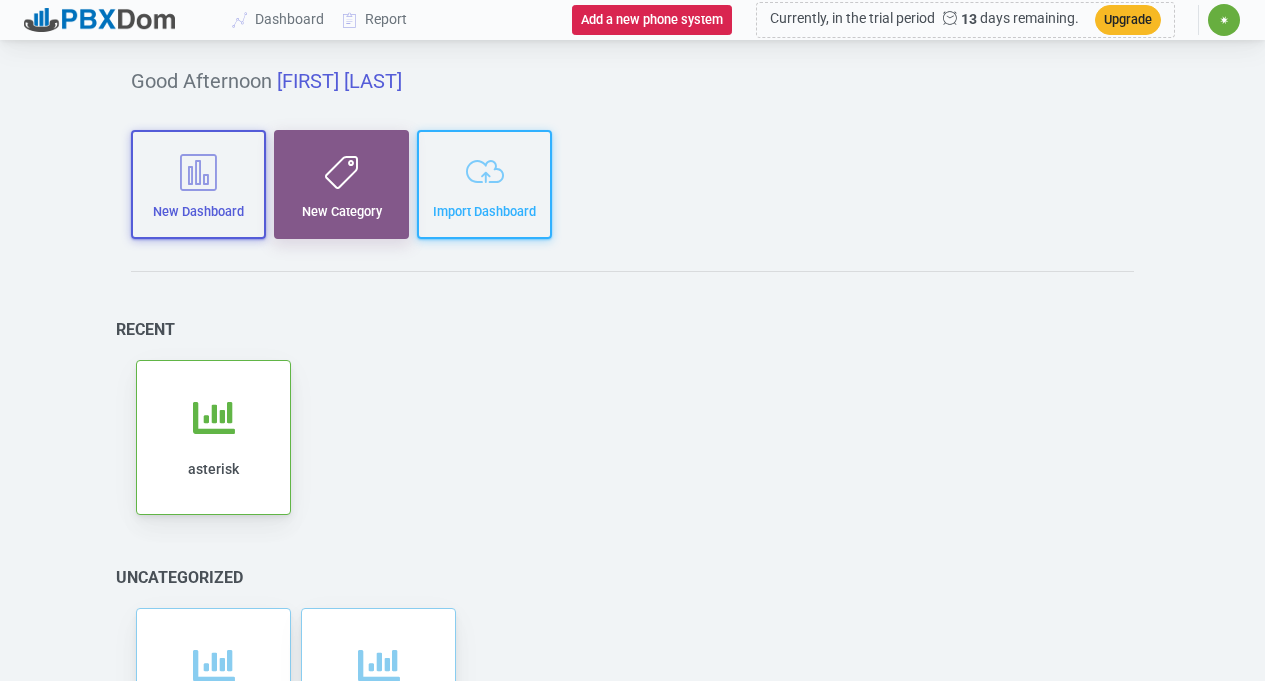 click at bounding box center [341, 172] 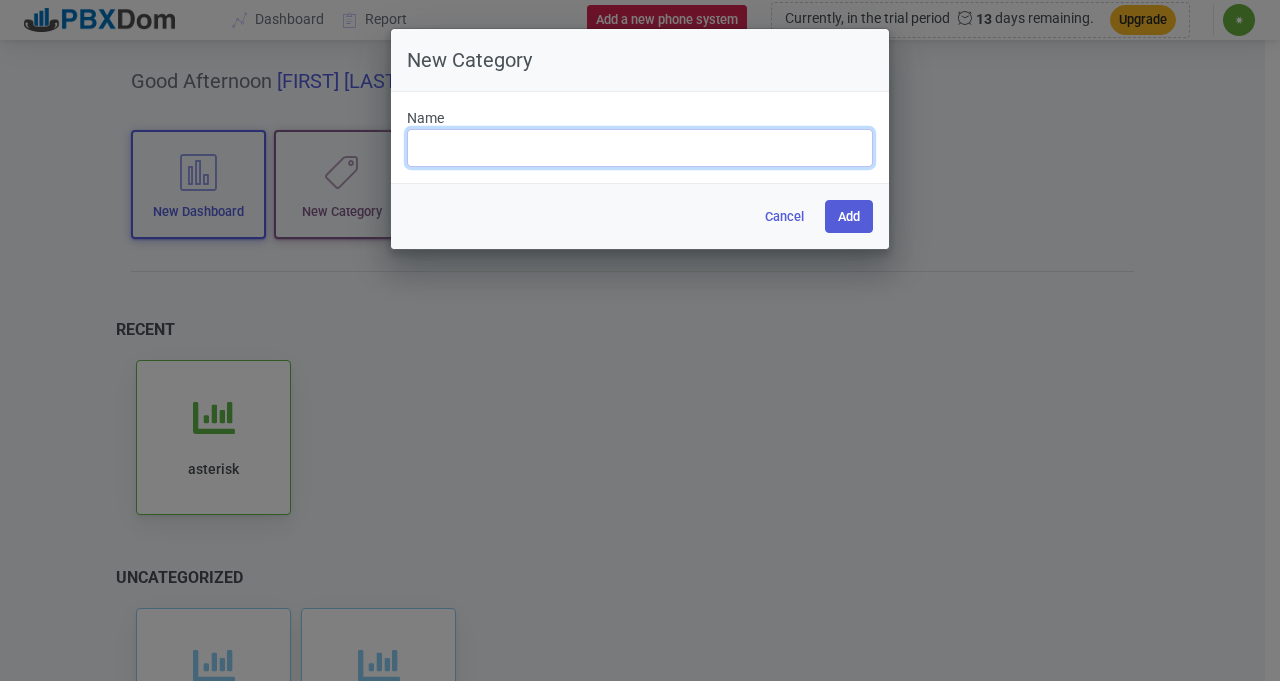 click at bounding box center (640, 148) 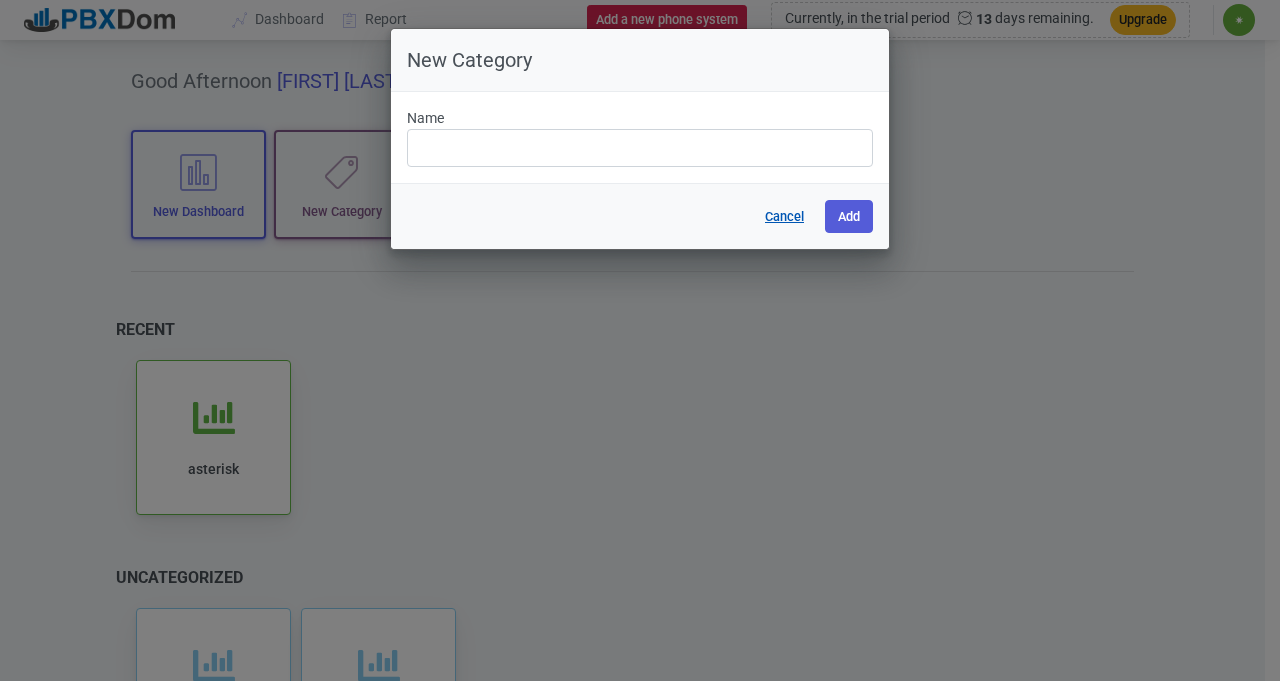 click on "Cancel" at bounding box center (784, 216) 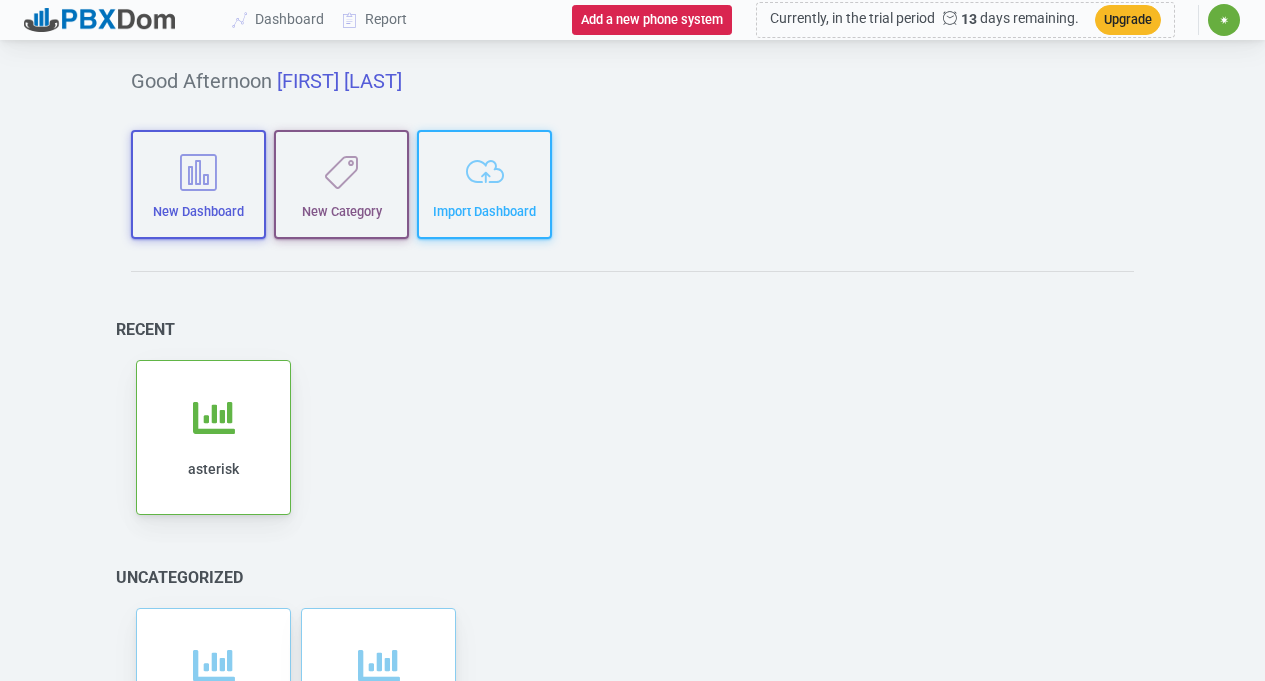 click at bounding box center (99, 20) 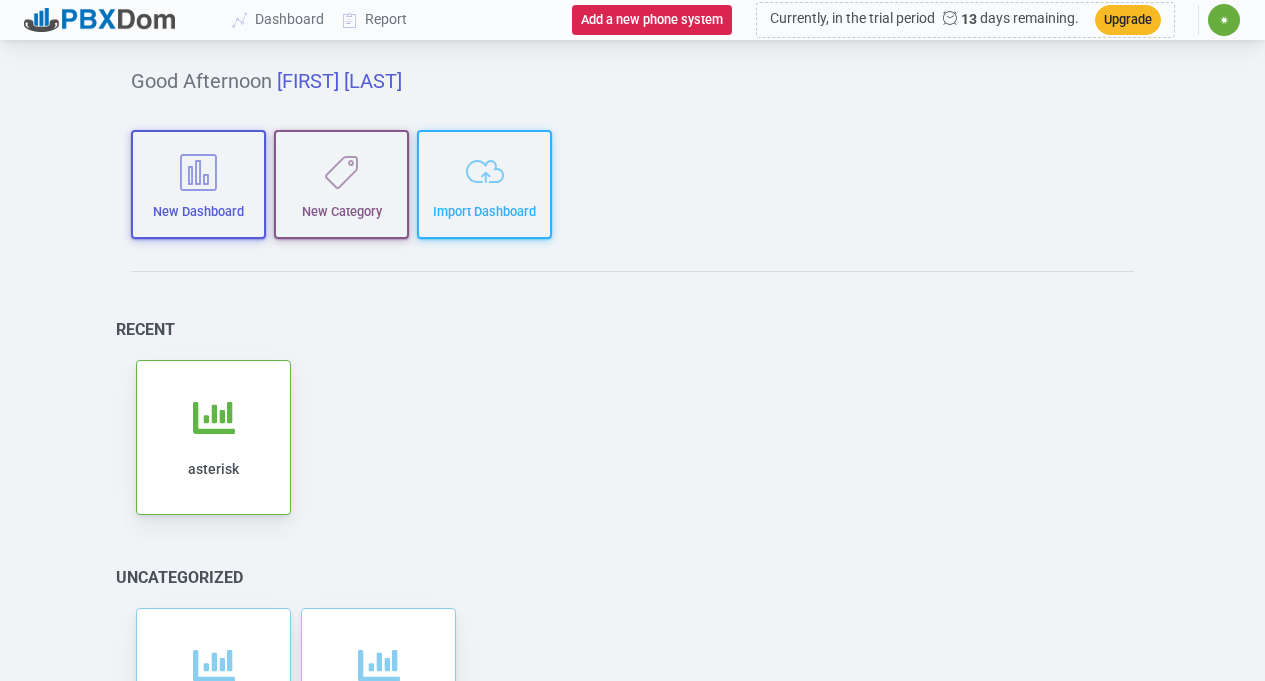 click on "✷" at bounding box center [1224, 20] 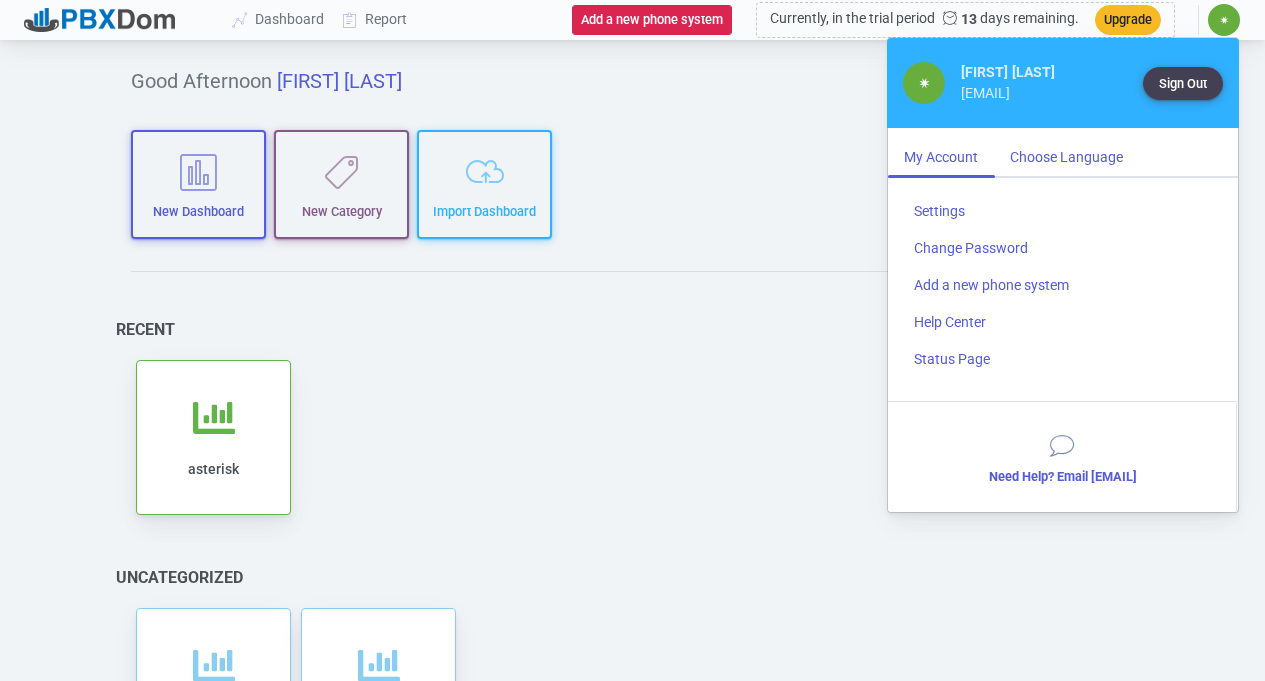 click on "Choose Language" at bounding box center [1066, 157] 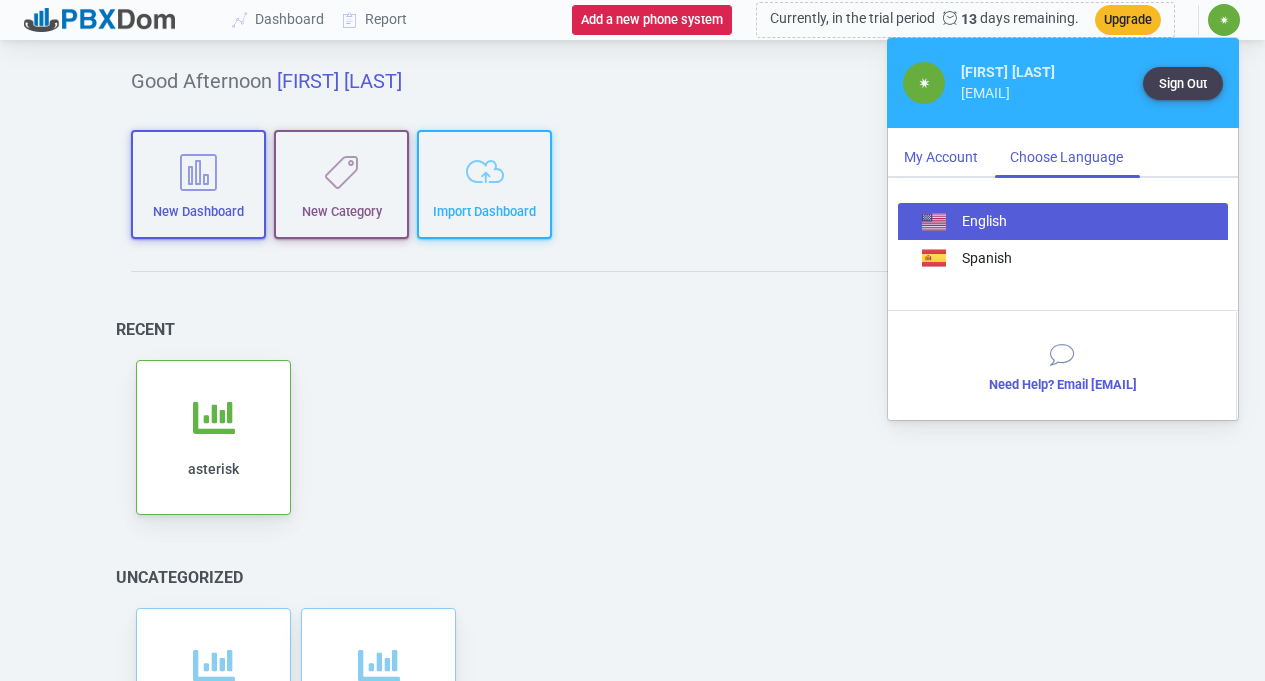 click on "My Account" at bounding box center [941, 157] 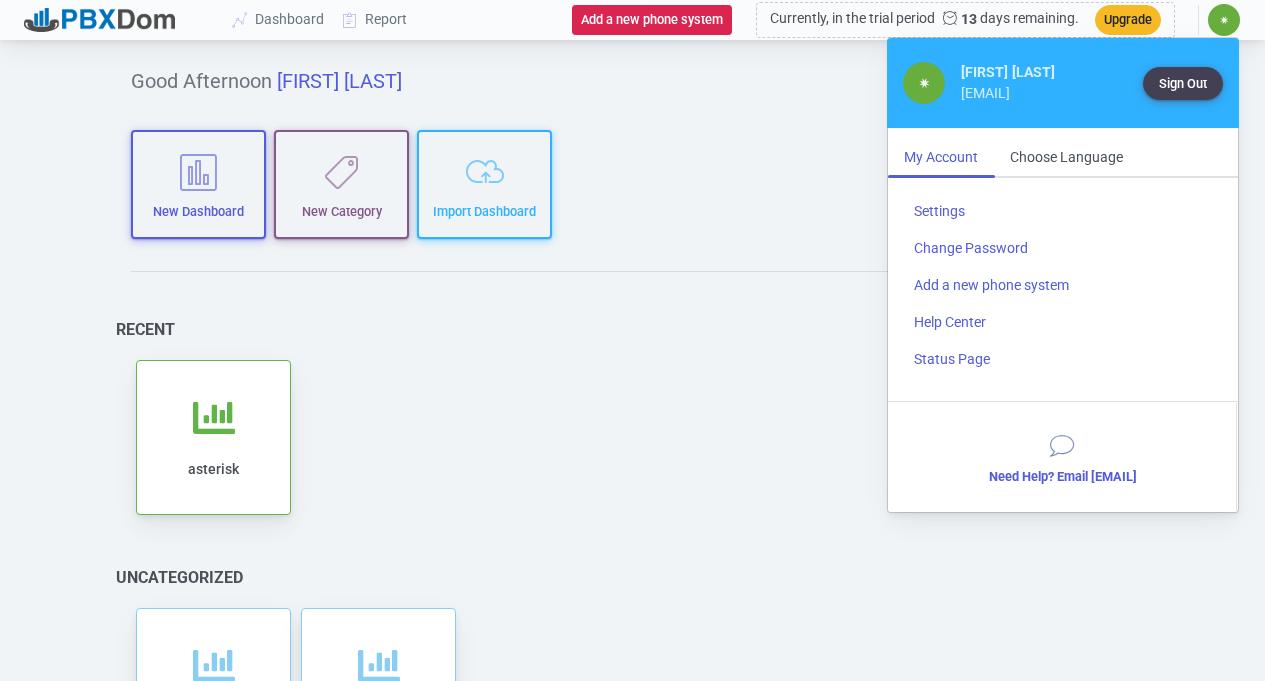 click on "Add to category Remove from category Edit Clone Export Delete Share asterisk" at bounding box center (632, 437) 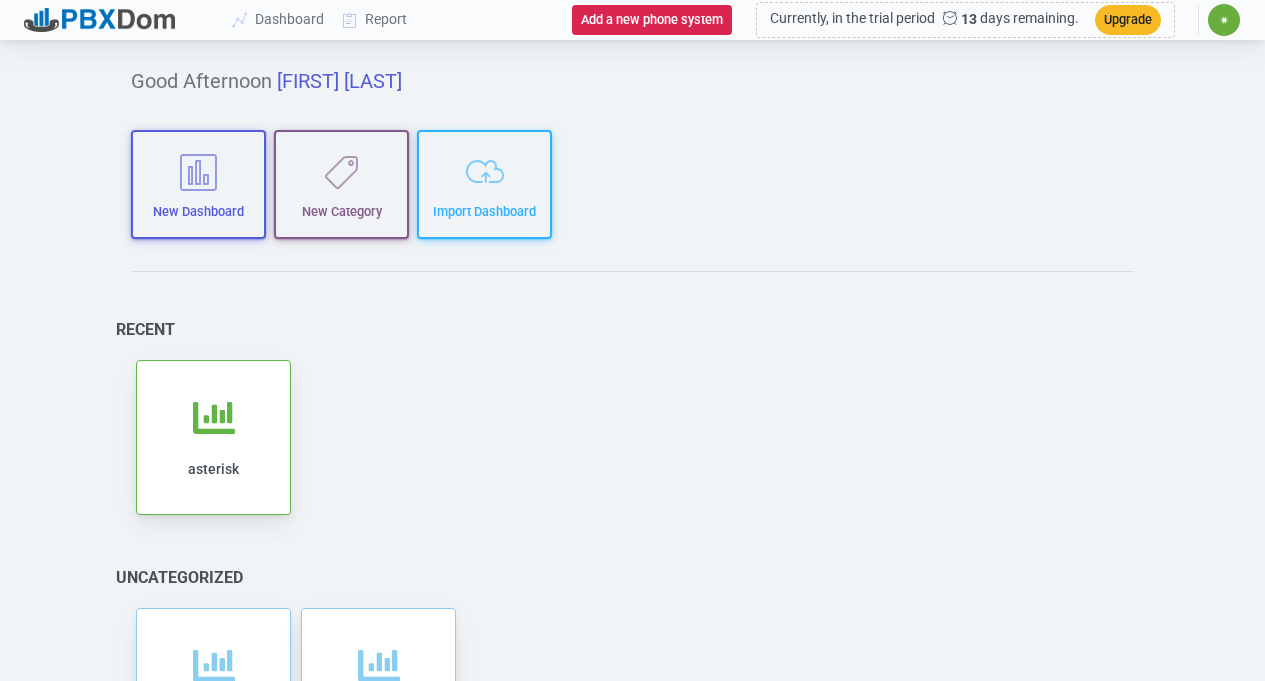scroll, scrollTop: 176, scrollLeft: 0, axis: vertical 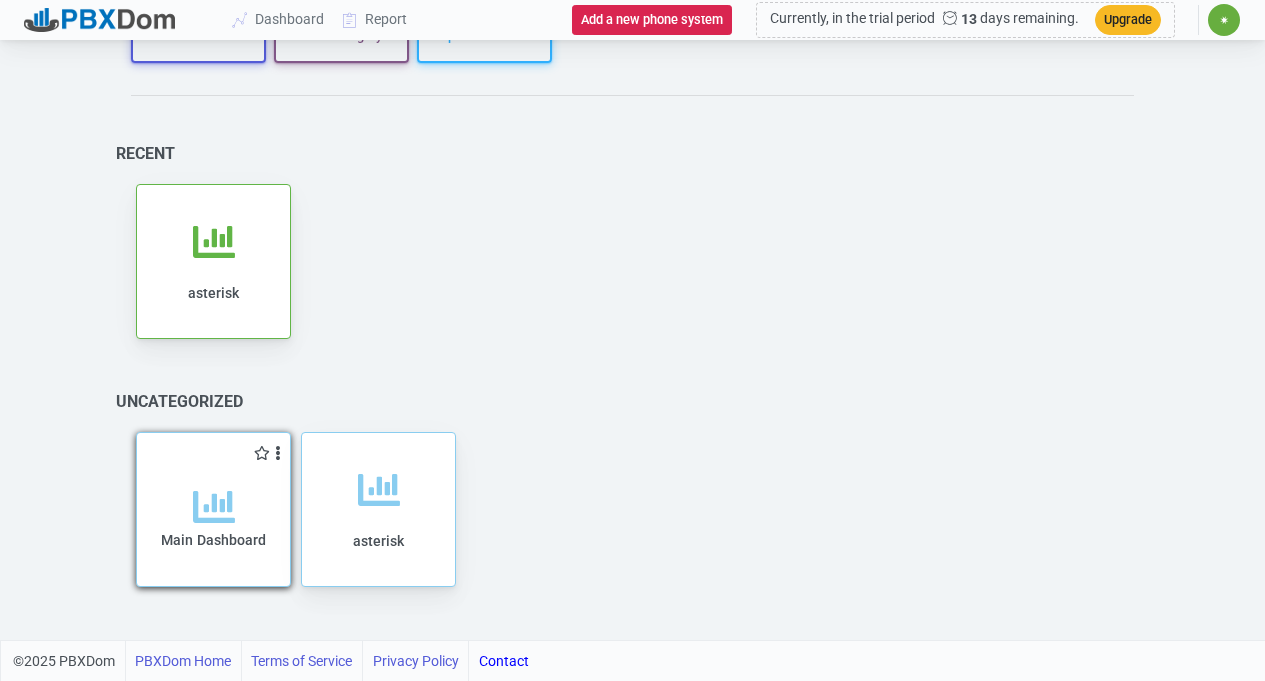 click at bounding box center [214, 507] 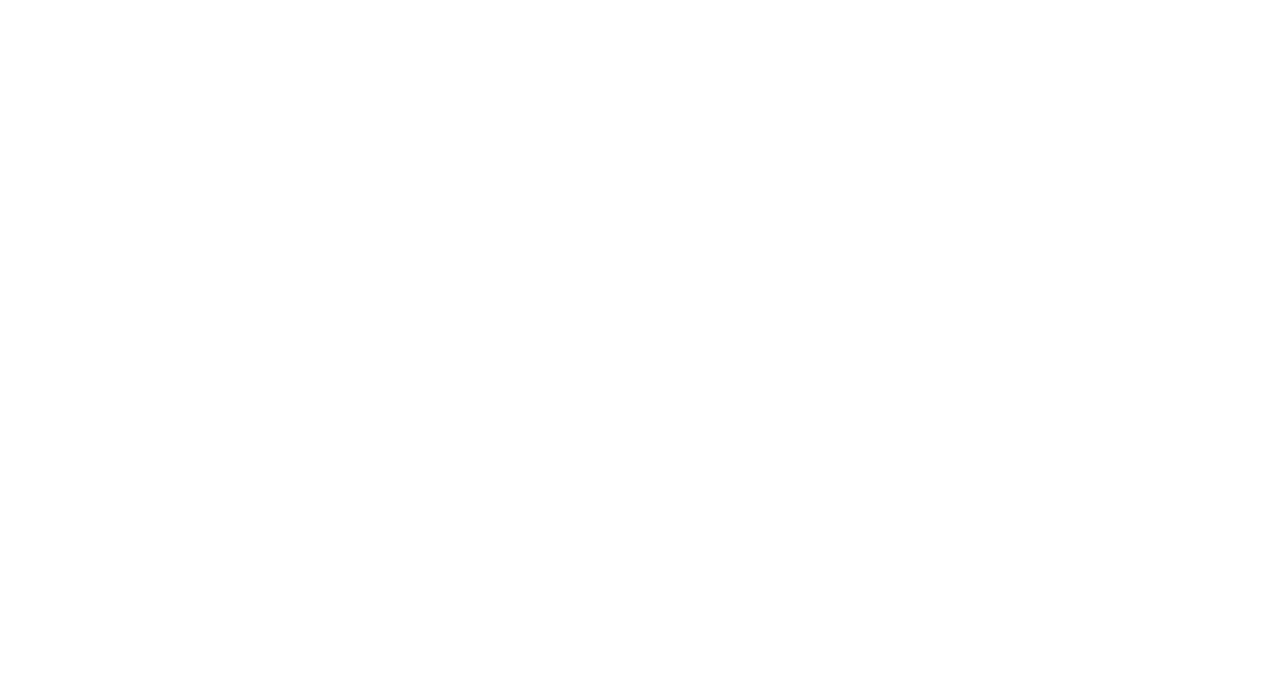scroll, scrollTop: 0, scrollLeft: 0, axis: both 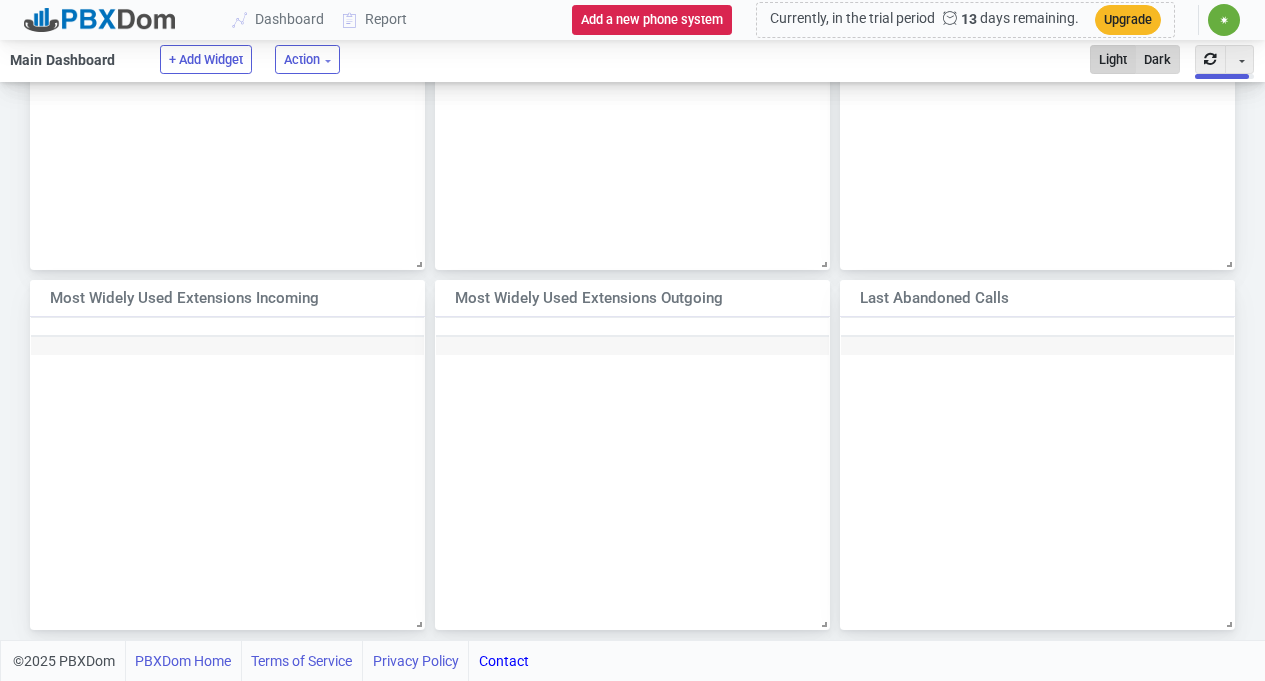 click on "Dark" at bounding box center [1157, 59] 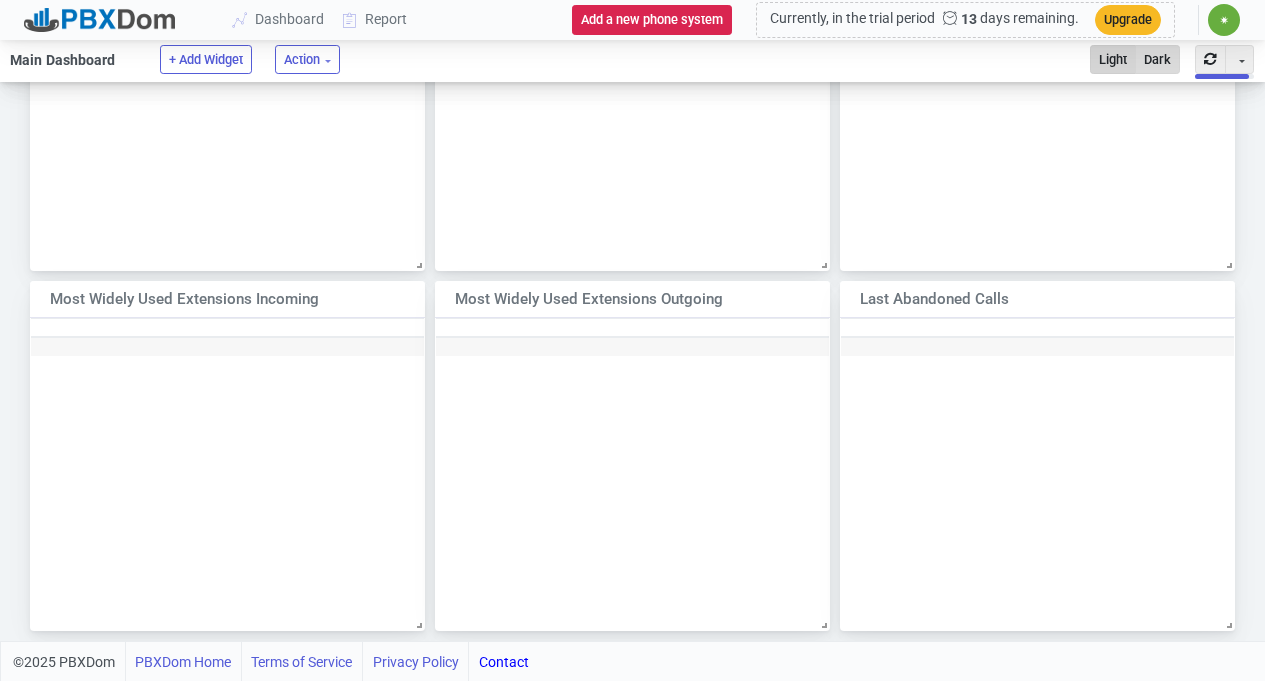 scroll, scrollTop: 234, scrollLeft: 376, axis: both 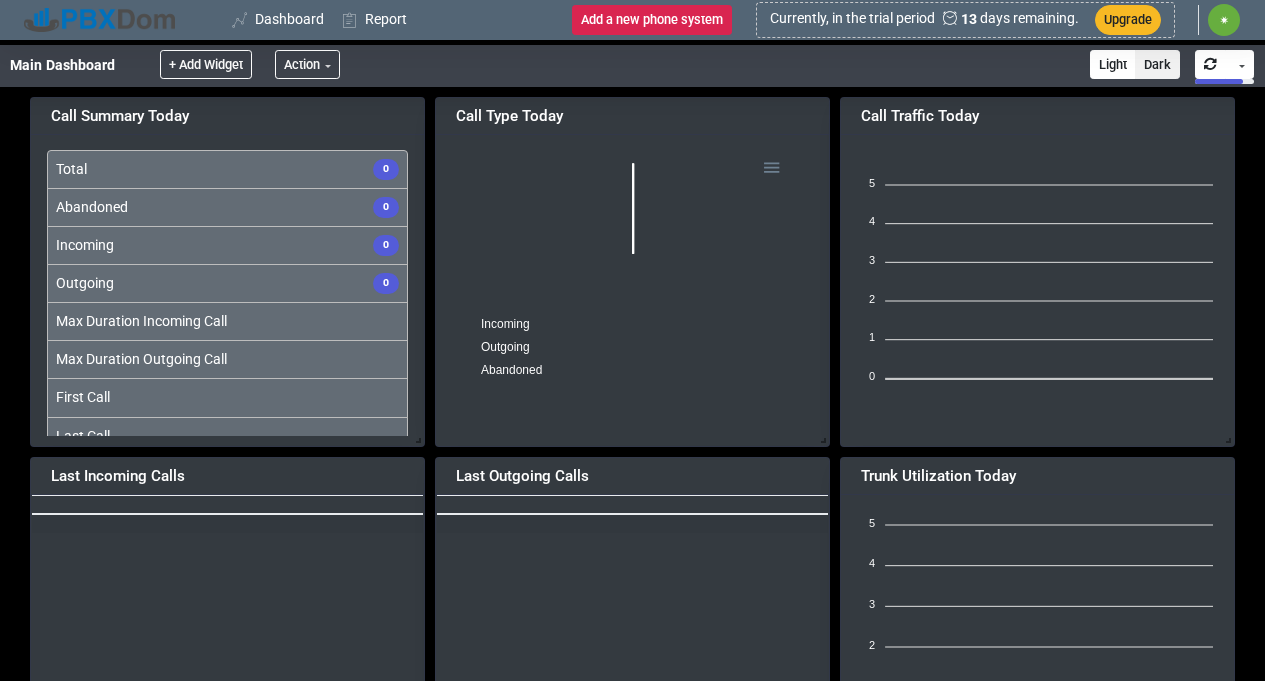click on "Main Dashboard" at bounding box center (72, 66) 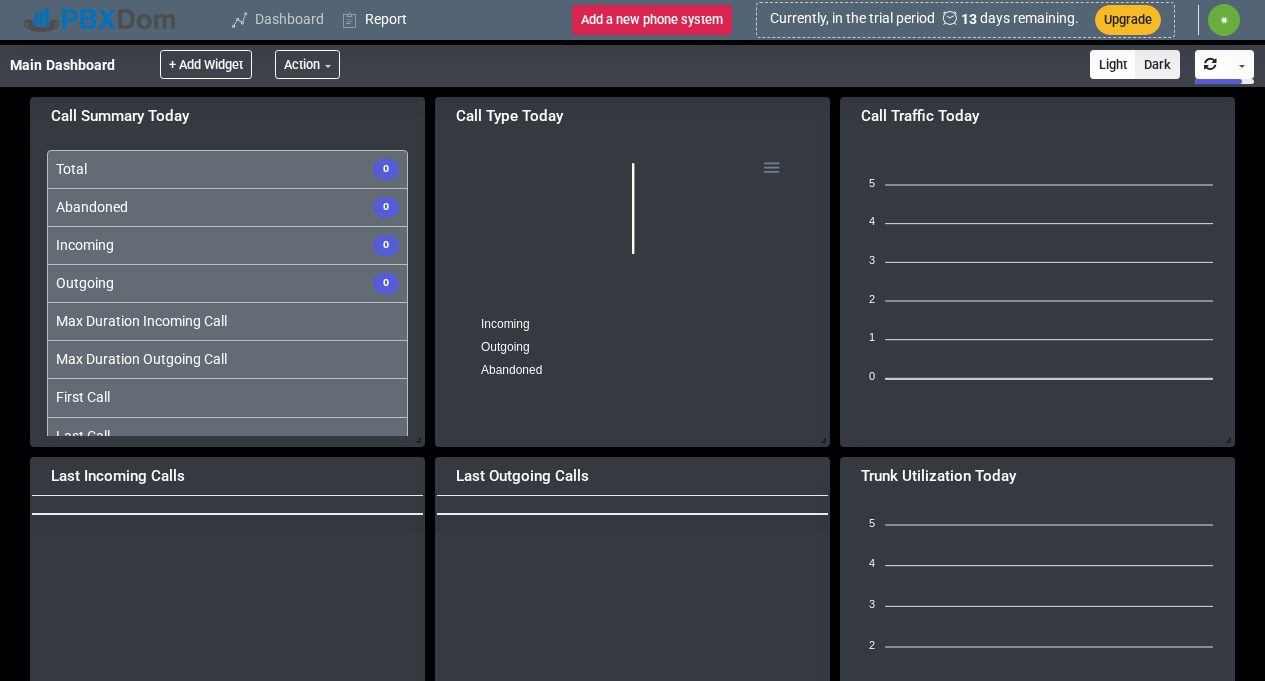 click on "Dashboard" at bounding box center (279, 19) 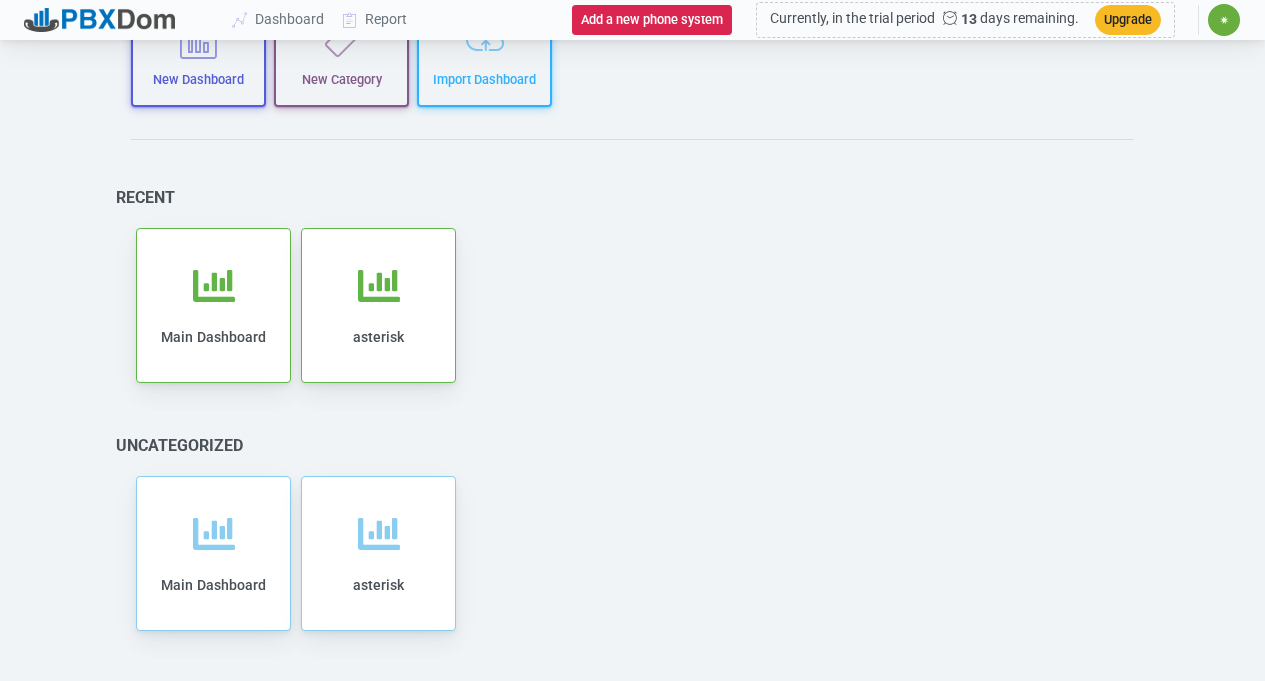 scroll, scrollTop: 176, scrollLeft: 0, axis: vertical 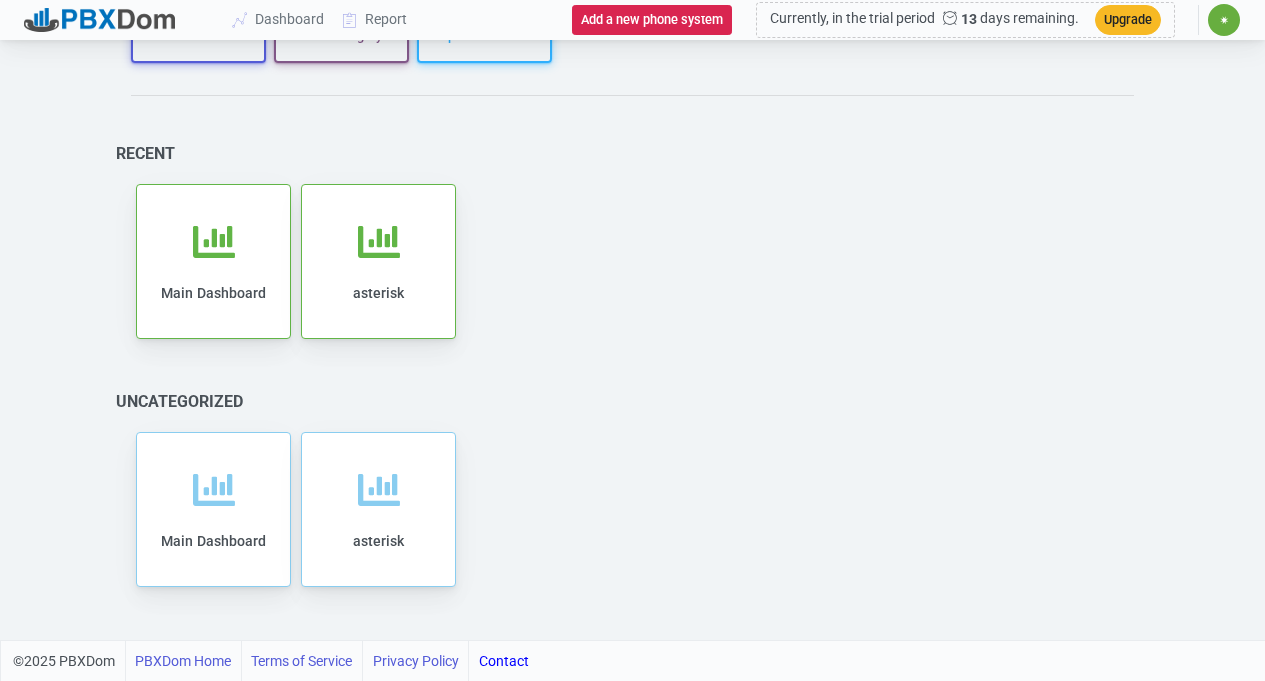 click at bounding box center (99, 20) 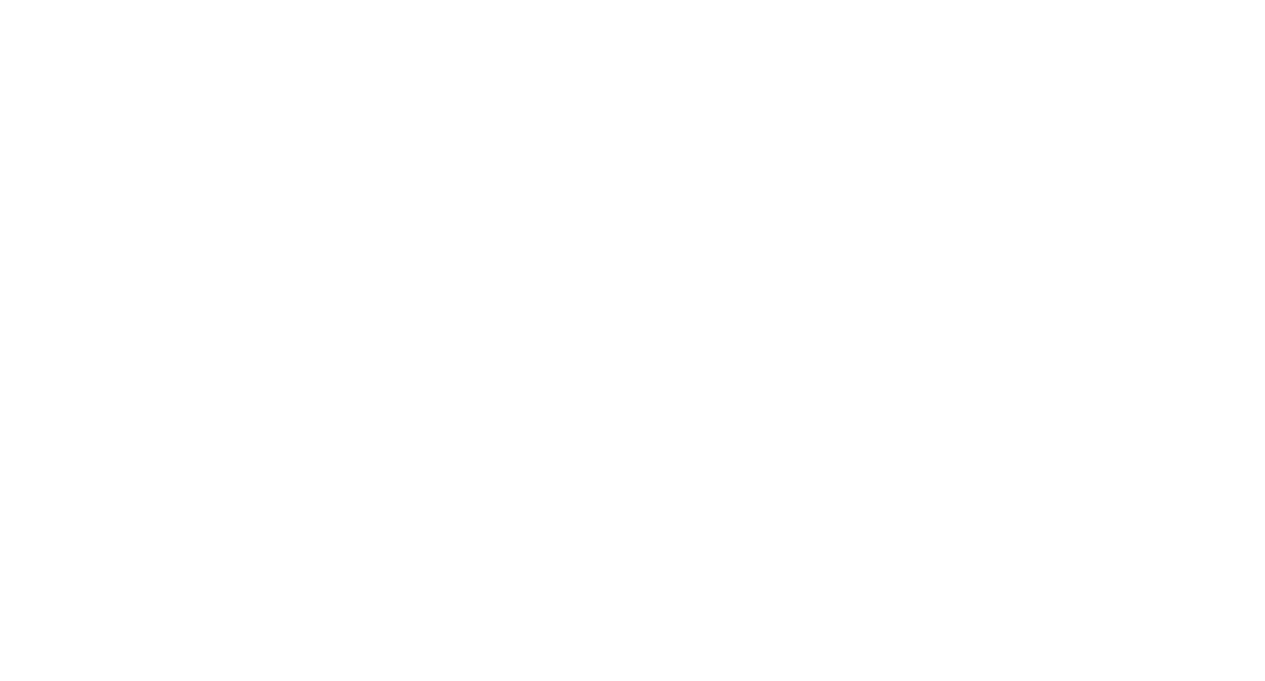 scroll, scrollTop: 0, scrollLeft: 0, axis: both 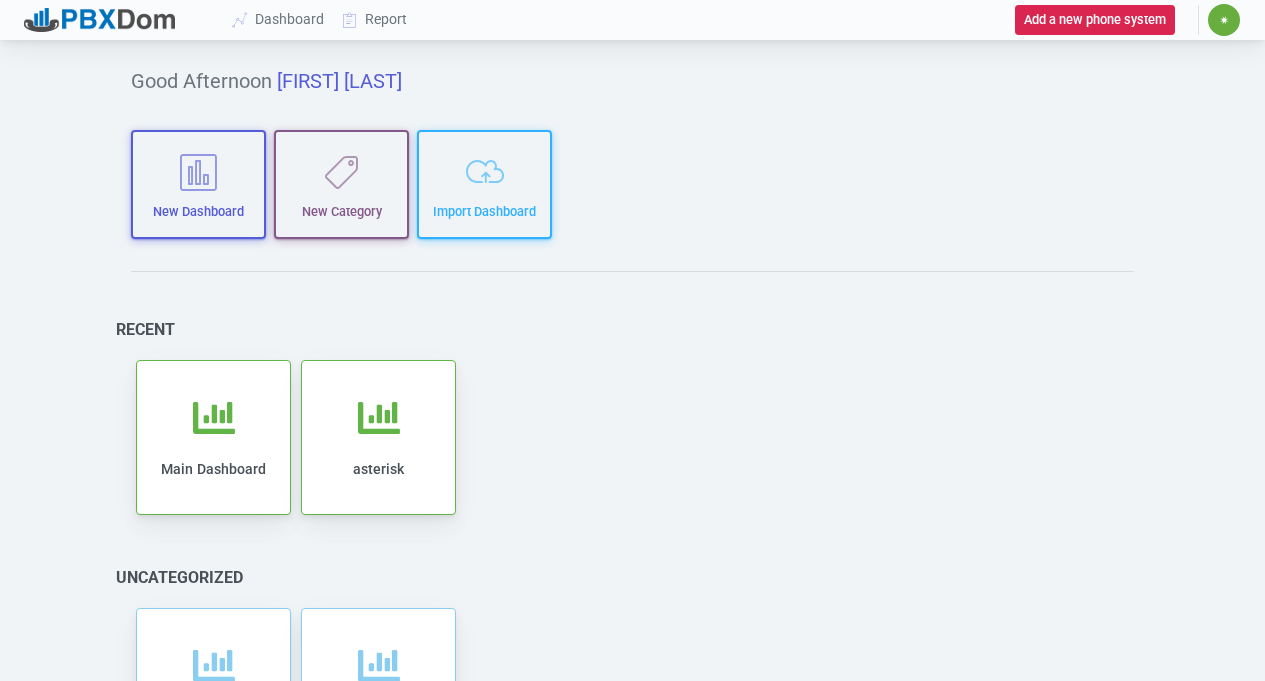 click on "Add to category Remove from category Edit Clone Export Delete Share Main Dashboard Add to category Remove from category Edit Clone Export Delete Share asterisk" at bounding box center (632, 437) 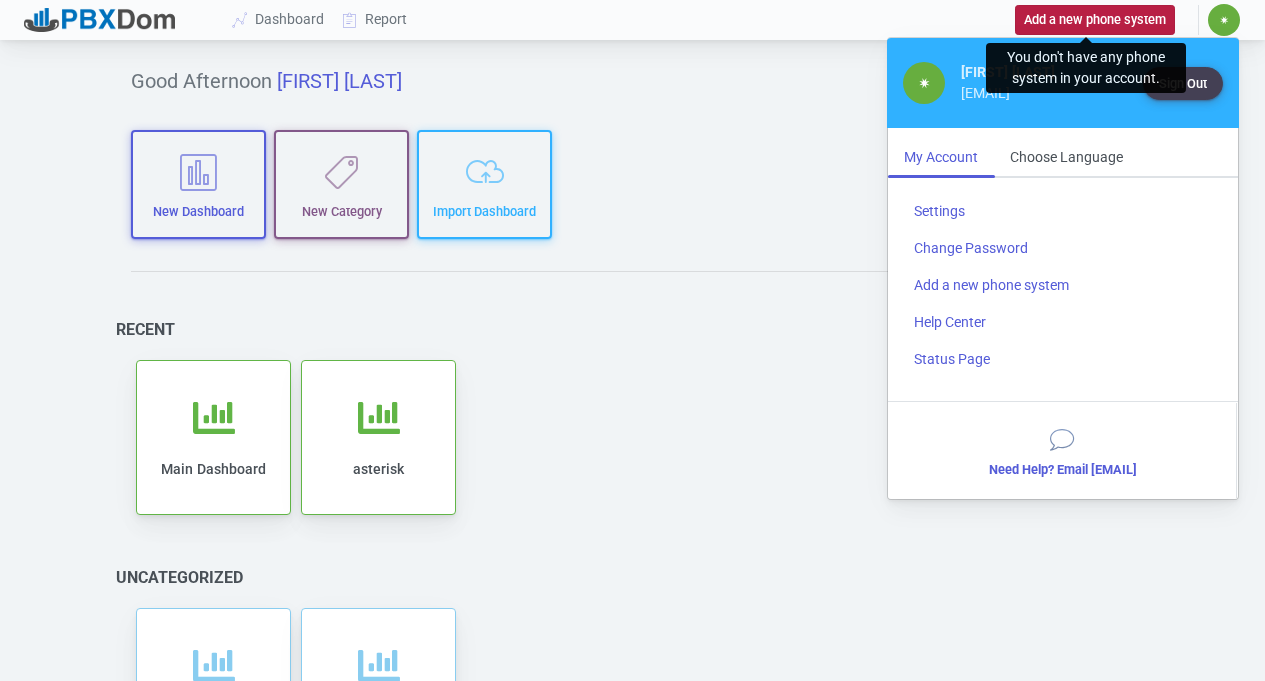 click on "Add a new phone system" at bounding box center (1095, 19) 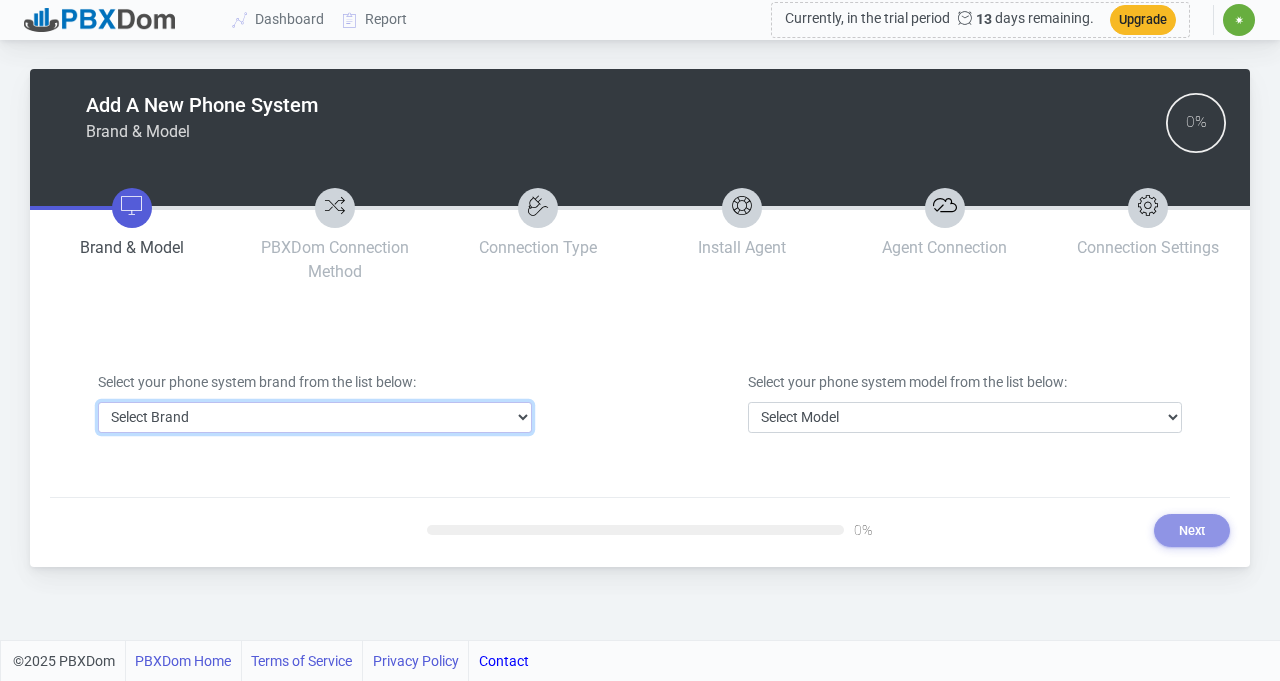 select on "2" 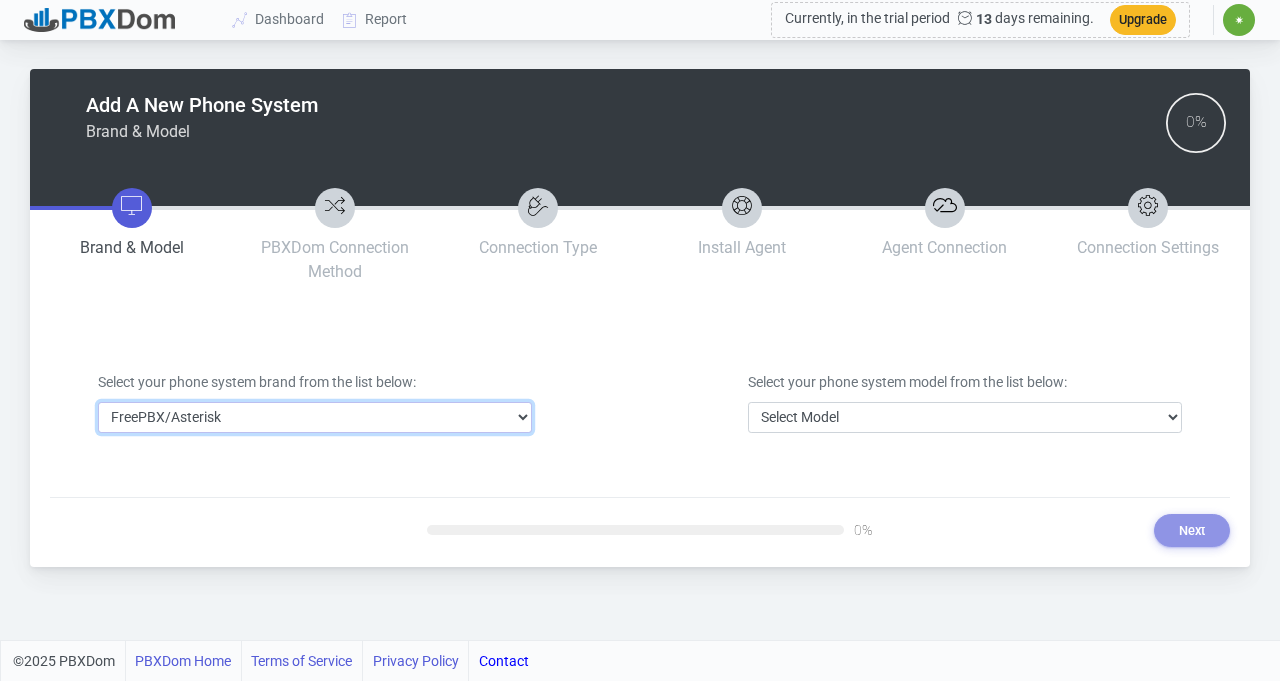 click on "Select Brand 3CX Avaya Cisco FreePBX/Asterisk Mitel Panasonic Yeastar" at bounding box center [315, 417] 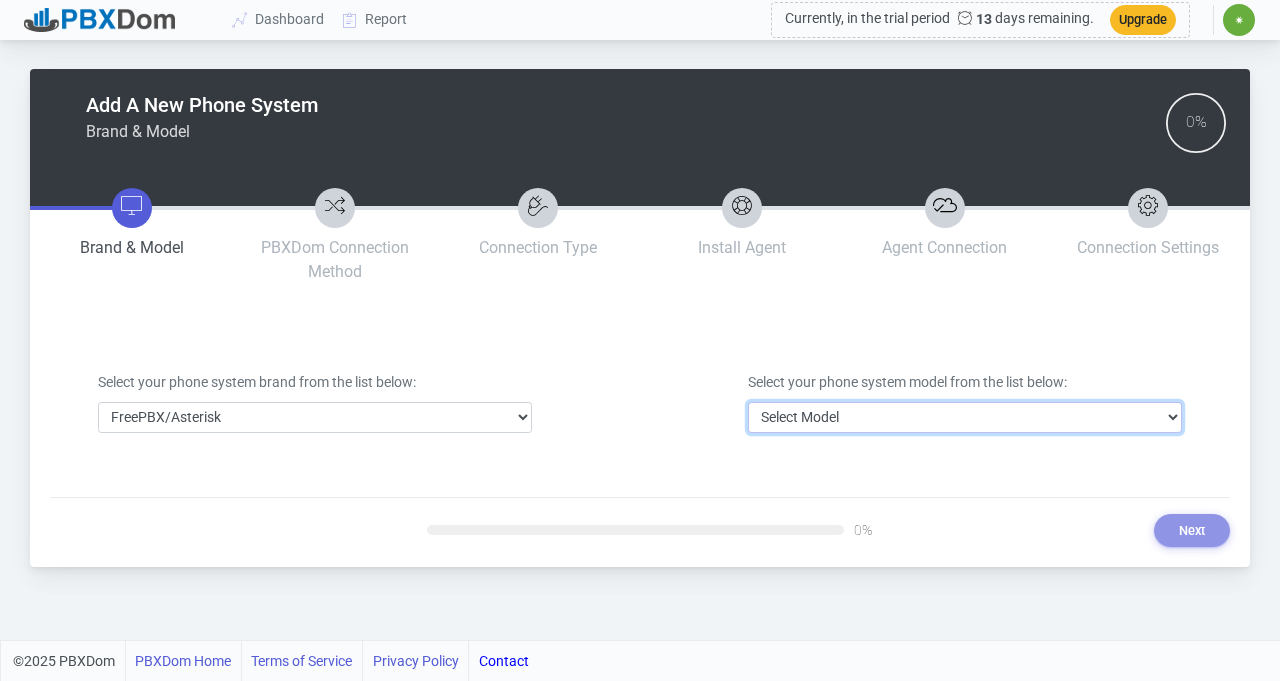 select on "17" 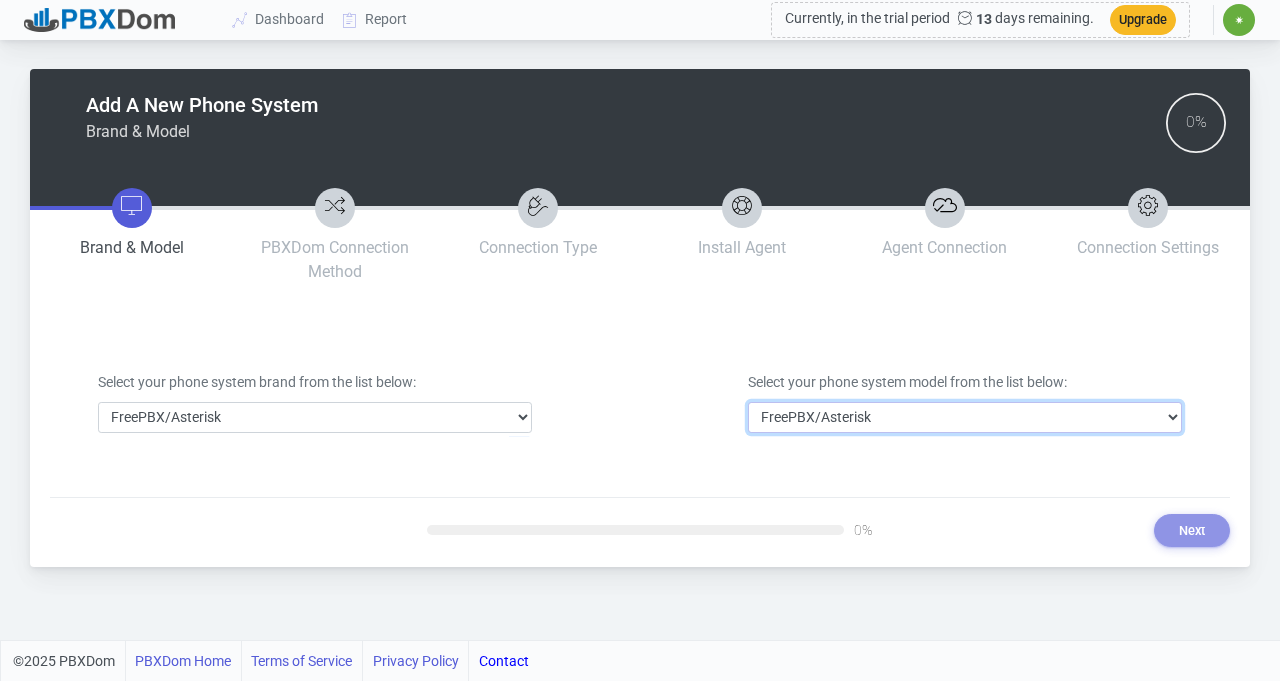 click on "Select Model FreePBX/Asterisk" at bounding box center (965, 417) 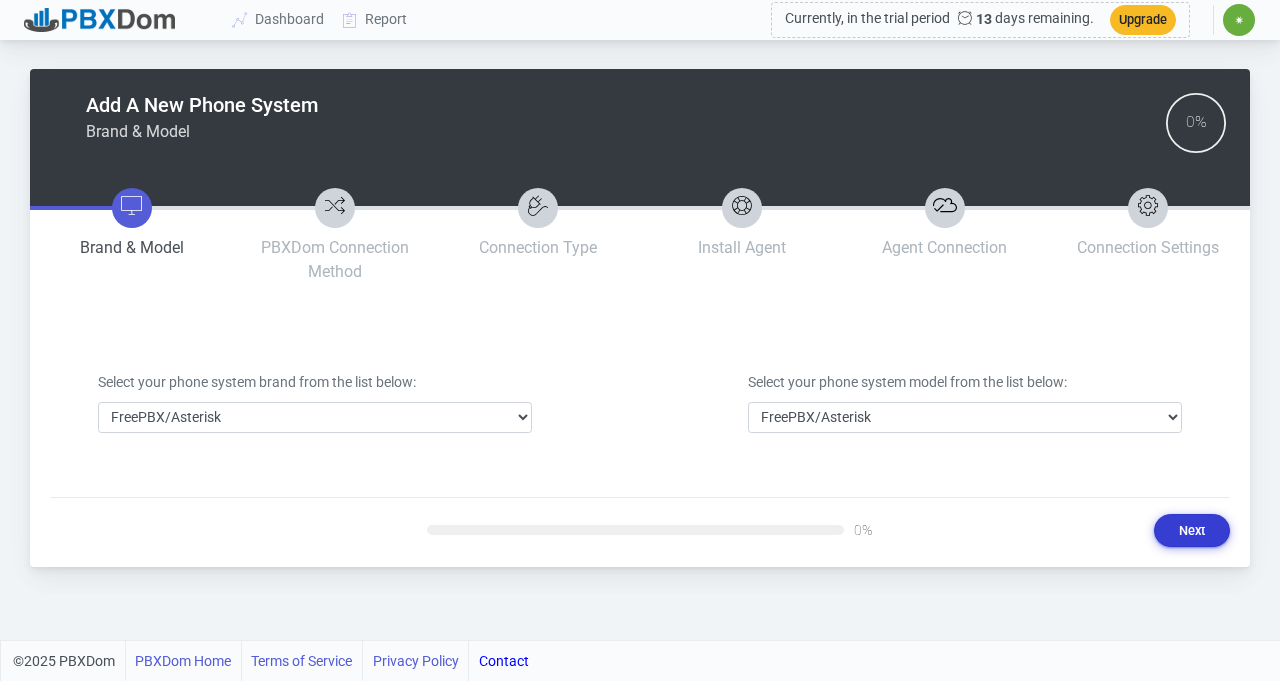 click on "Next" at bounding box center [1192, 530] 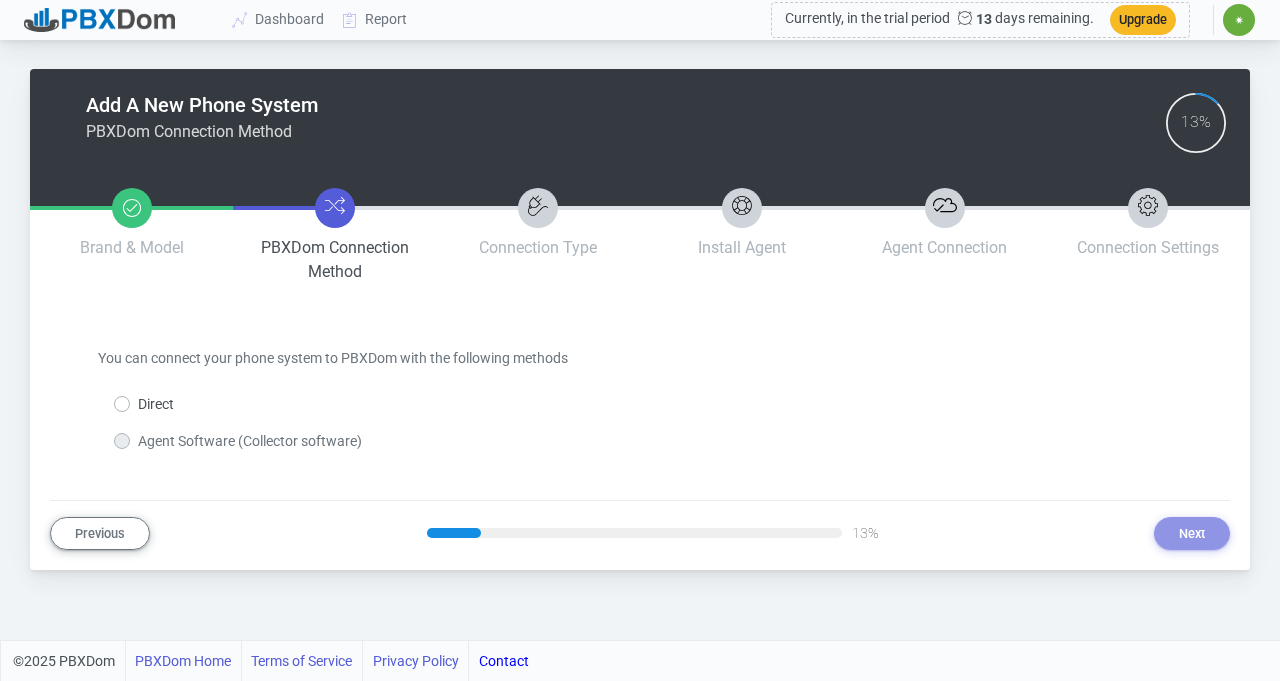 click on "Direct" at bounding box center [156, 404] 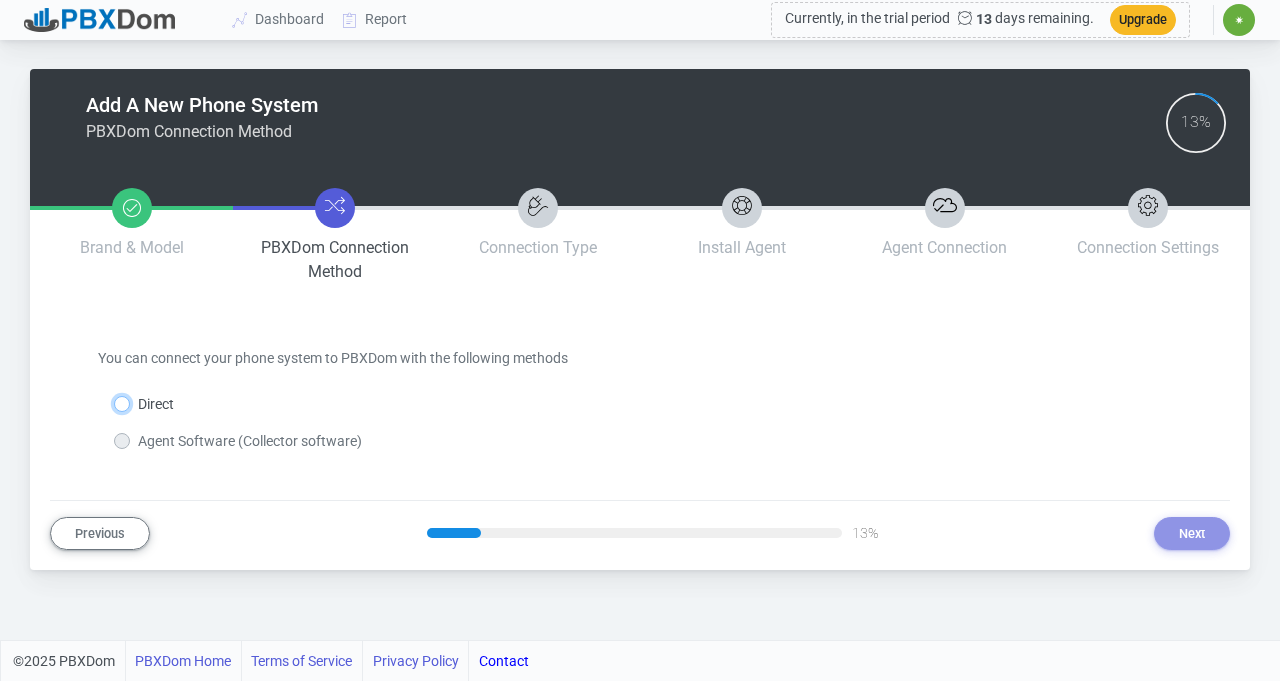 radio on "true" 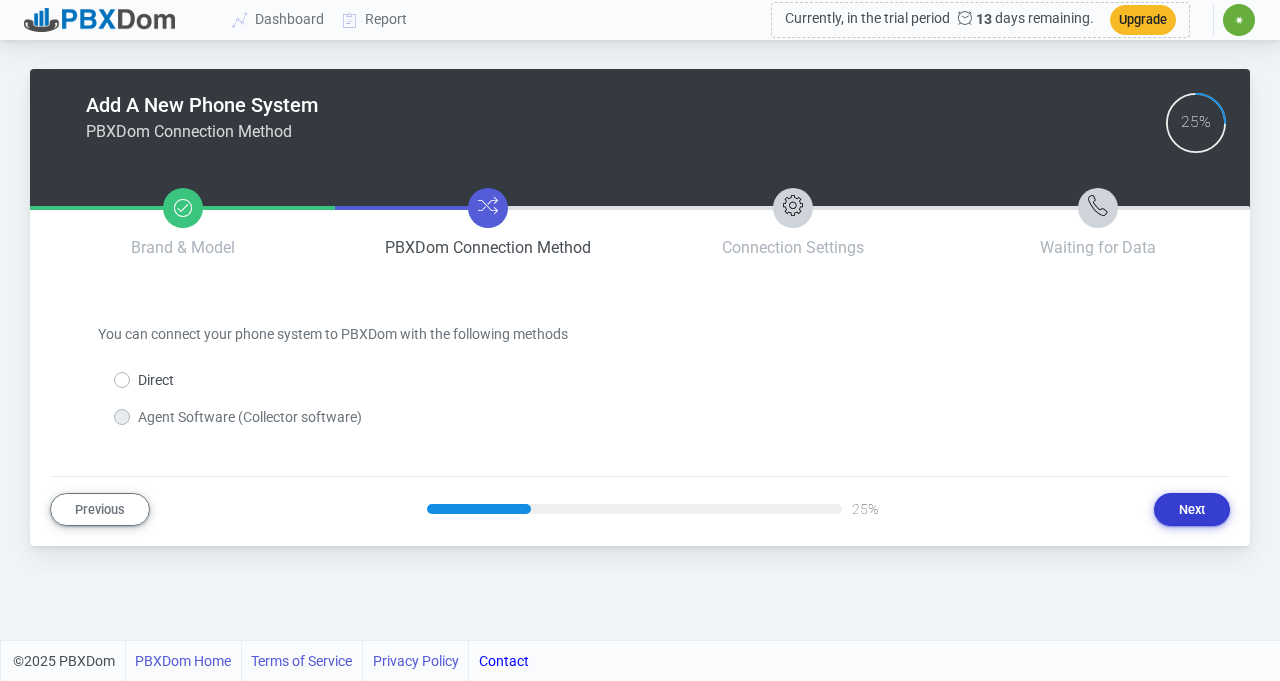 click on "Next" at bounding box center [1192, 509] 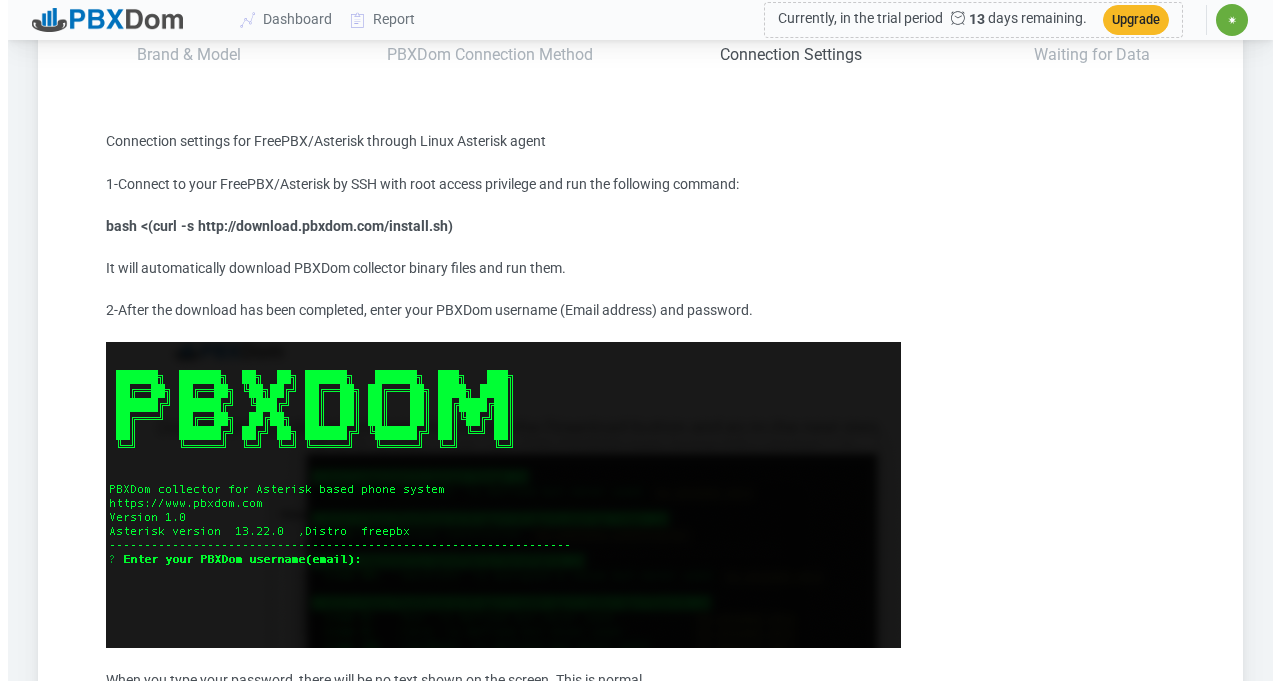 scroll, scrollTop: 0, scrollLeft: 0, axis: both 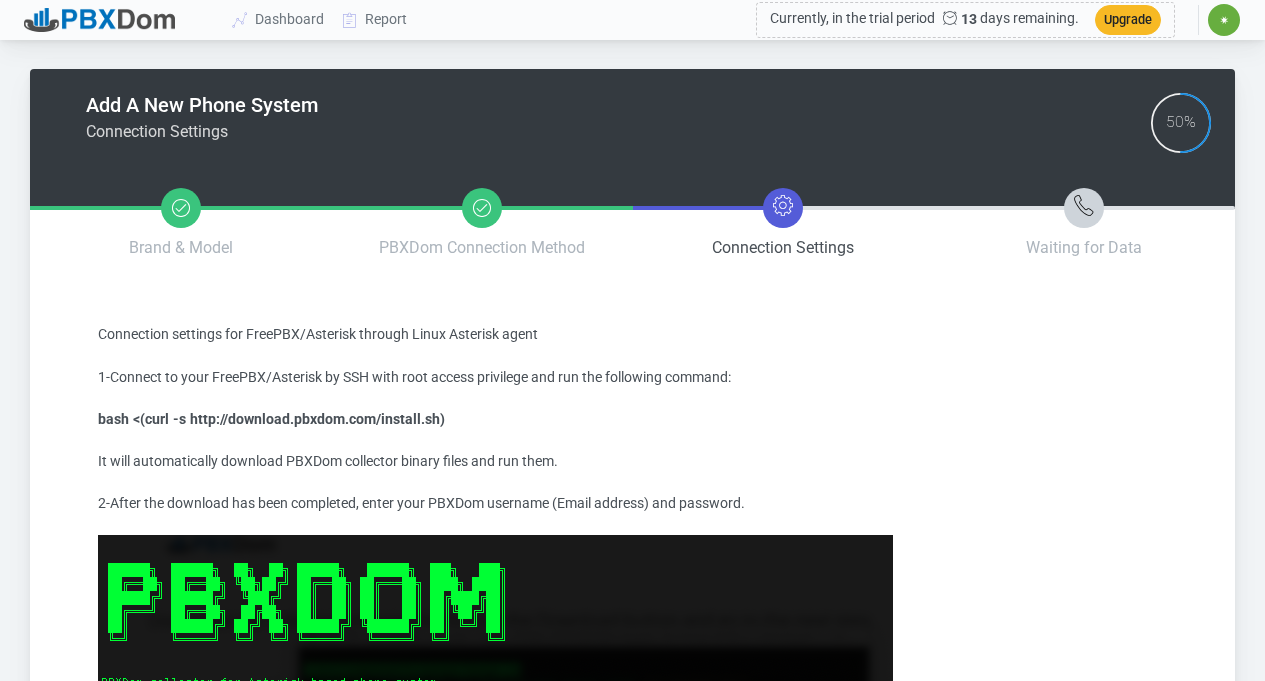 click at bounding box center [99, 20] 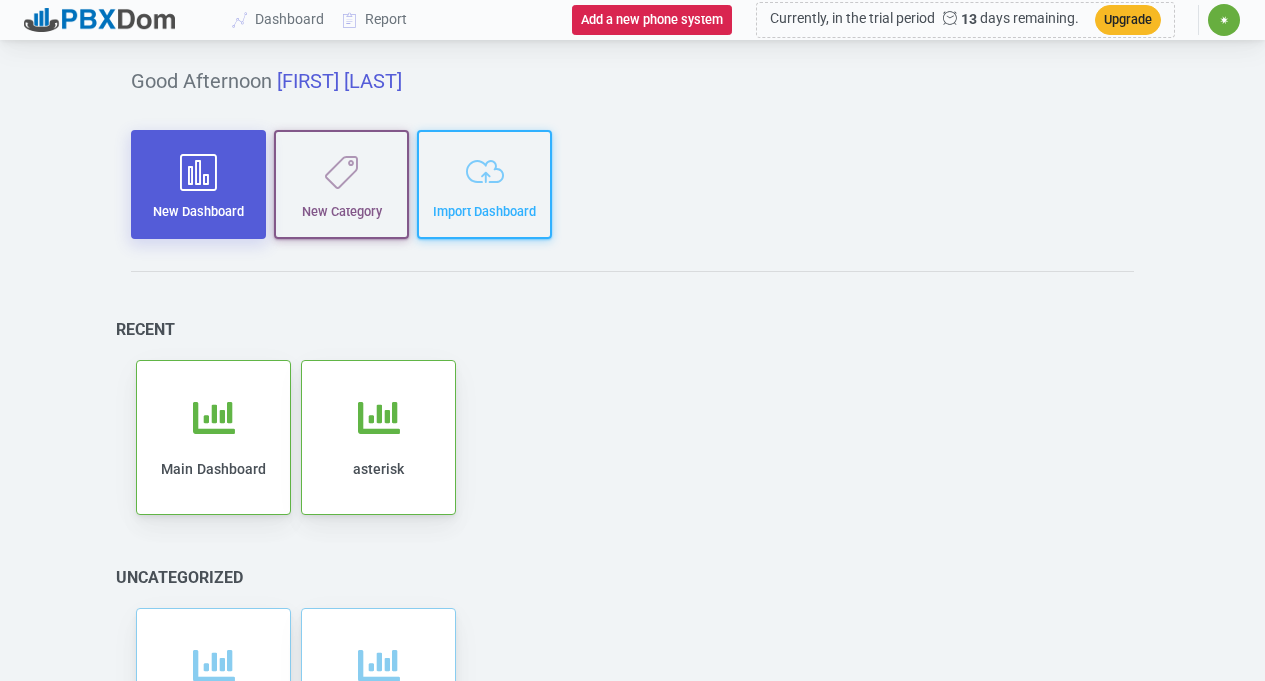 click on "New Dashboard" at bounding box center (198, 184) 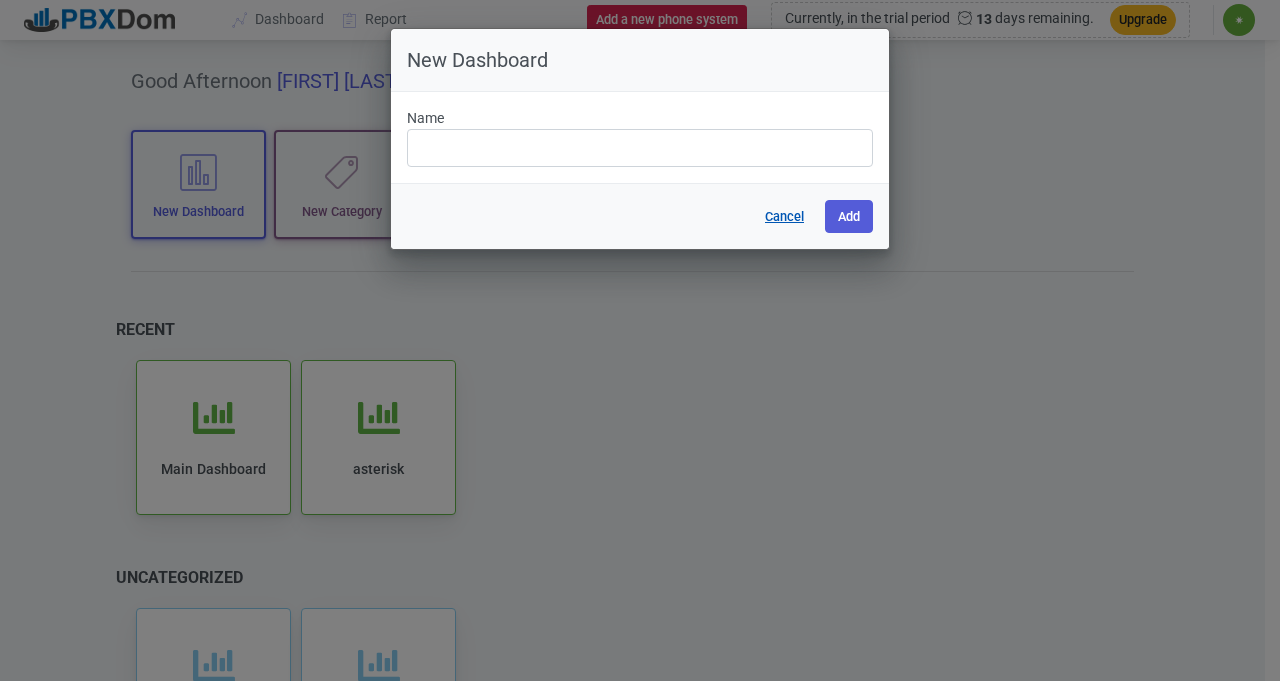 click on "Cancel" at bounding box center (784, 216) 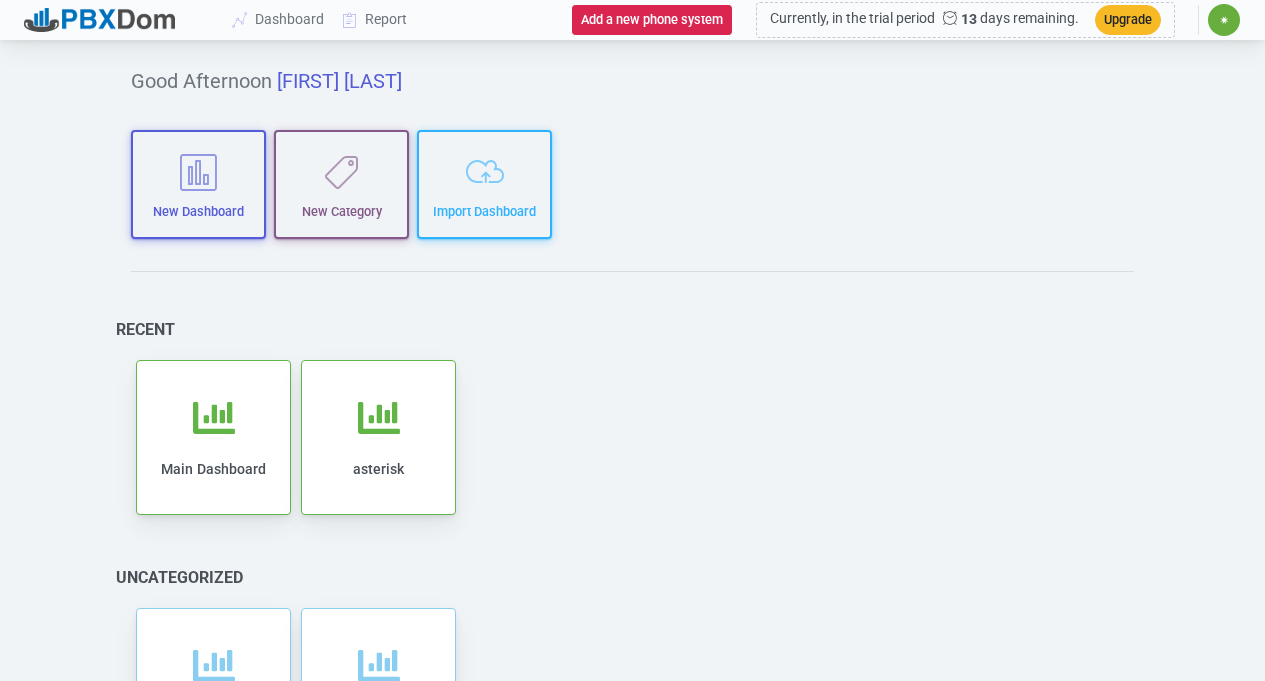 click on "✷" at bounding box center (1224, 20) 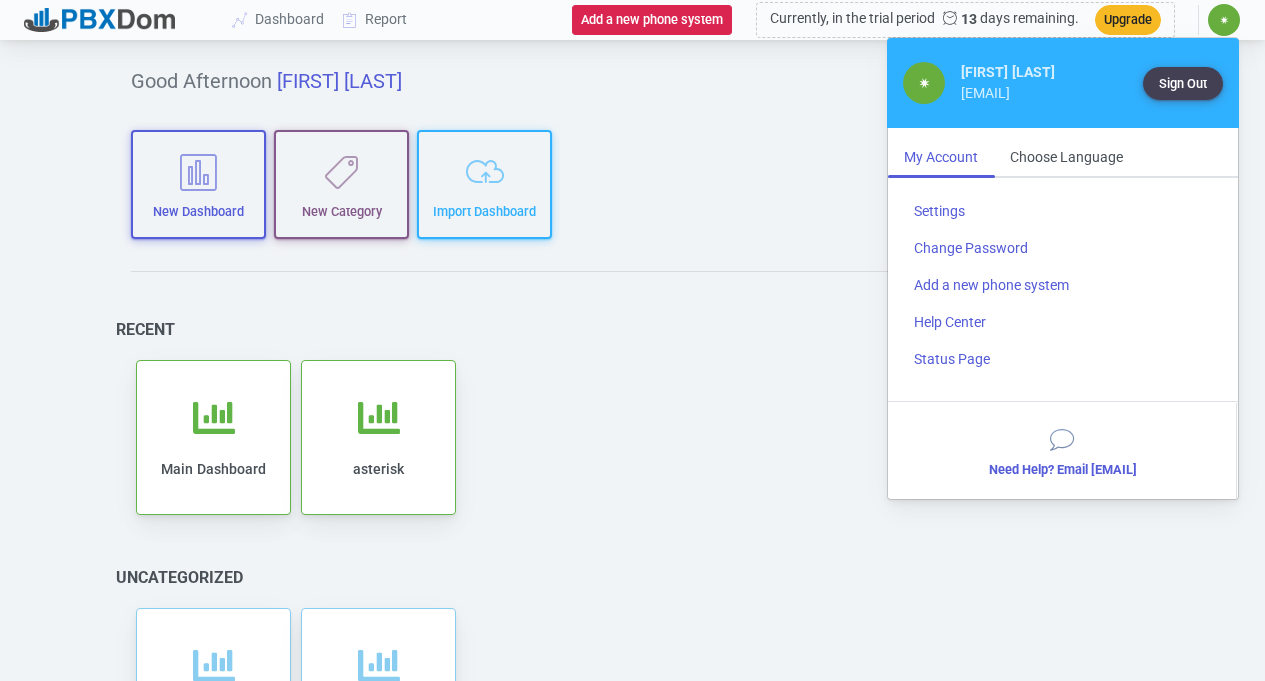 click at bounding box center (1063, 83) 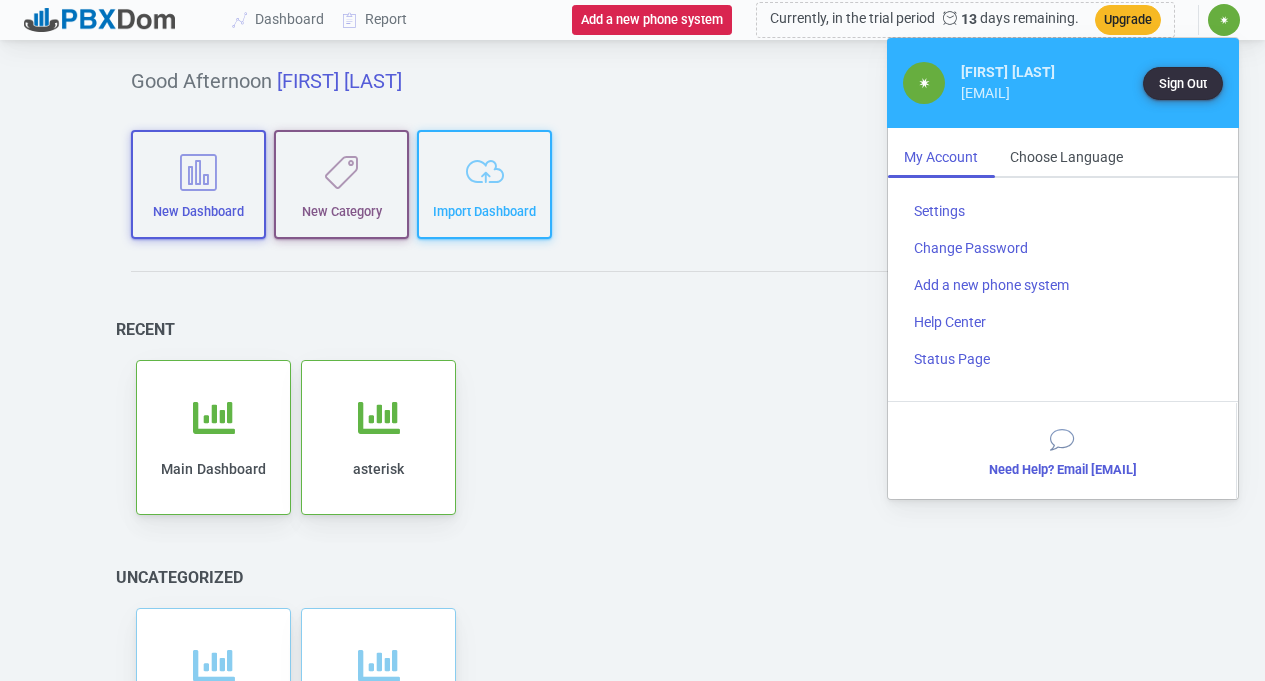 click on "Sign Out" at bounding box center (1183, 83) 